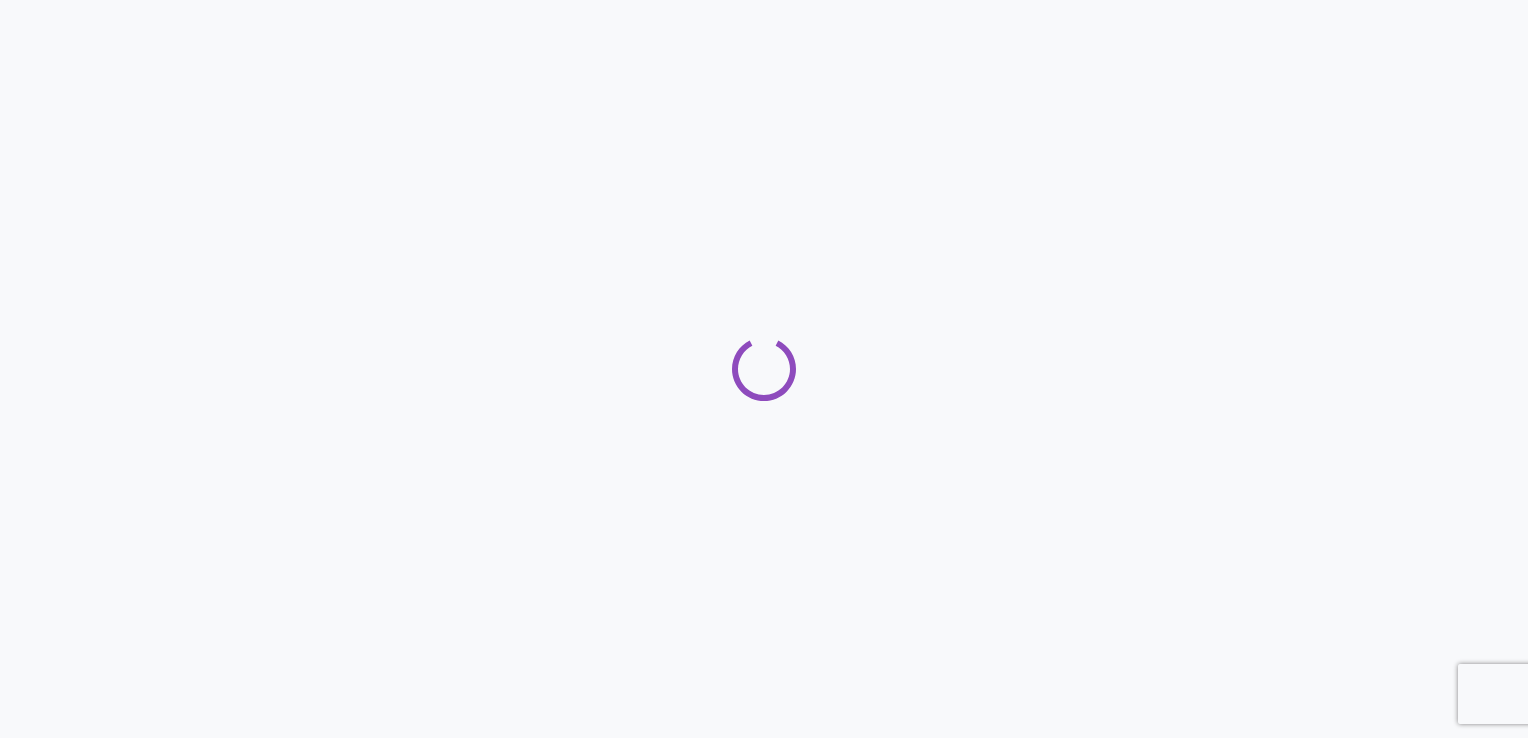 scroll, scrollTop: 0, scrollLeft: 0, axis: both 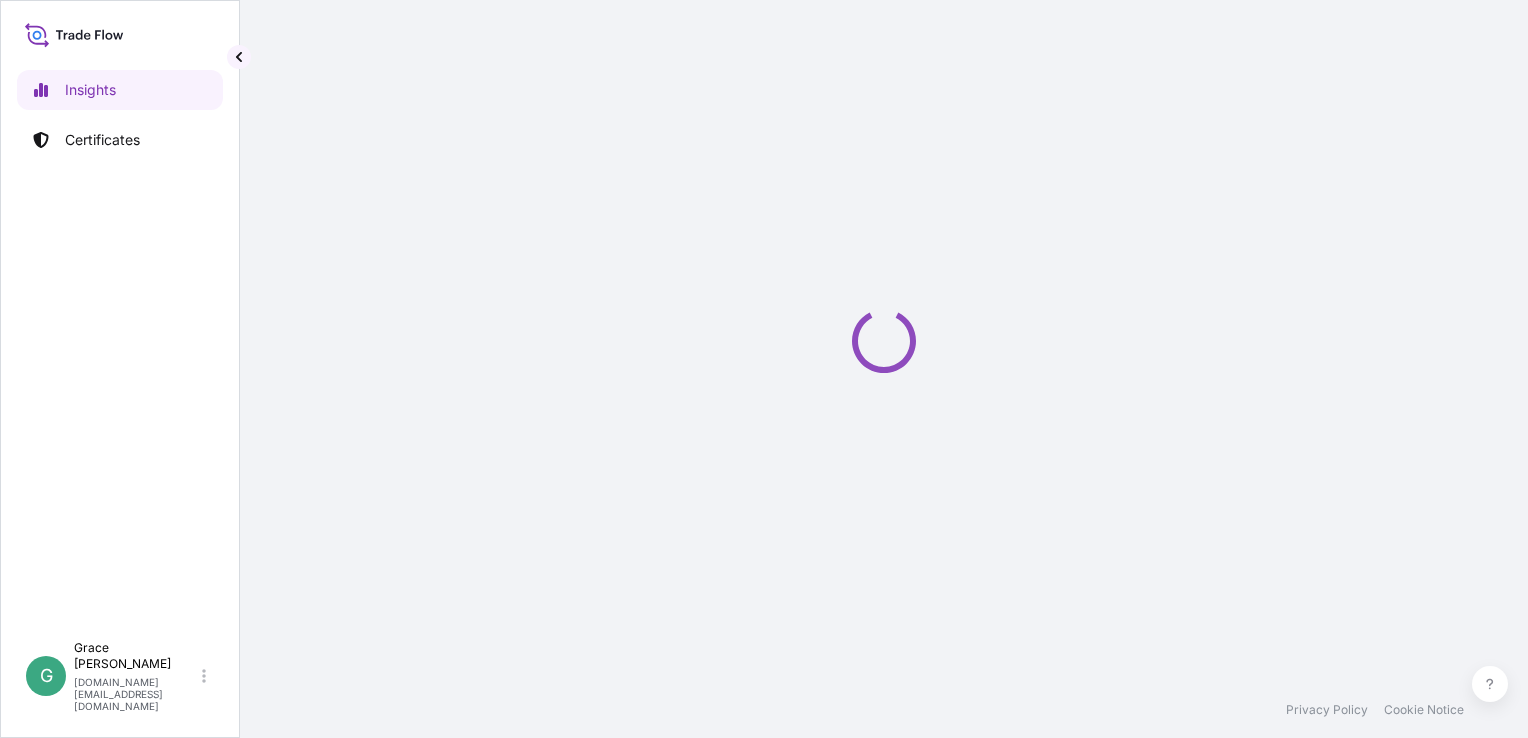 select on "2025" 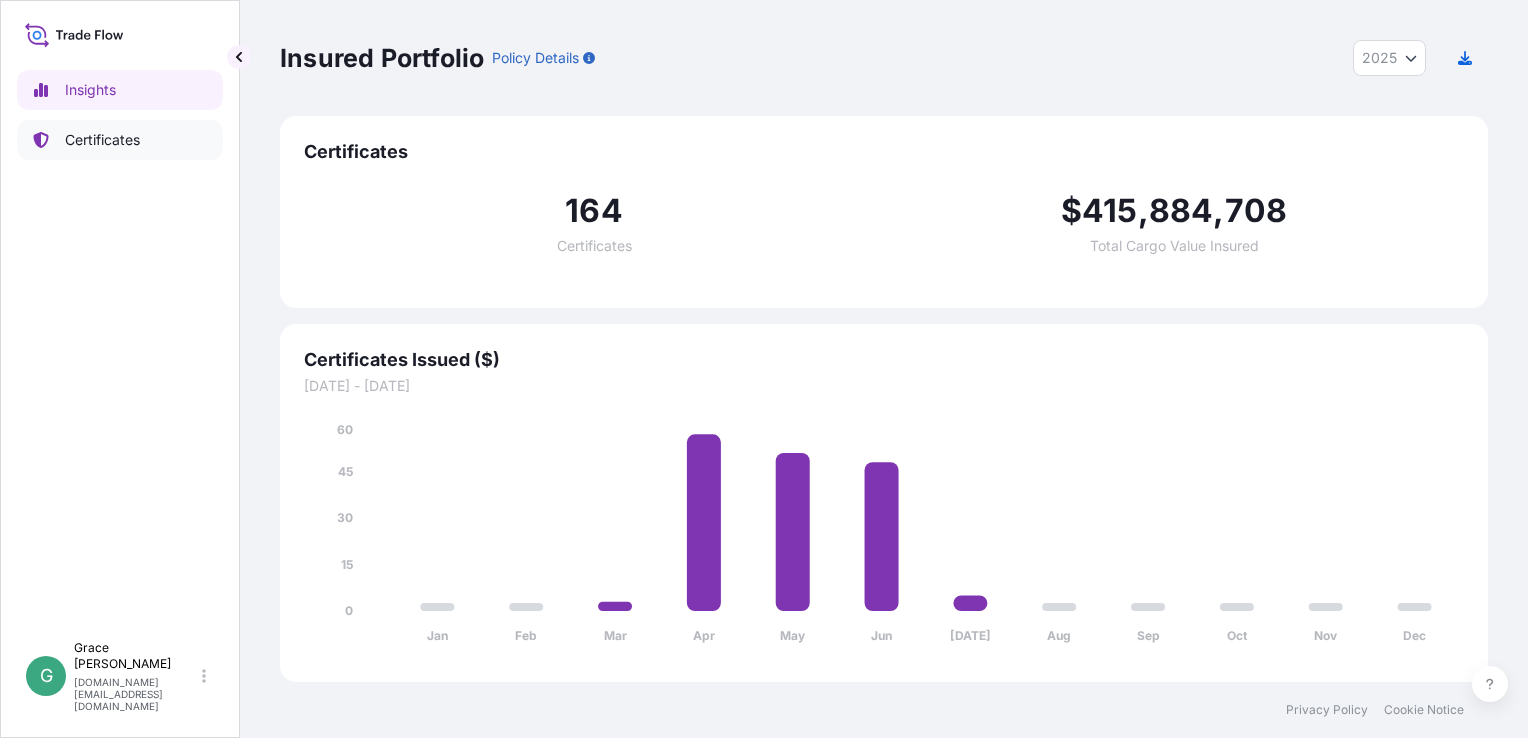 click on "Certificates" at bounding box center [102, 140] 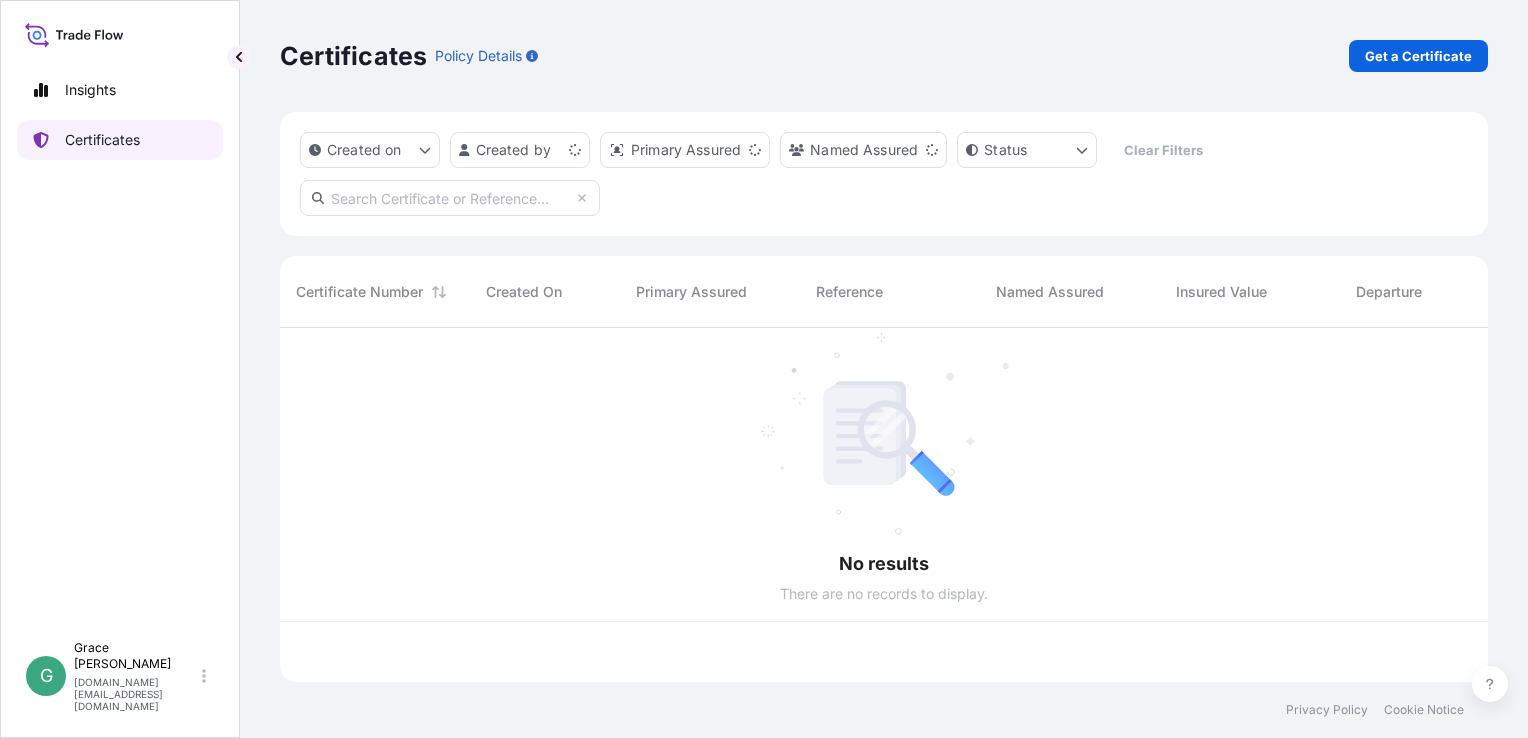 scroll, scrollTop: 16, scrollLeft: 16, axis: both 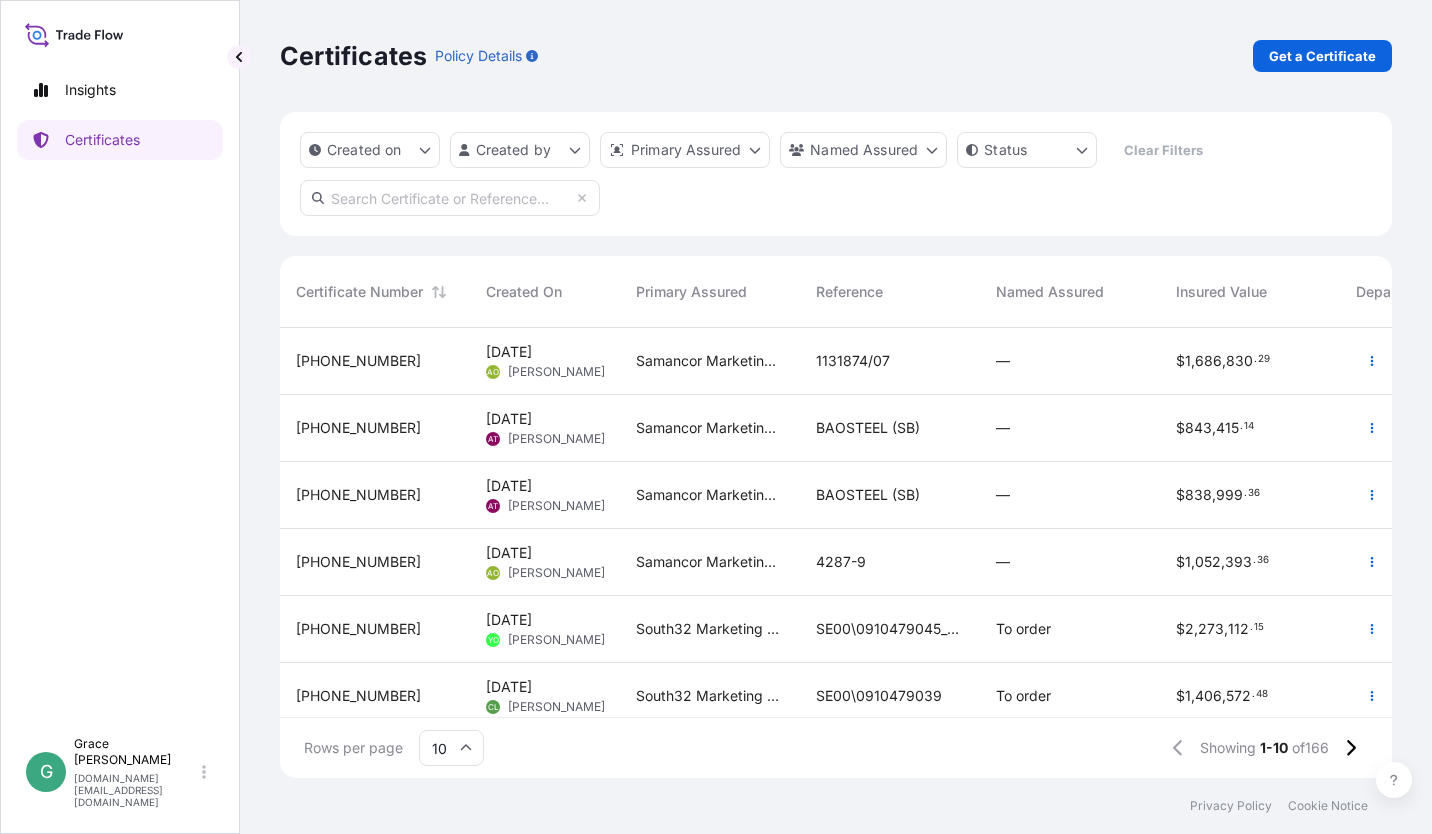 click on "Insights Certificates G [PERSON_NAME] [PERSON_NAME][DOMAIN_NAME][EMAIL_ADDRESS][PERSON_NAME][DOMAIN_NAME] Certificates Policy Details Get a Certificate Created on Created by Primary Assured Named Assured Status Clear Filters Certificate Number Created On Primary Assured Reference Named Assured Insured Value Departure Arrival Status [PHONE_NUMBER] [DATE] AO [PERSON_NAME] Samancor Marketing Pte Ltd 1131874/07 — $ 1 , 686 , 830 . 29 Saldanha [DATE] [GEOGRAPHIC_DATA] —/—/— Issued [PHONE_NUMBER] [DATE] AT [PERSON_NAME] Marketing Pte Ltd BAOSTEEL (SB) — $ 843 , 415 . 14 ZASDB [DATE] [GEOGRAPHIC_DATA] —/—/— Issued [PHONE_NUMBER] [DATE] AT [PERSON_NAME] Marketing Pte Ltd BAOSTEEL (SB) — $ 838 , 999 . 36 ZASDB [DATE] [GEOGRAPHIC_DATA] —/—/— Issued [PHONE_NUMBER] [DATE] AO [PERSON_NAME] Samancor Marketing Pte Ltd 4287-9 — $ 1 , 052 , 393 . 36 AUMIB [DATE] [GEOGRAPHIC_DATA] —/—/— Issued [PHONE_NUMBER] [DATE] YO Yanntyng Ong South32 Marketing Pte Ltd SE00\0910479045_Xiamen Siming To order $ 2 , 273 , 112 . 15 COCTG [DATE] Shanghai Issued $" at bounding box center (716, 417) 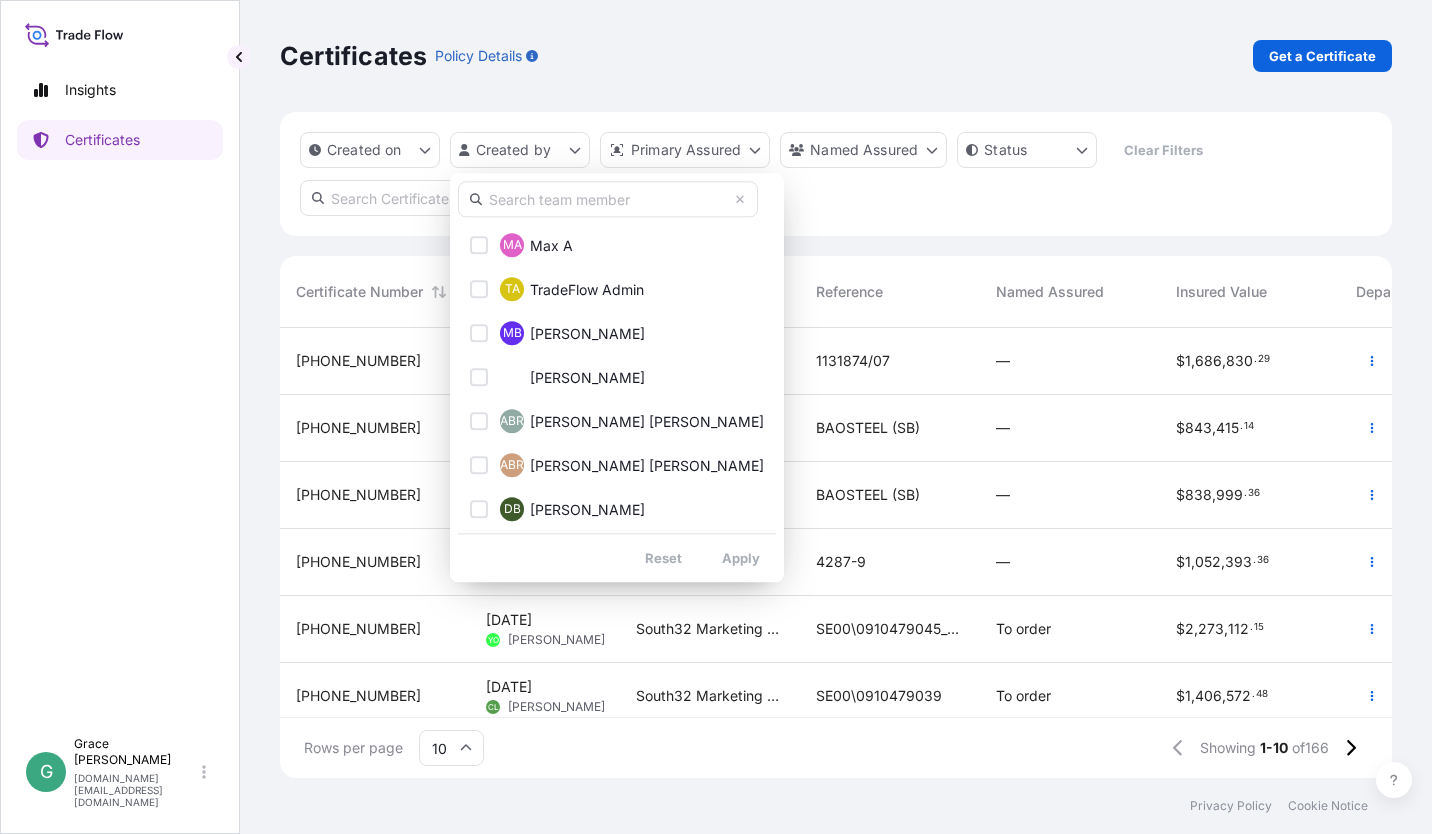 click at bounding box center (608, 199) 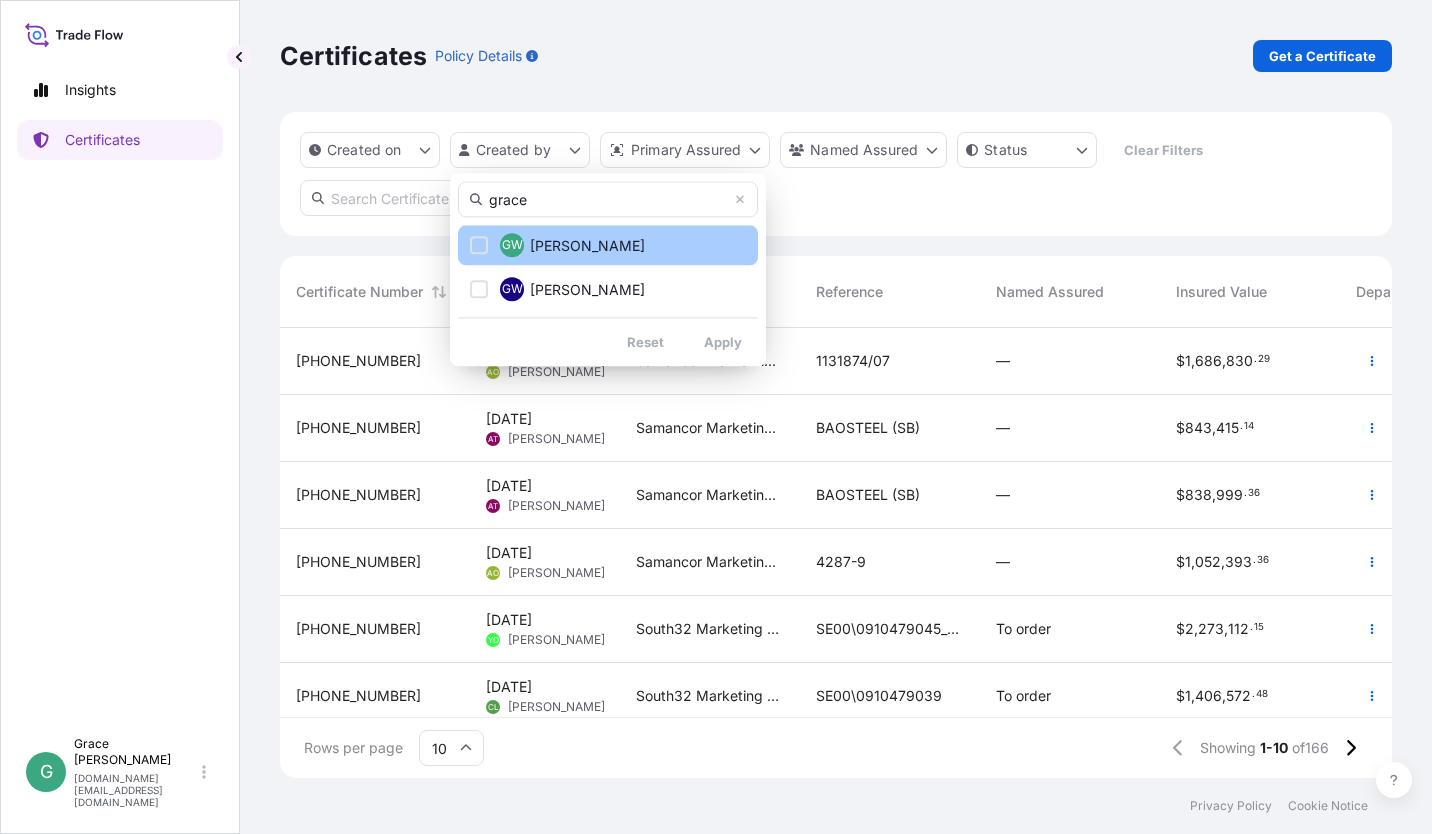 type on "grace" 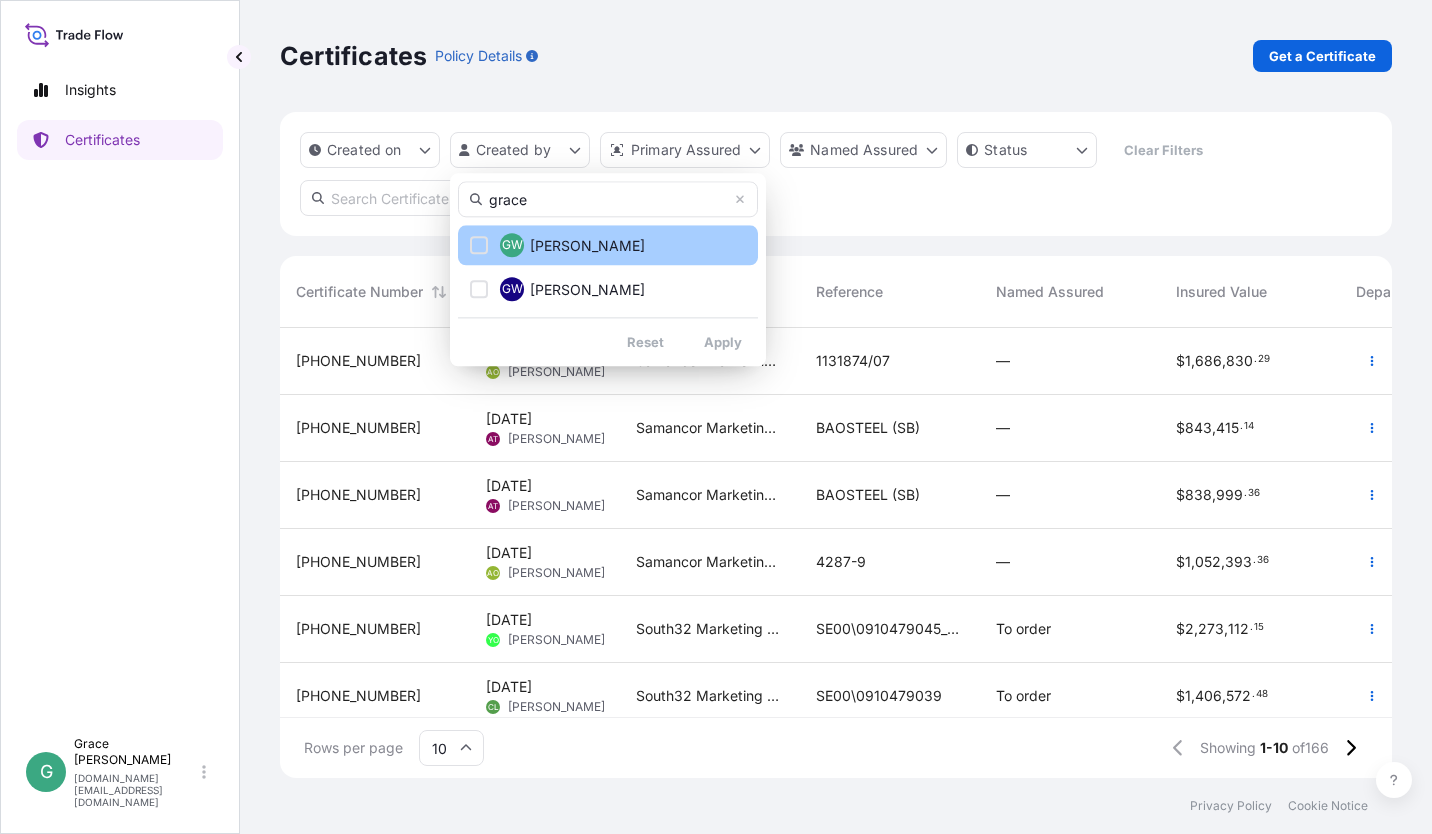 click at bounding box center (479, 245) 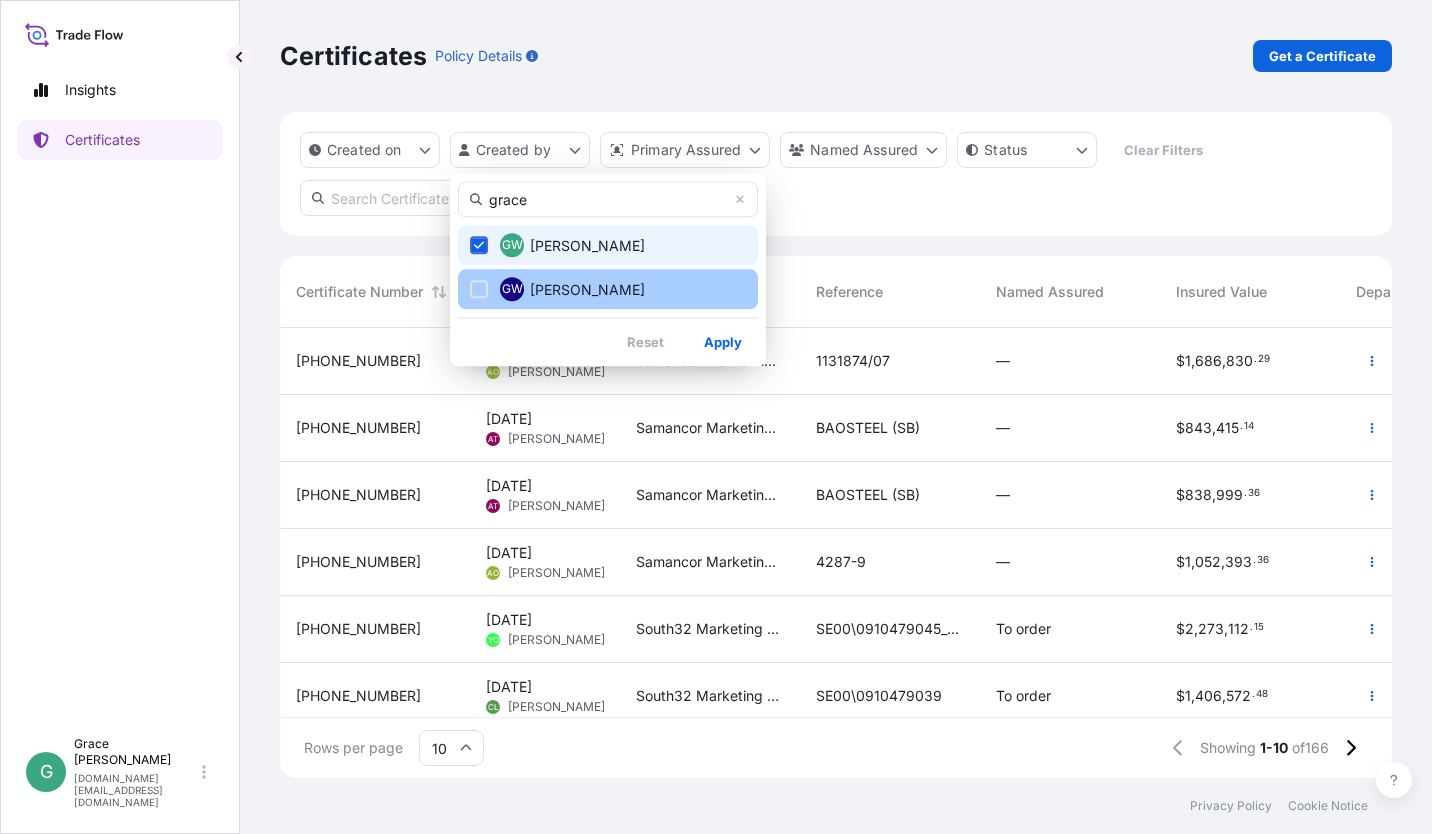 click at bounding box center (479, 289) 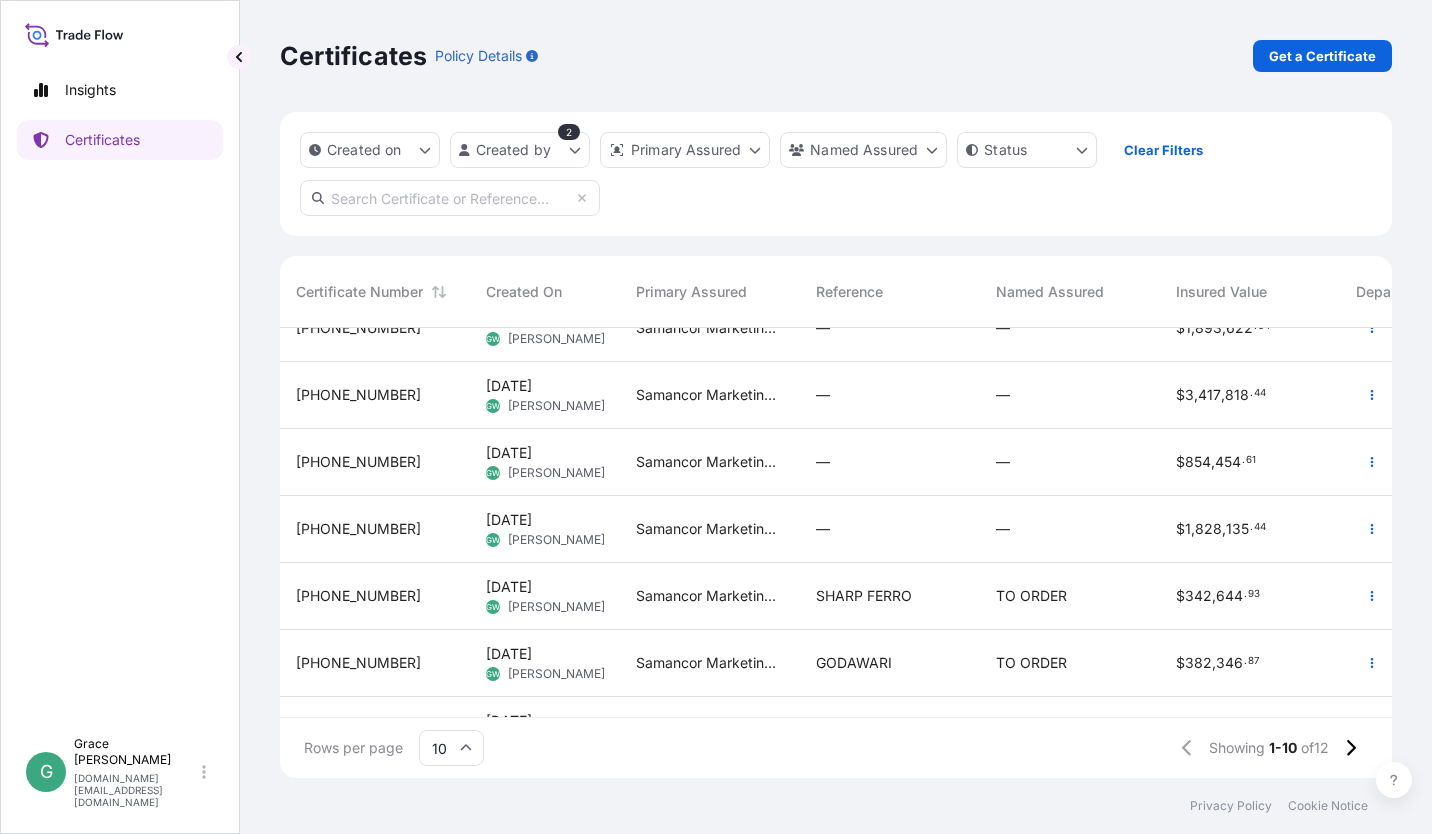 scroll, scrollTop: 0, scrollLeft: 0, axis: both 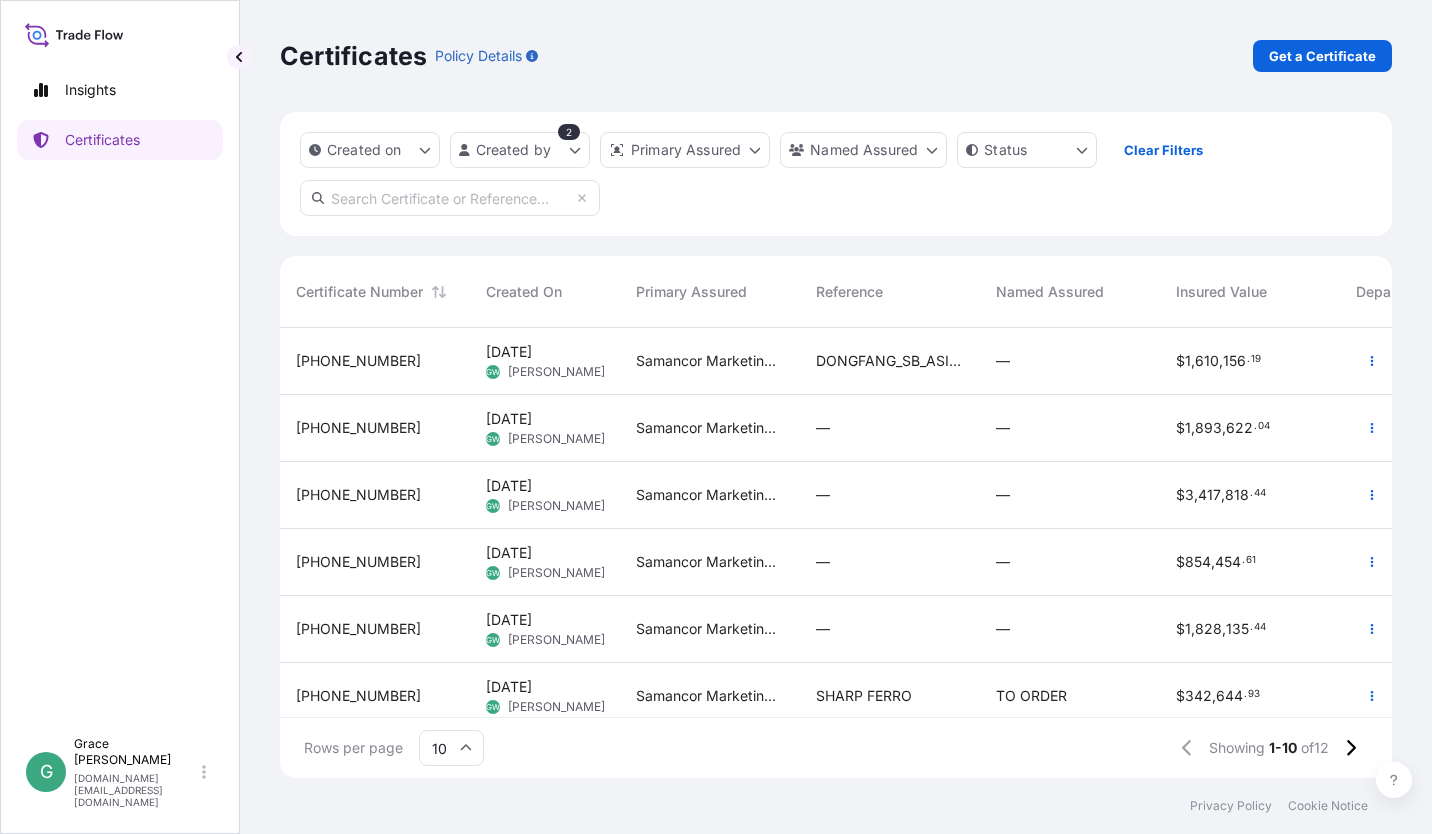 click on "—" at bounding box center (890, 428) 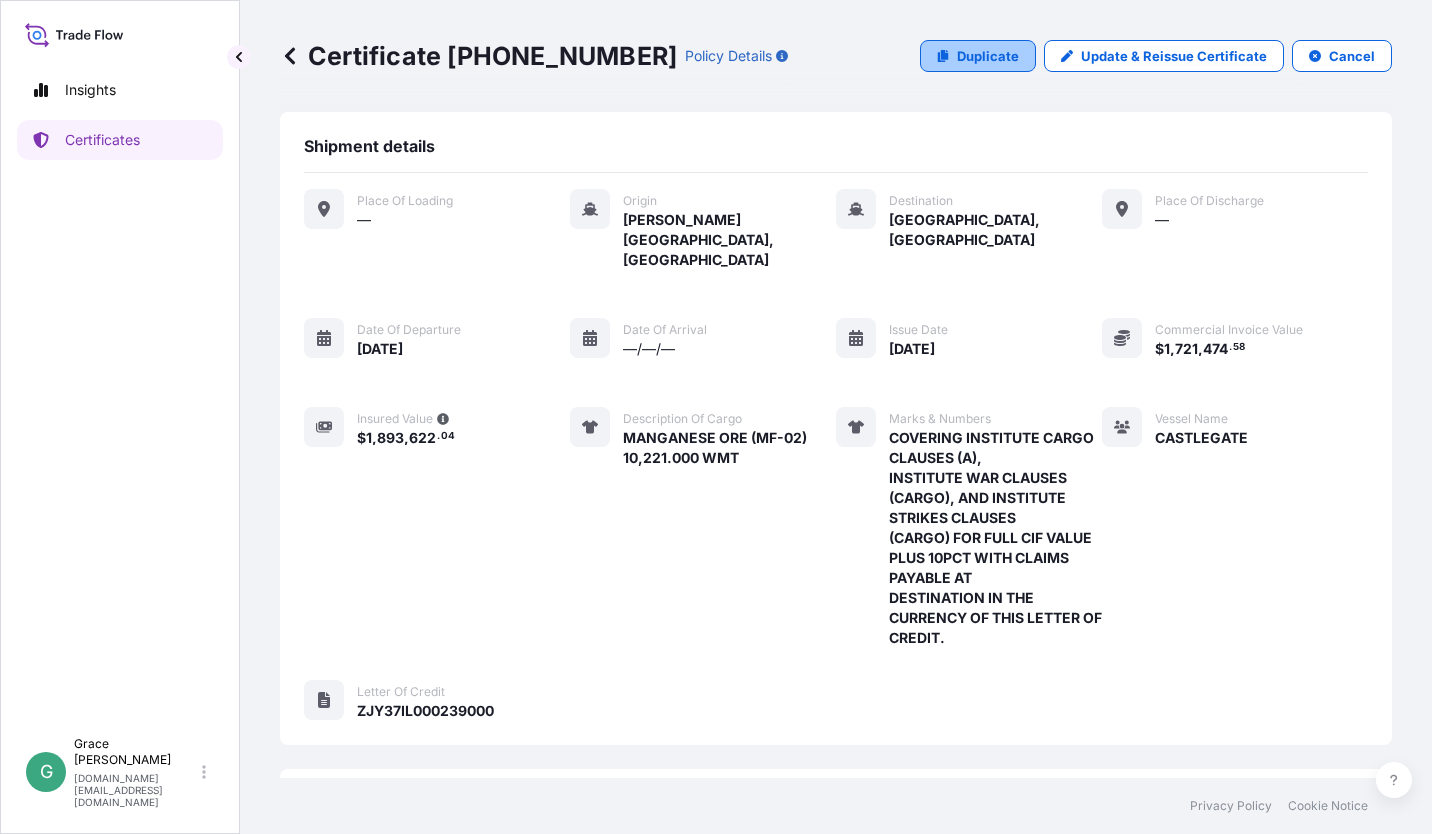 click on "Duplicate" at bounding box center (978, 56) 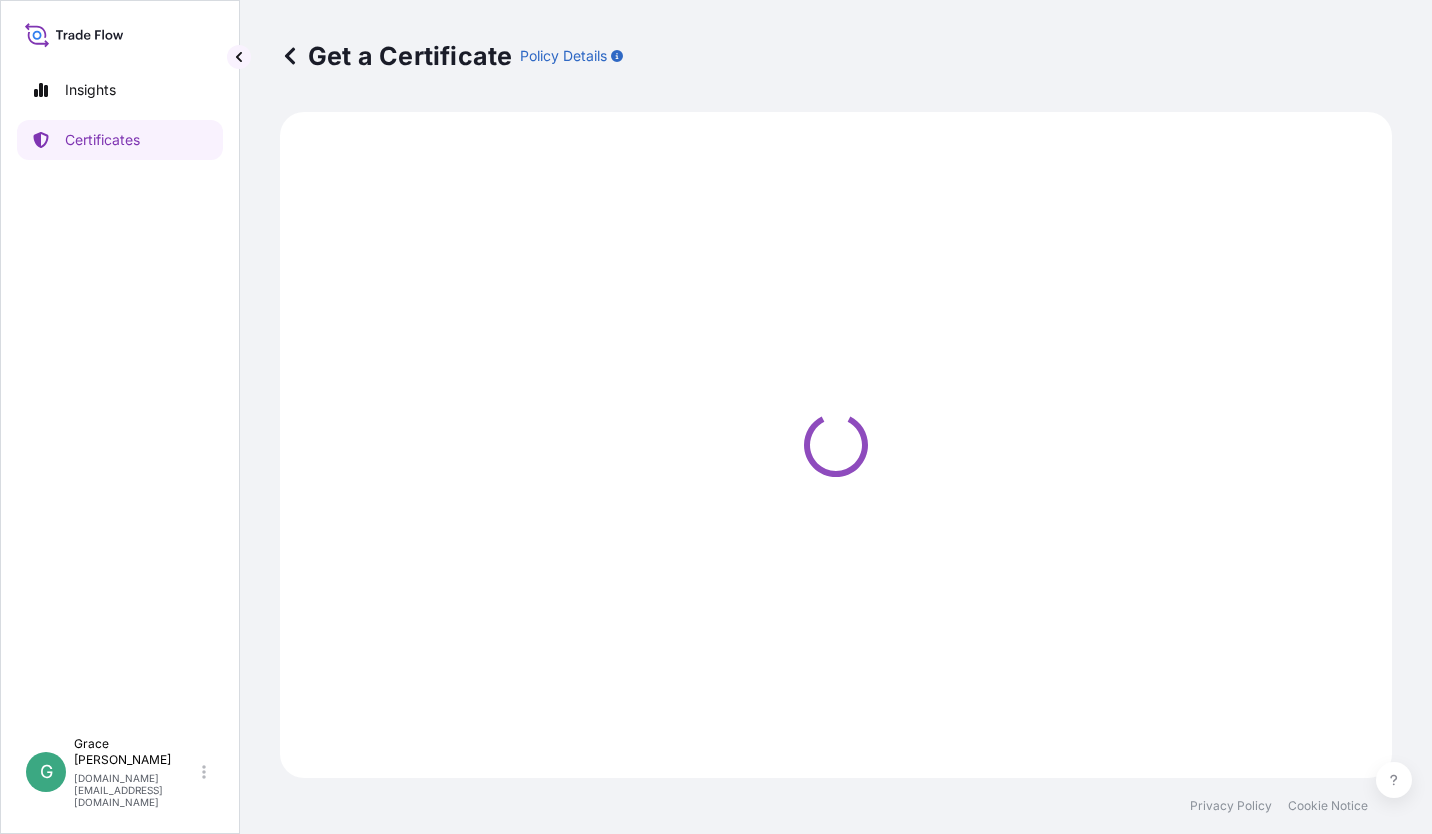 select on "Sea" 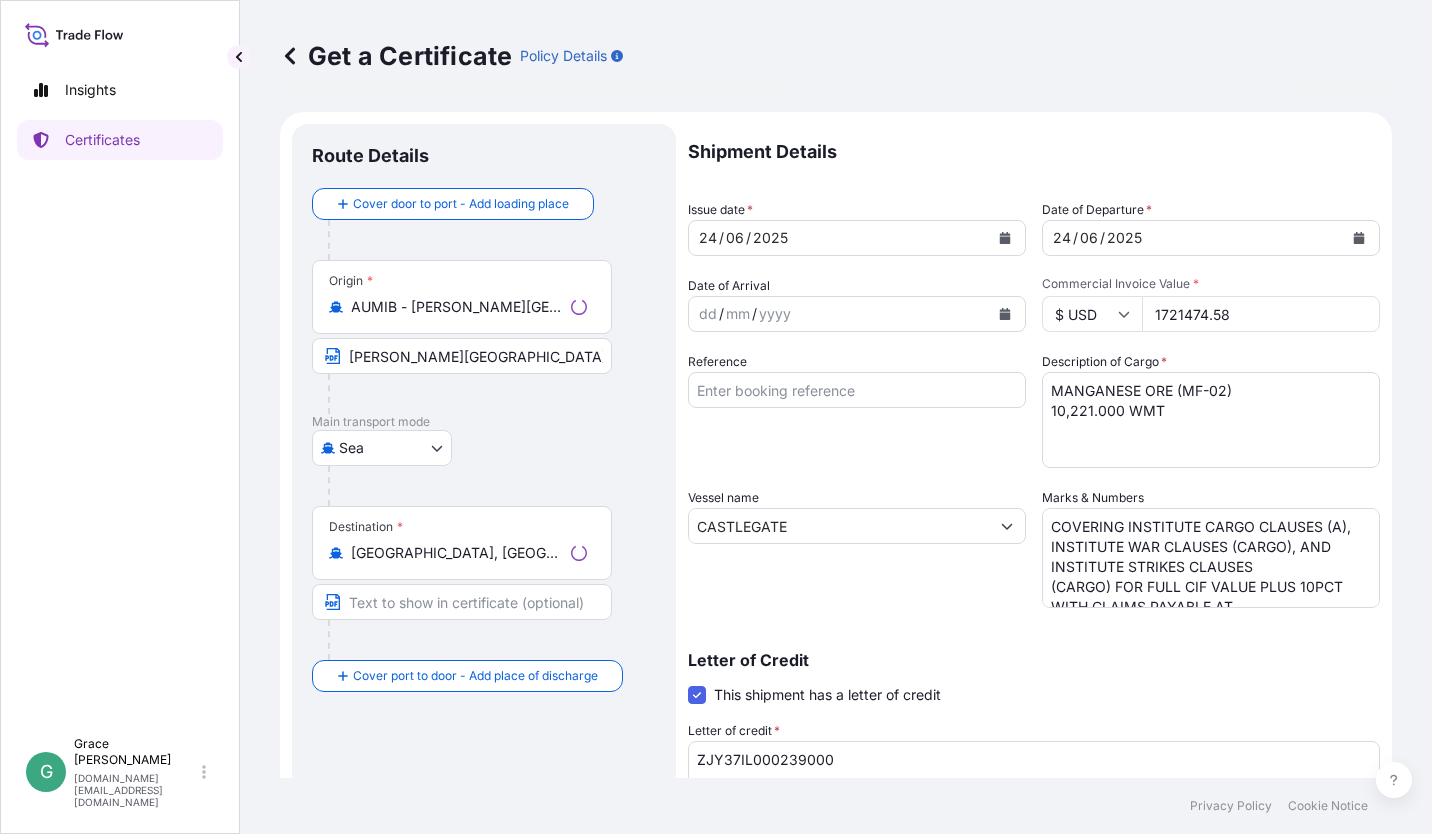 select on "31710" 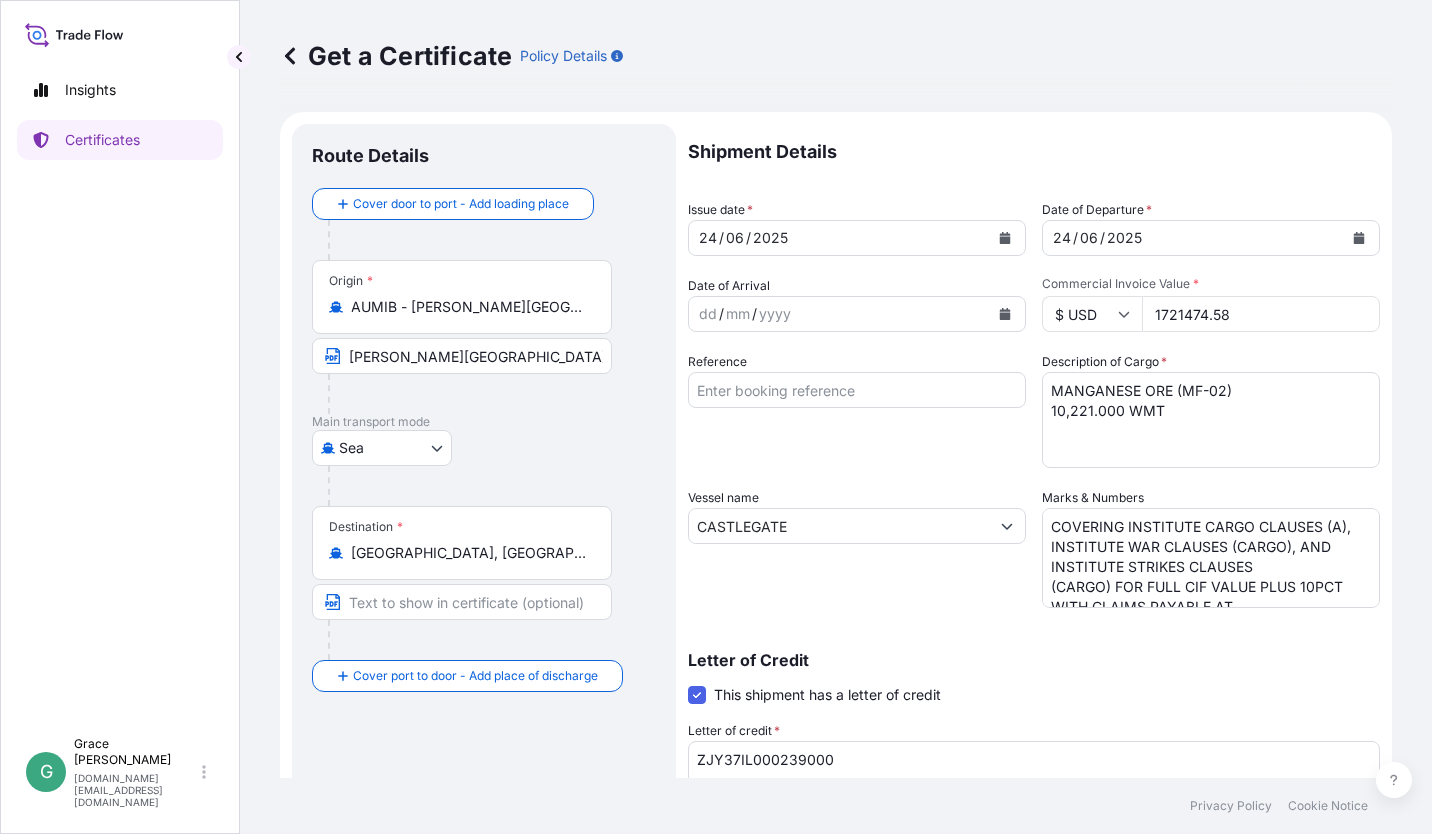 click 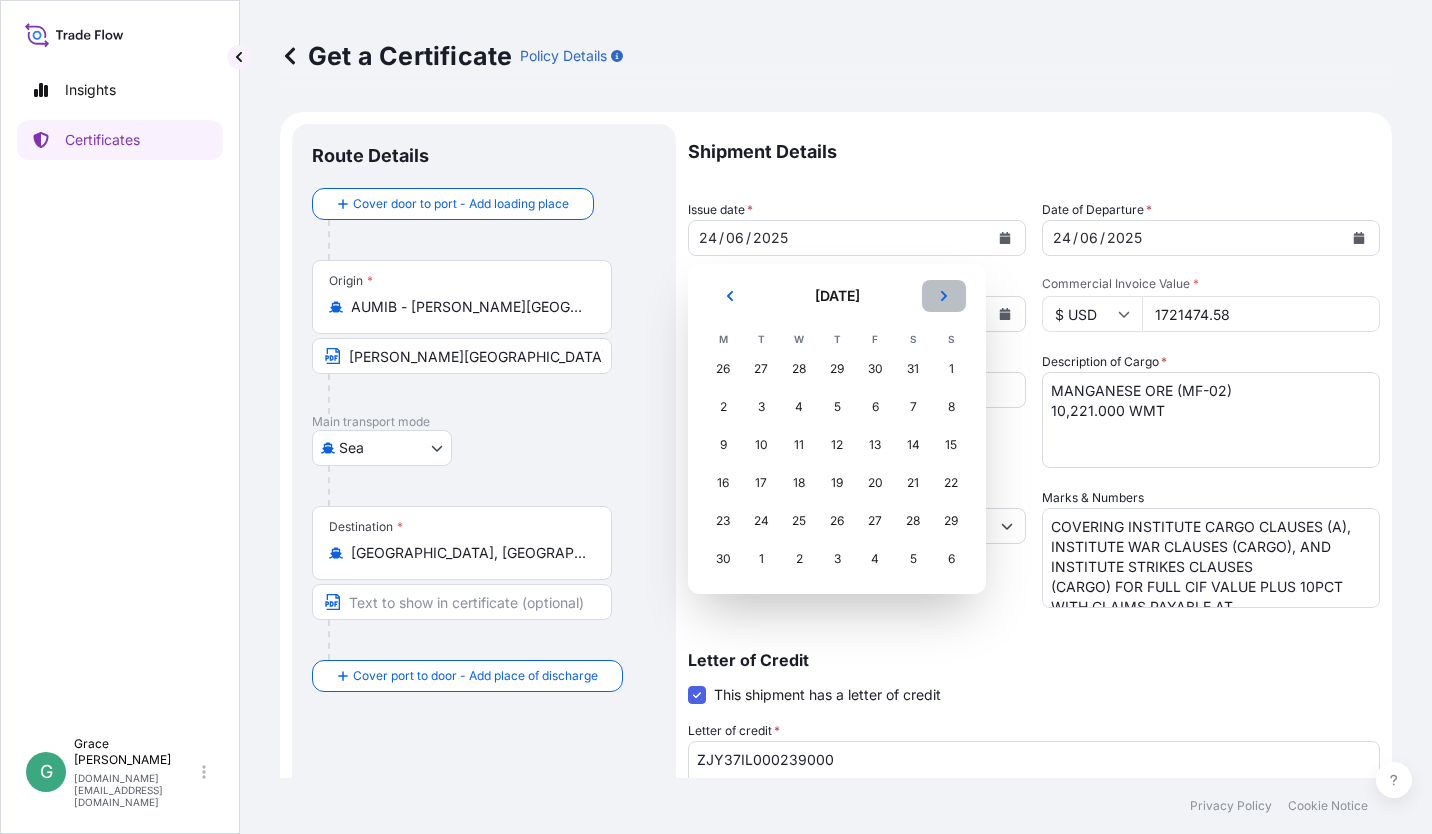 click at bounding box center (944, 296) 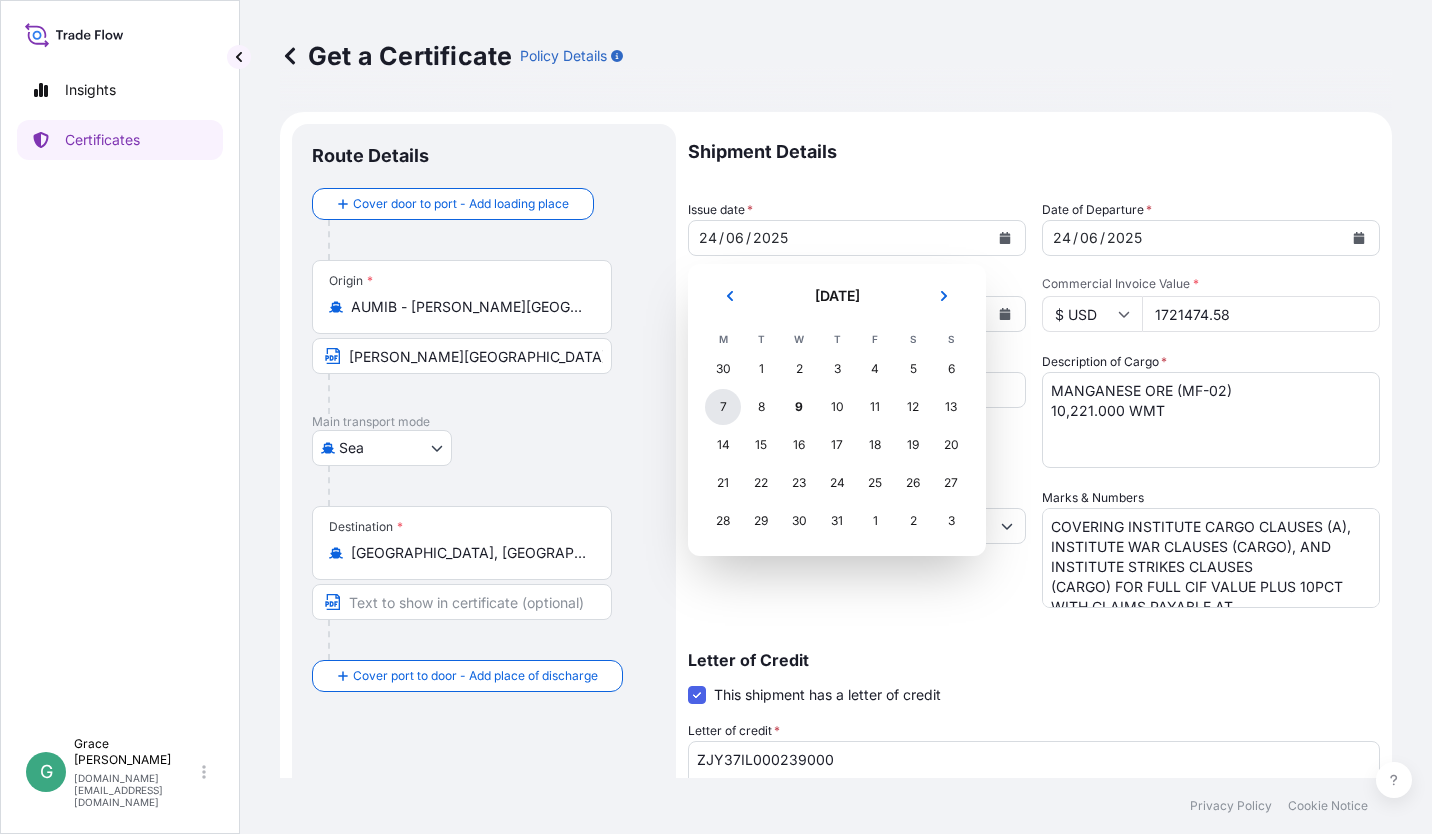 click on "7" at bounding box center (723, 407) 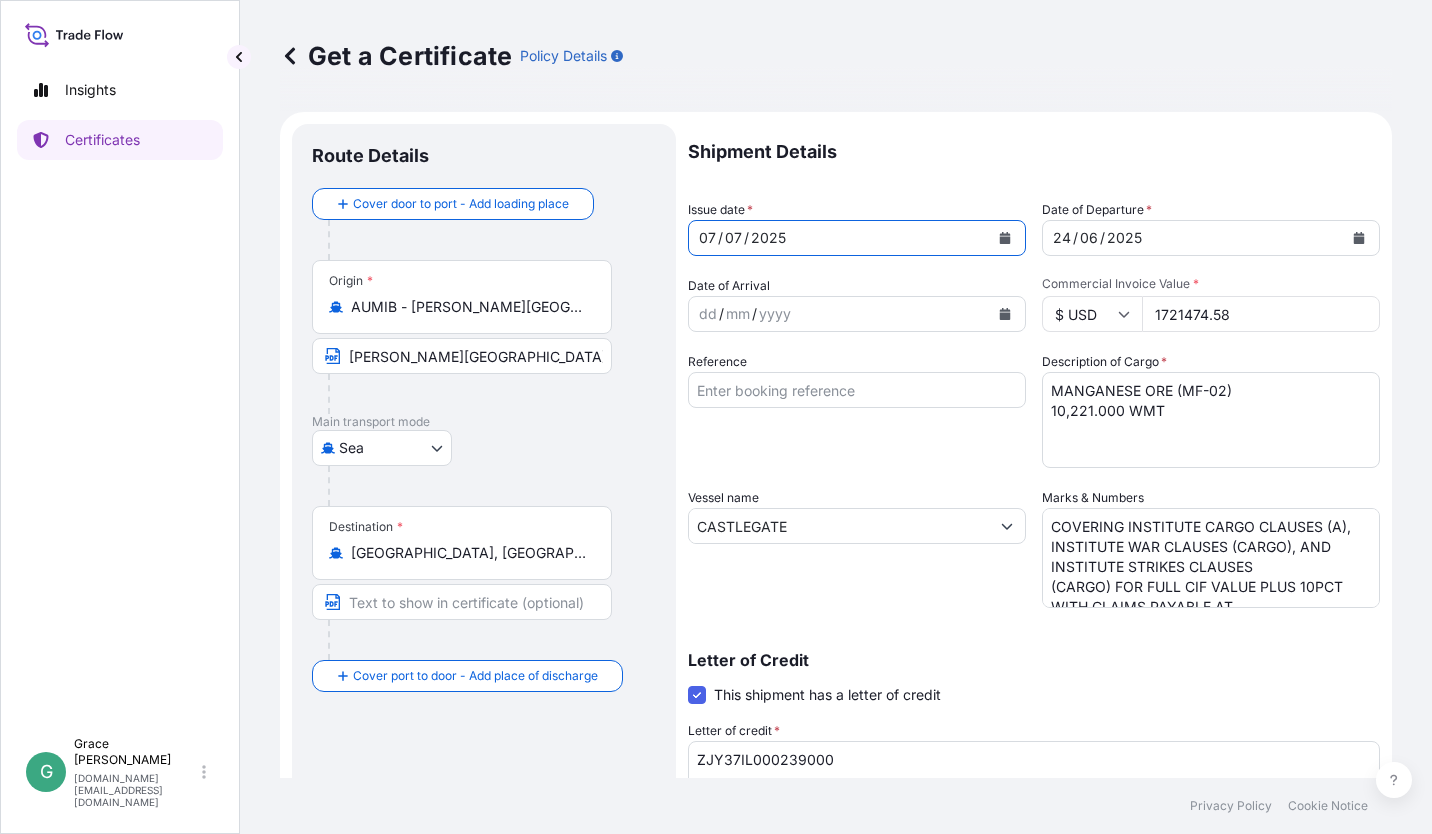click at bounding box center (1359, 238) 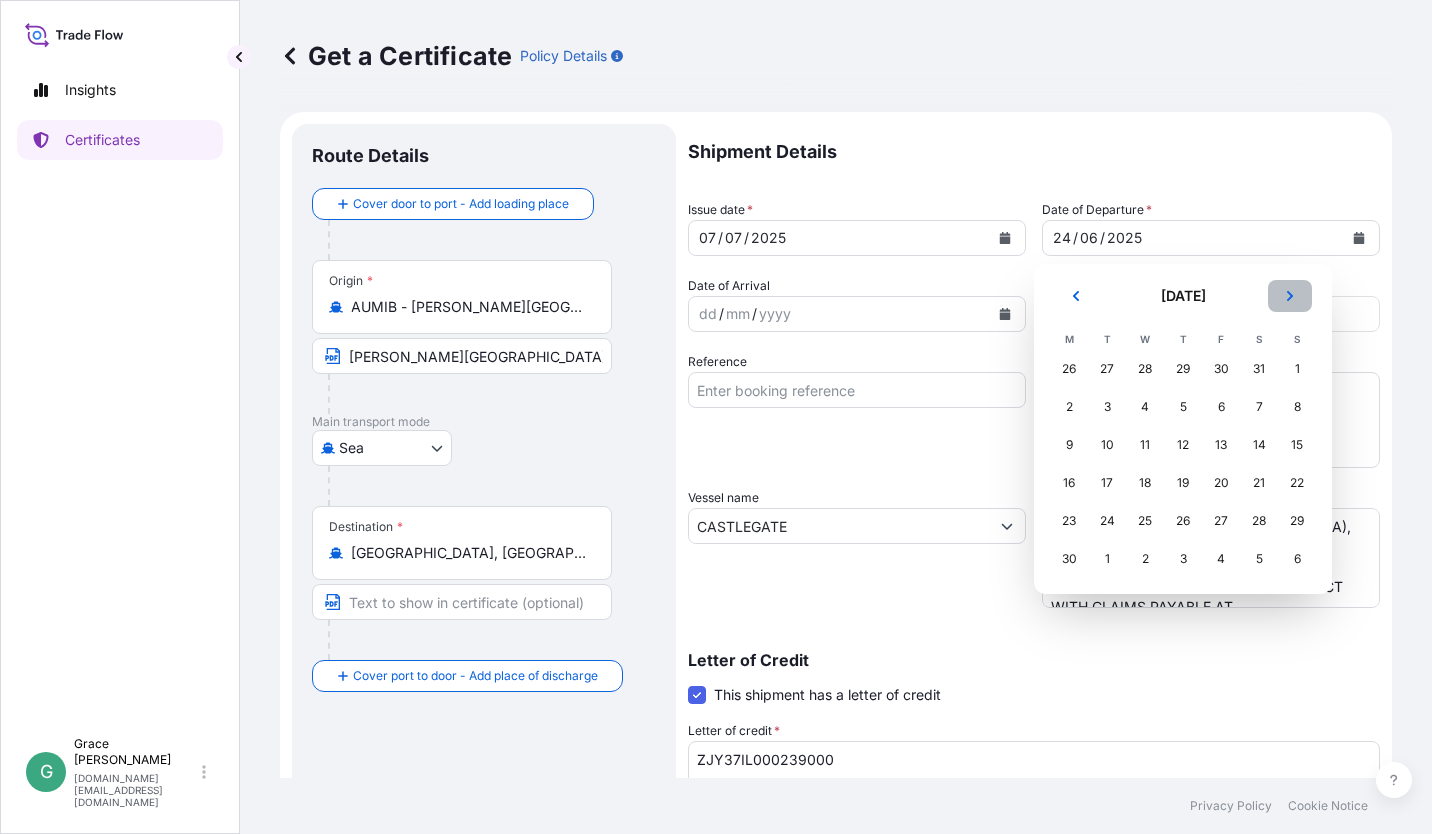 click 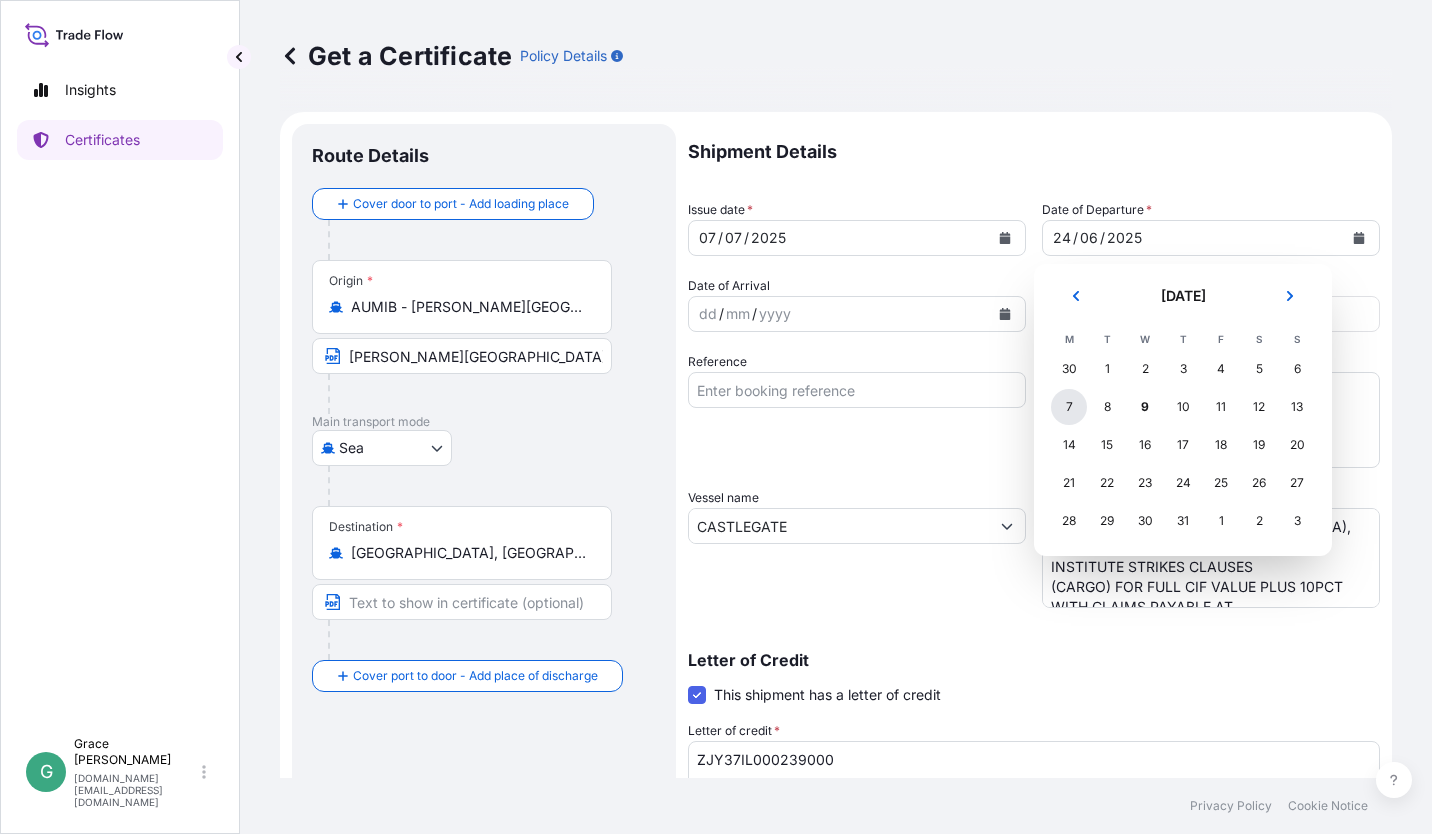 click on "7" at bounding box center [1069, 407] 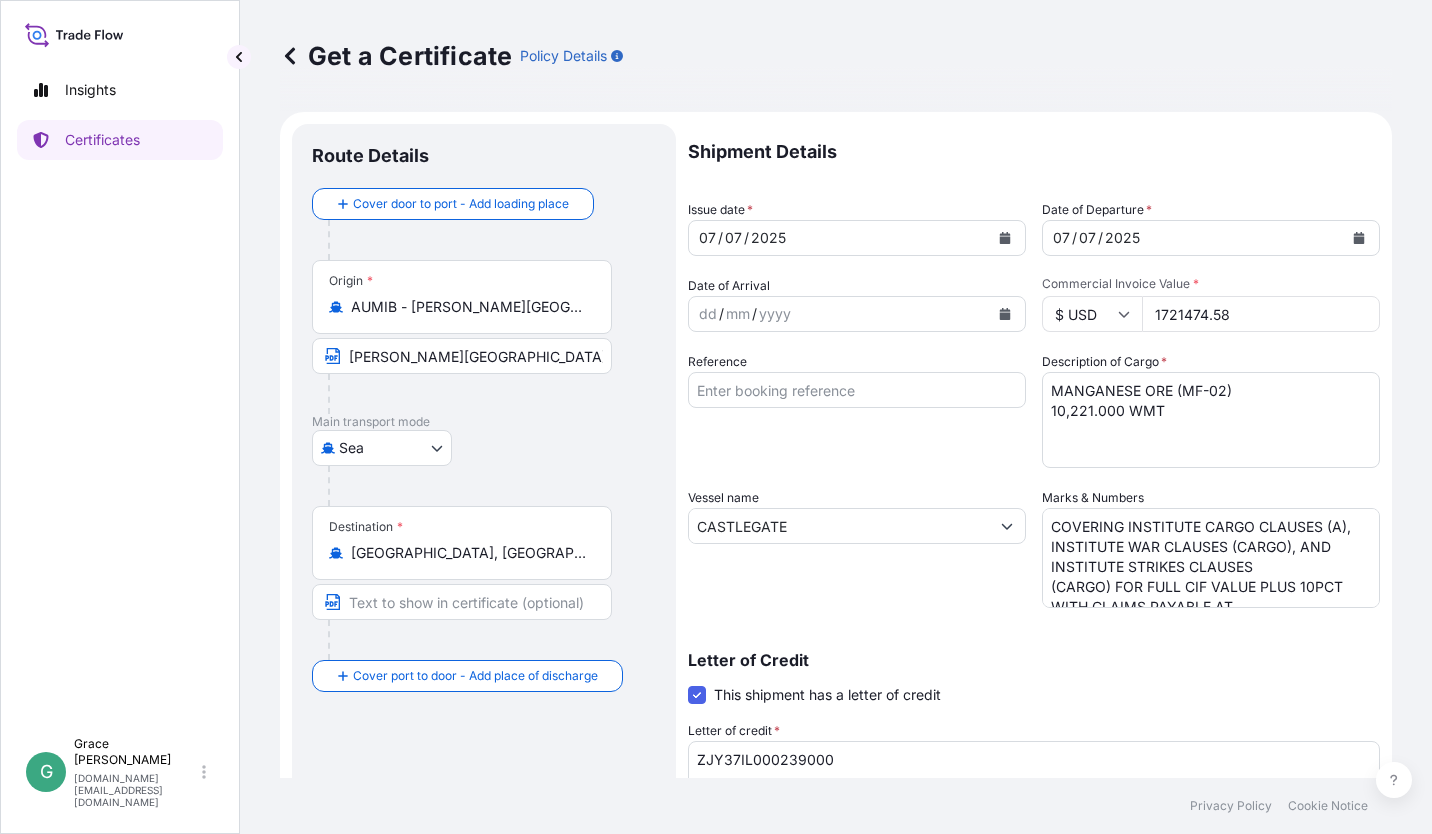 click on "MANGANESE ORE (MF-02)
10,221.000 WMT" at bounding box center (1211, 420) 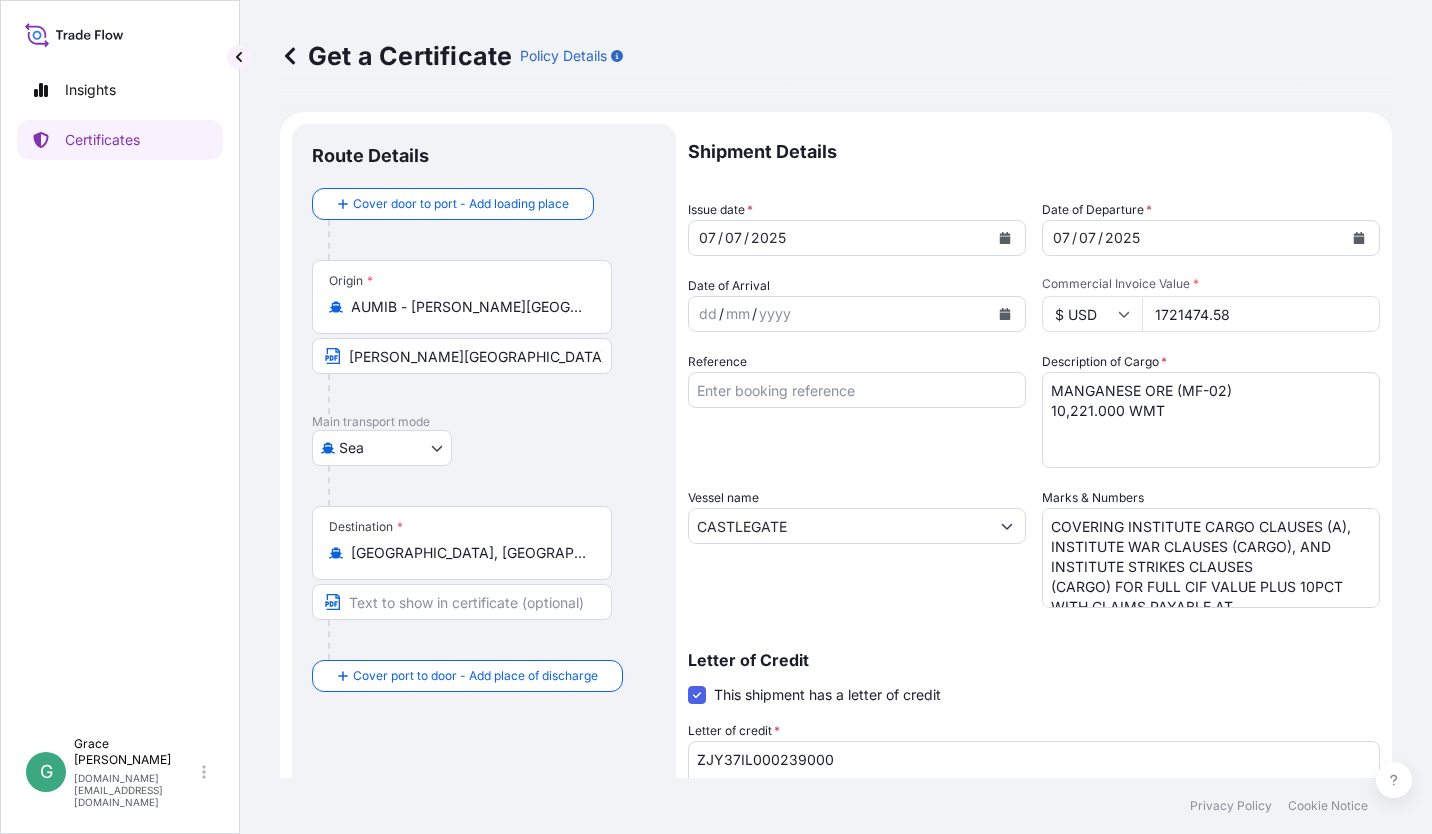 drag, startPoint x: 1203, startPoint y: 306, endPoint x: 1114, endPoint y: 302, distance: 89.08984 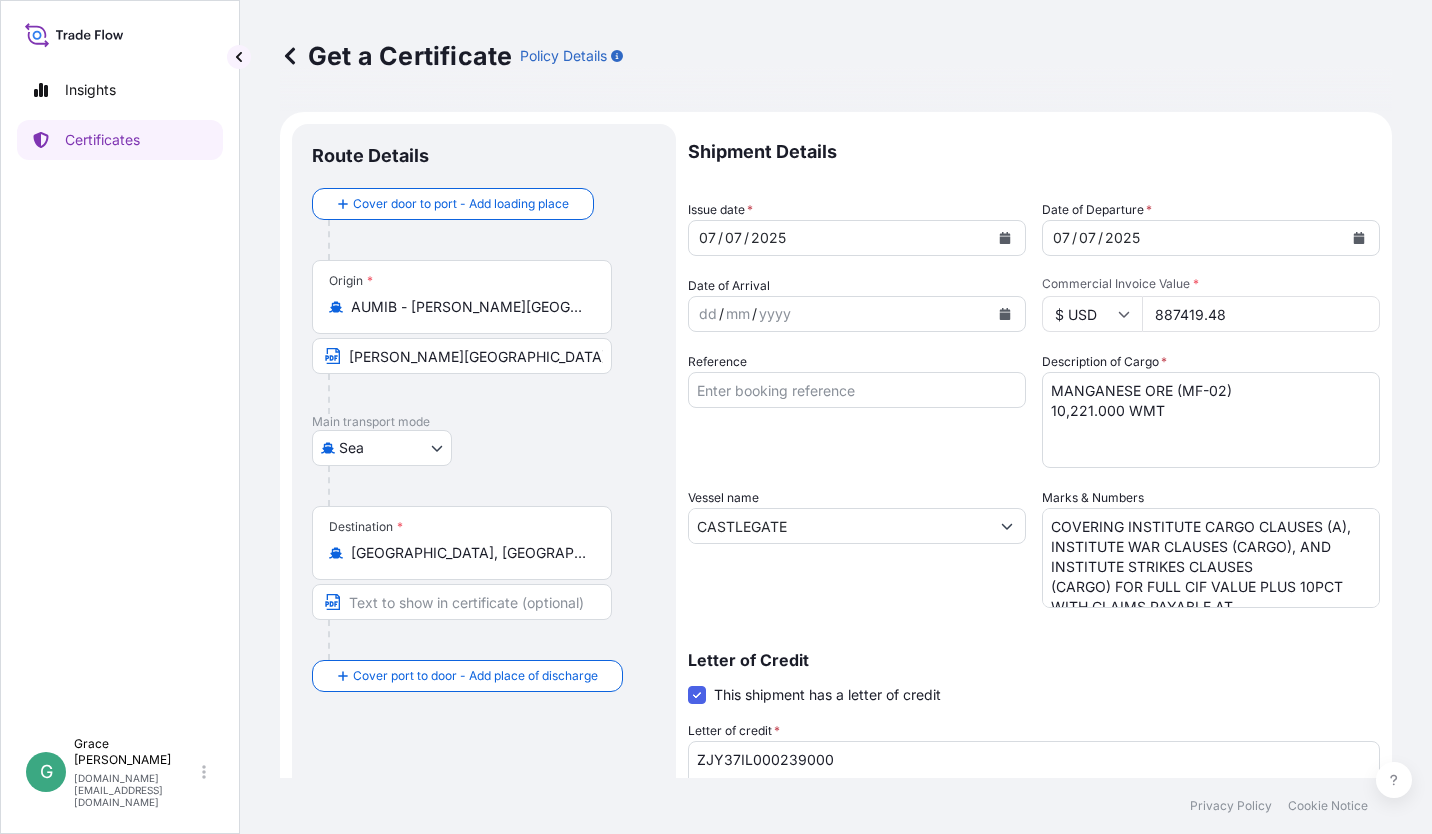 type on "887419.48" 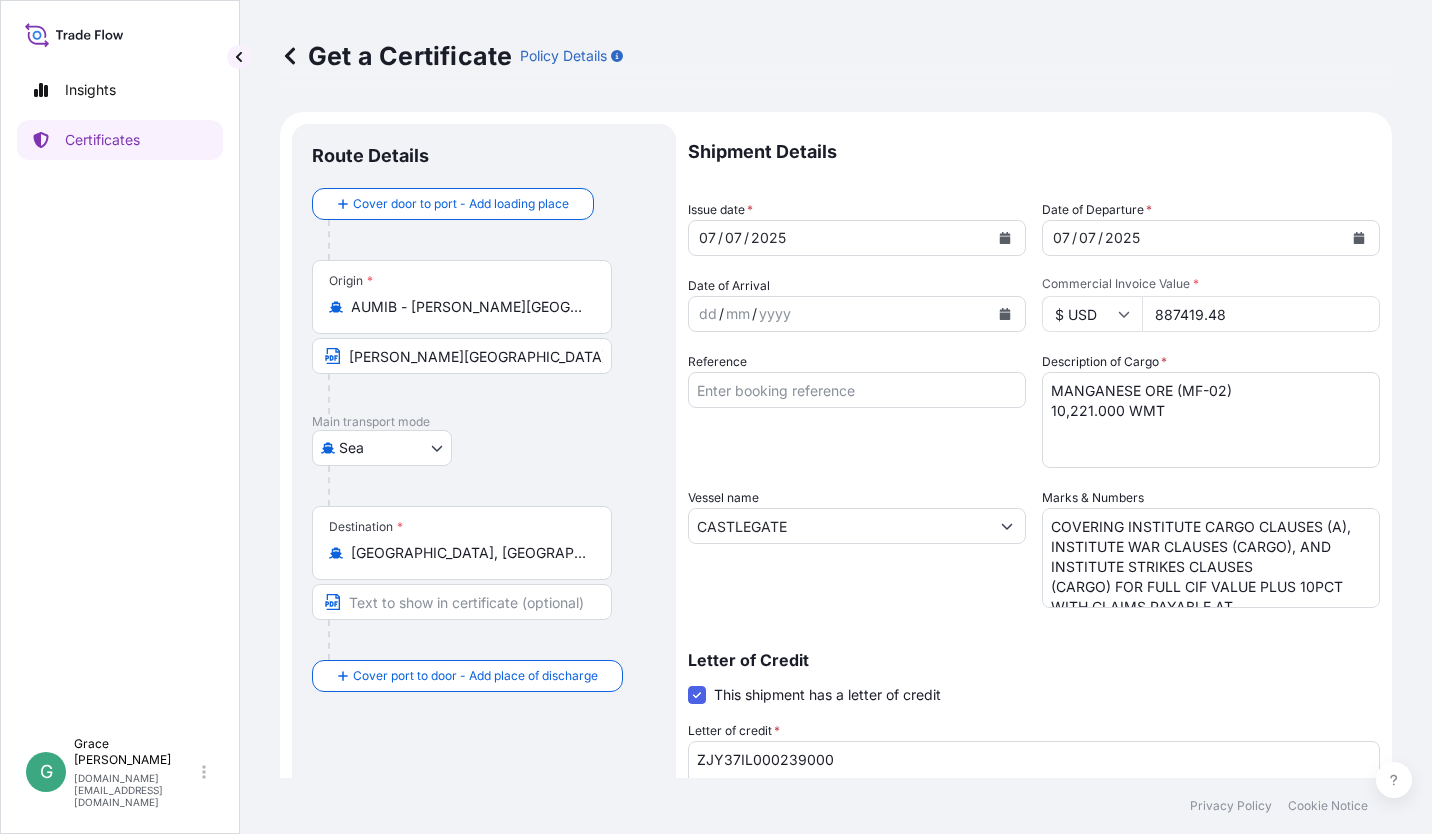 click on "MANGANESE ORE (MF-02)
10,221.000 WMT" at bounding box center [1211, 420] 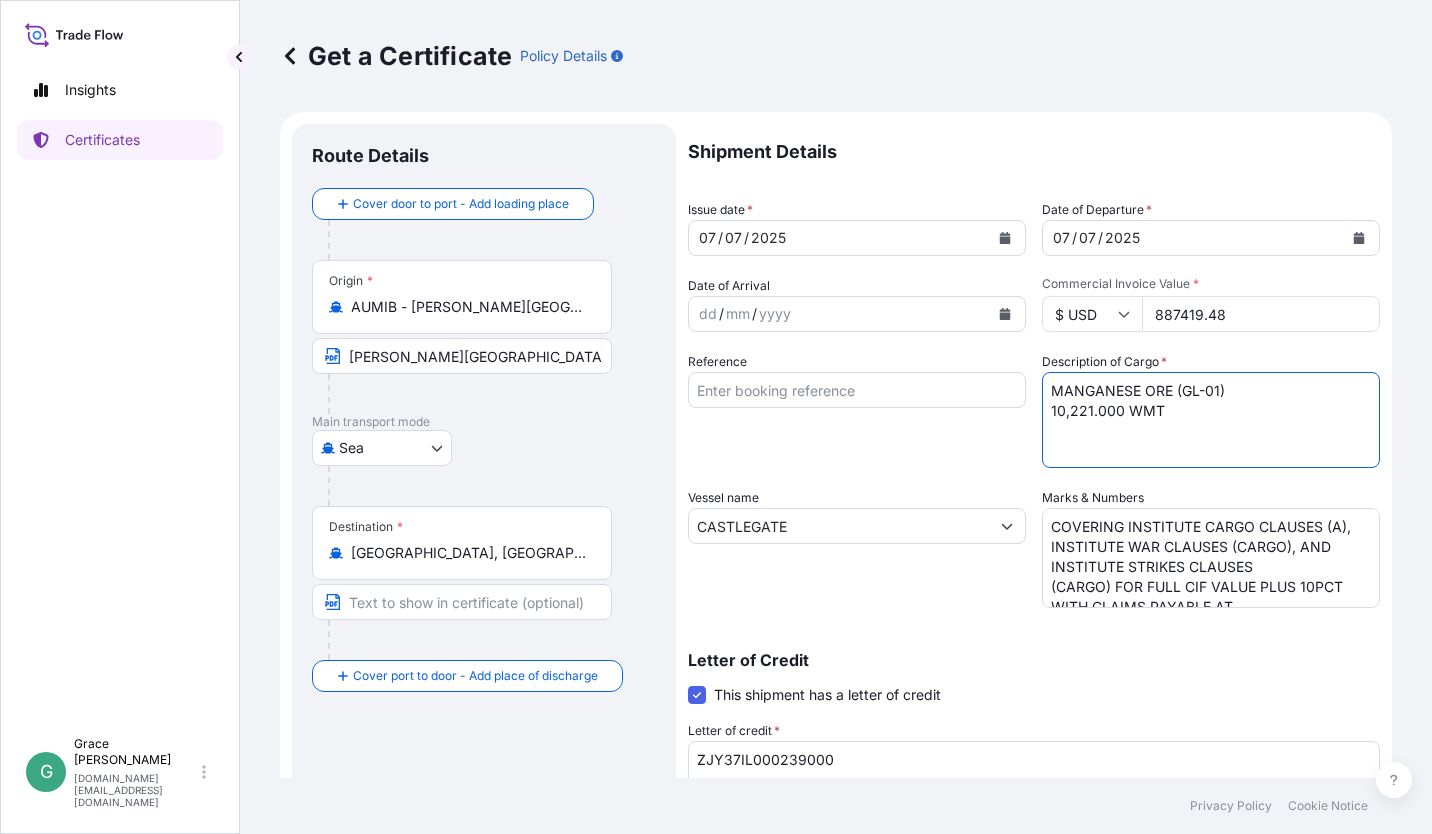 click on "MANGANESE ORE (MF-02)
10,221.000 WMT" at bounding box center (1211, 420) 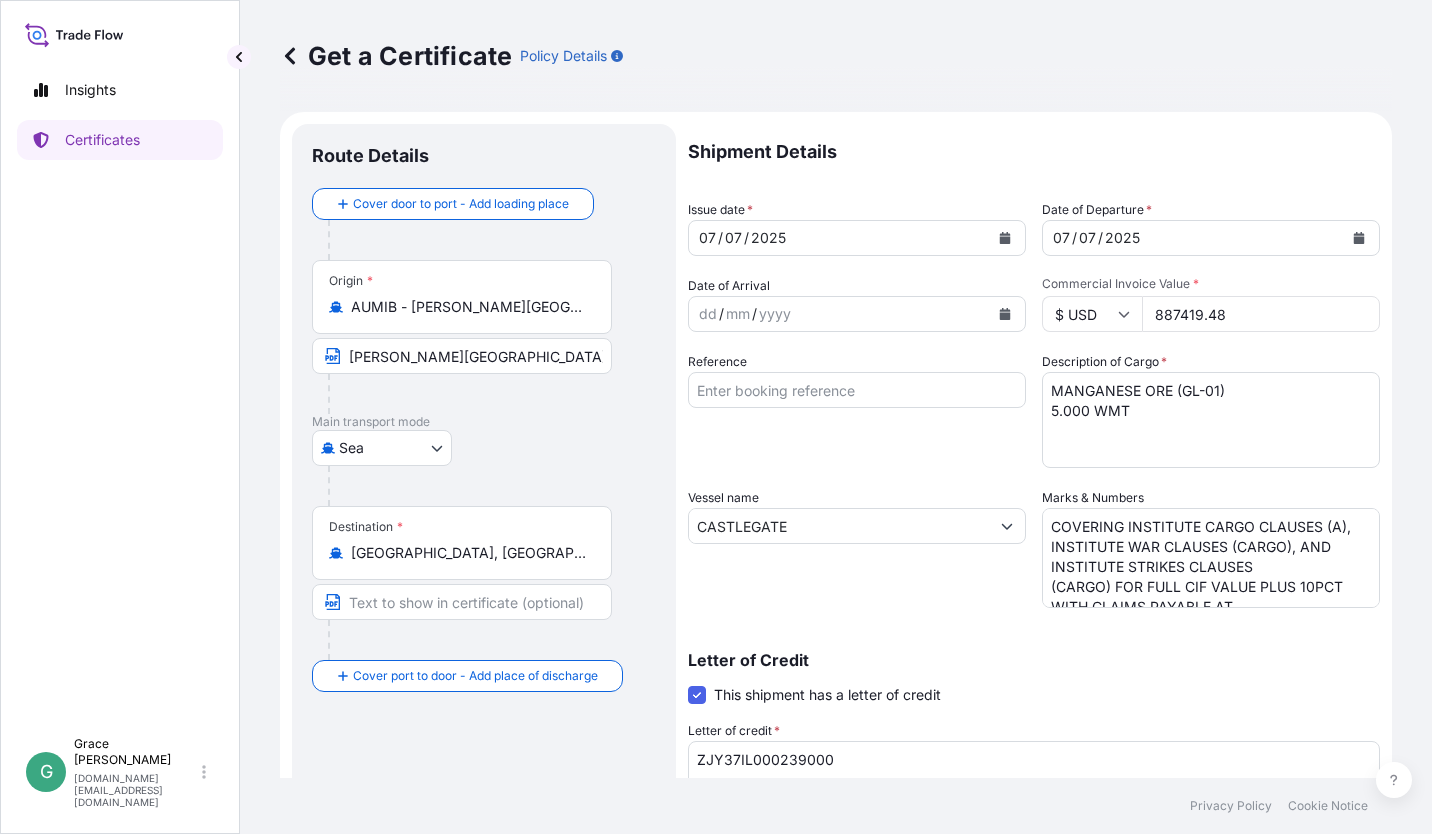 click on "MANGANESE ORE (MF-02)
10,221.000 WMT" at bounding box center (1211, 420) 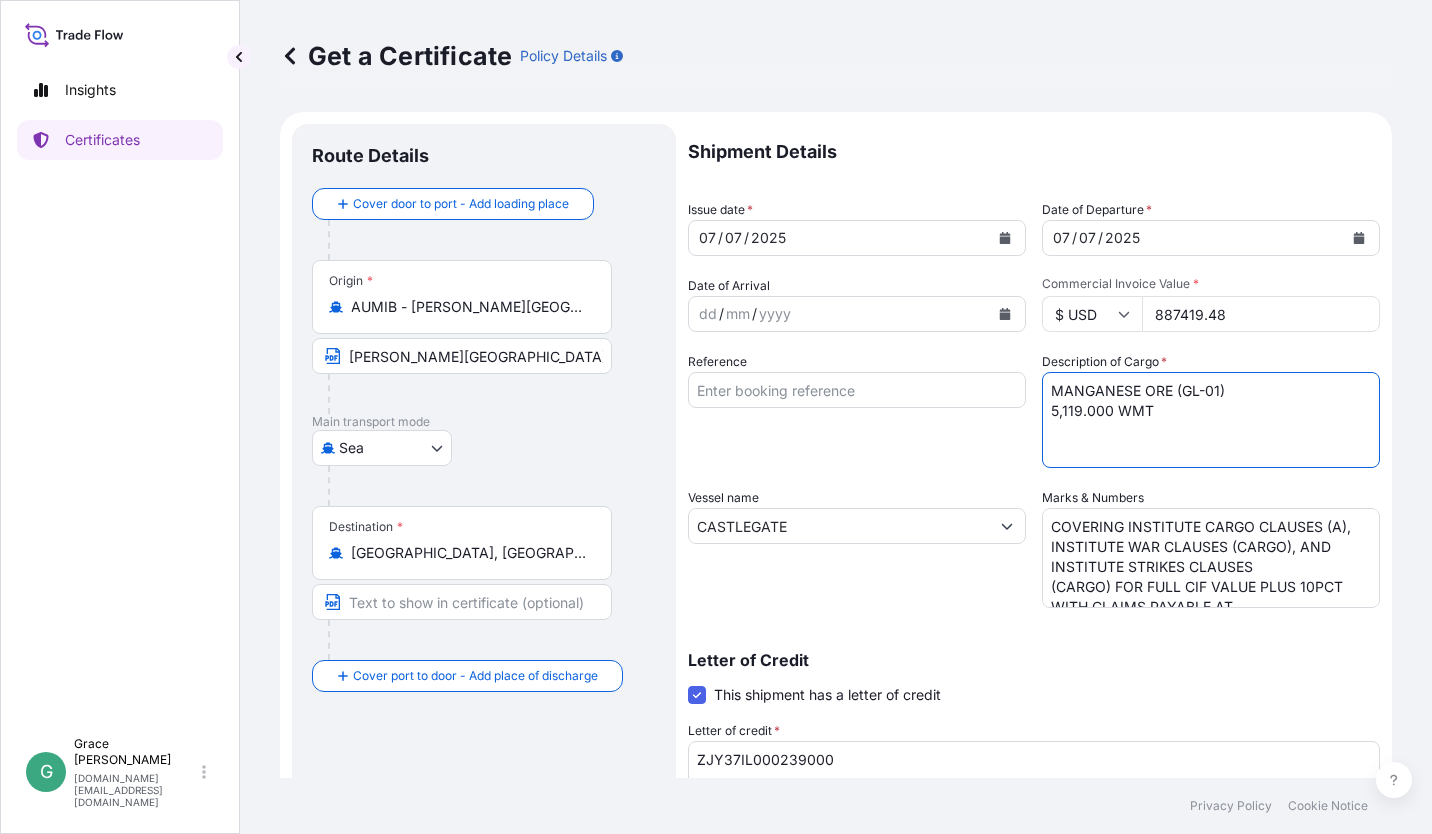 type on "MANGANESE ORE (GL-01)
5,119.000 WMT" 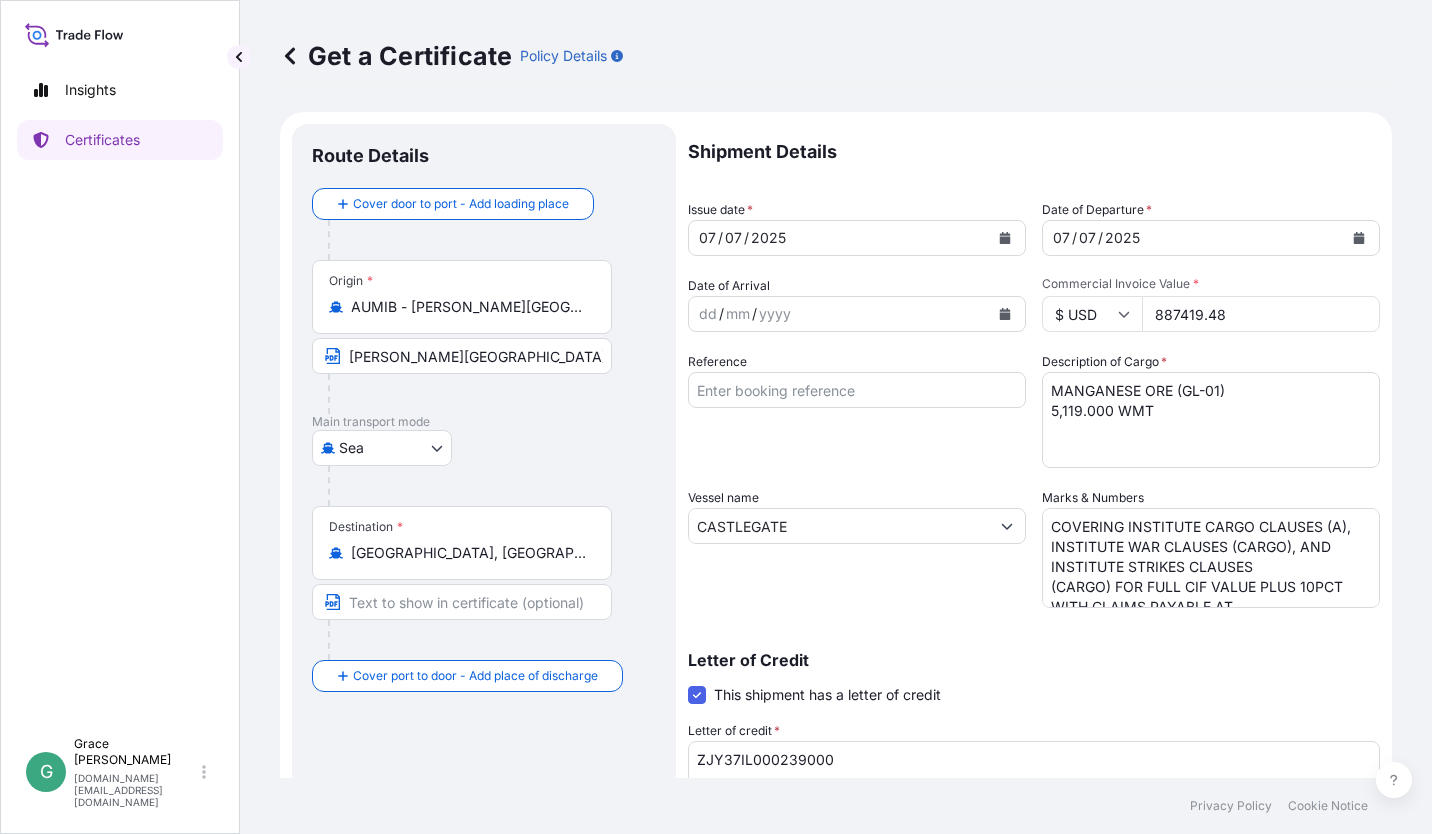 drag, startPoint x: 1141, startPoint y: 570, endPoint x: 1069, endPoint y: 544, distance: 76.55064 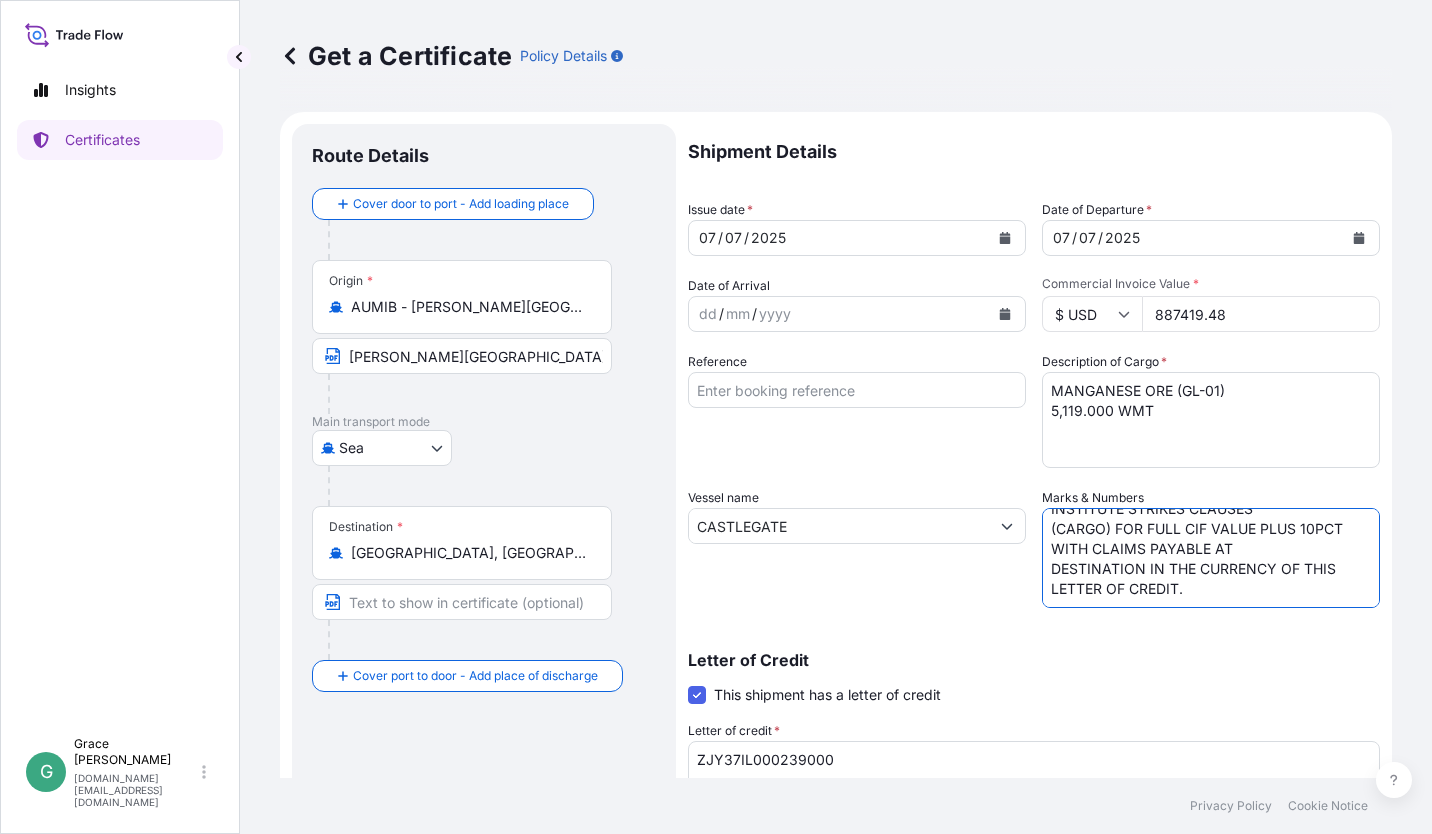 drag, startPoint x: 1038, startPoint y: 522, endPoint x: 1367, endPoint y: 702, distance: 375.02133 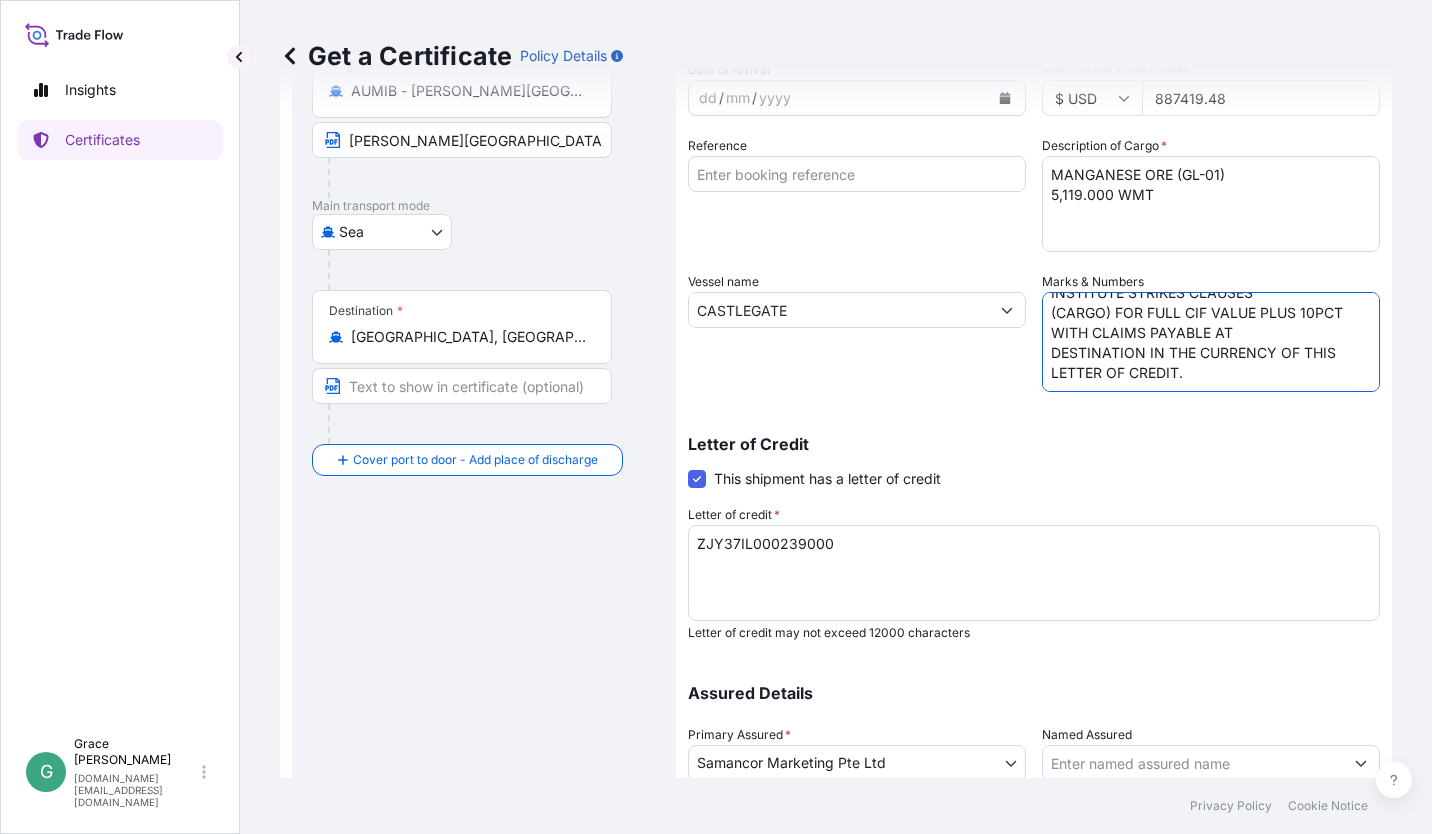 scroll, scrollTop: 0, scrollLeft: 0, axis: both 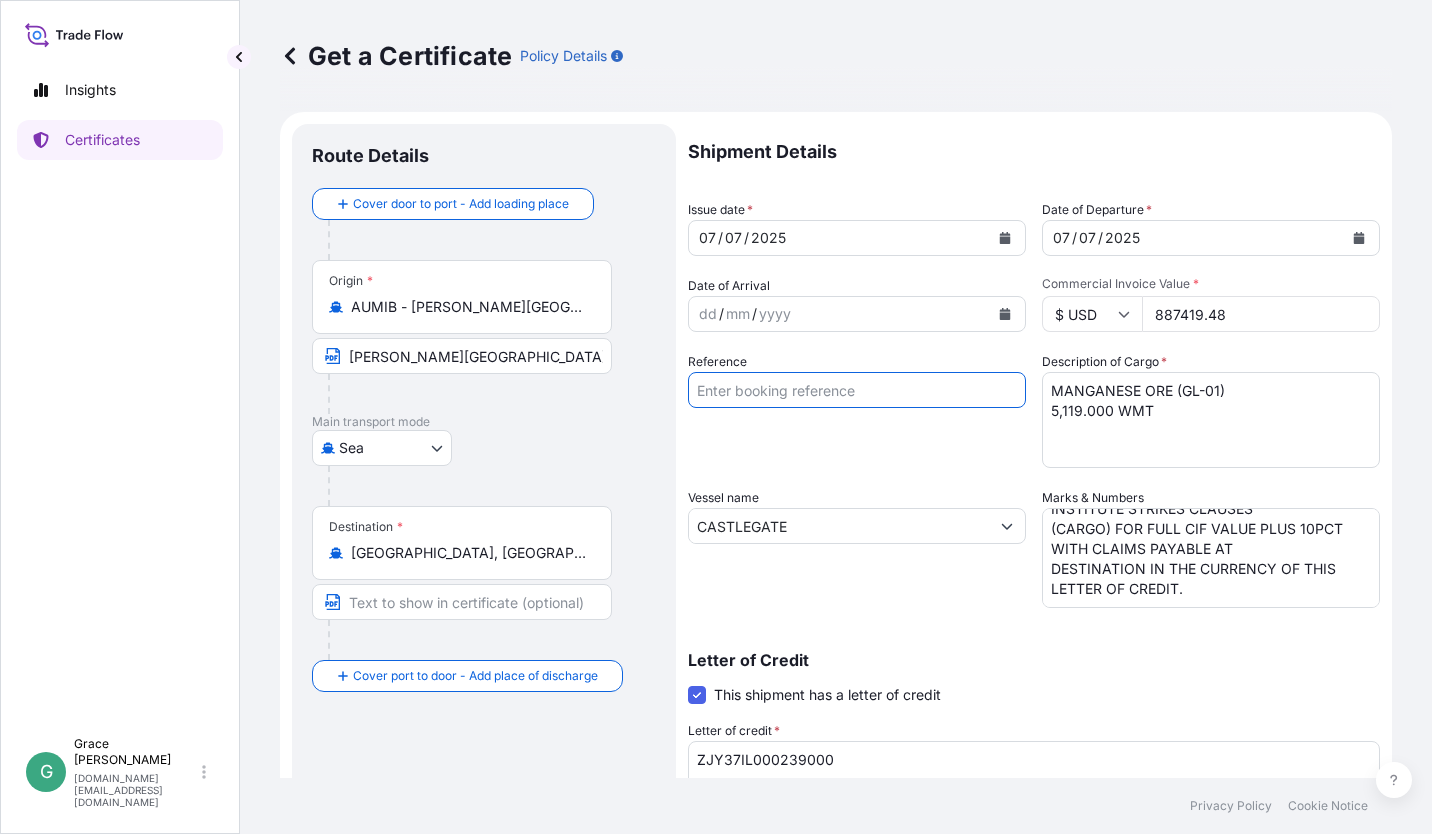 click on "Reference" at bounding box center (857, 390) 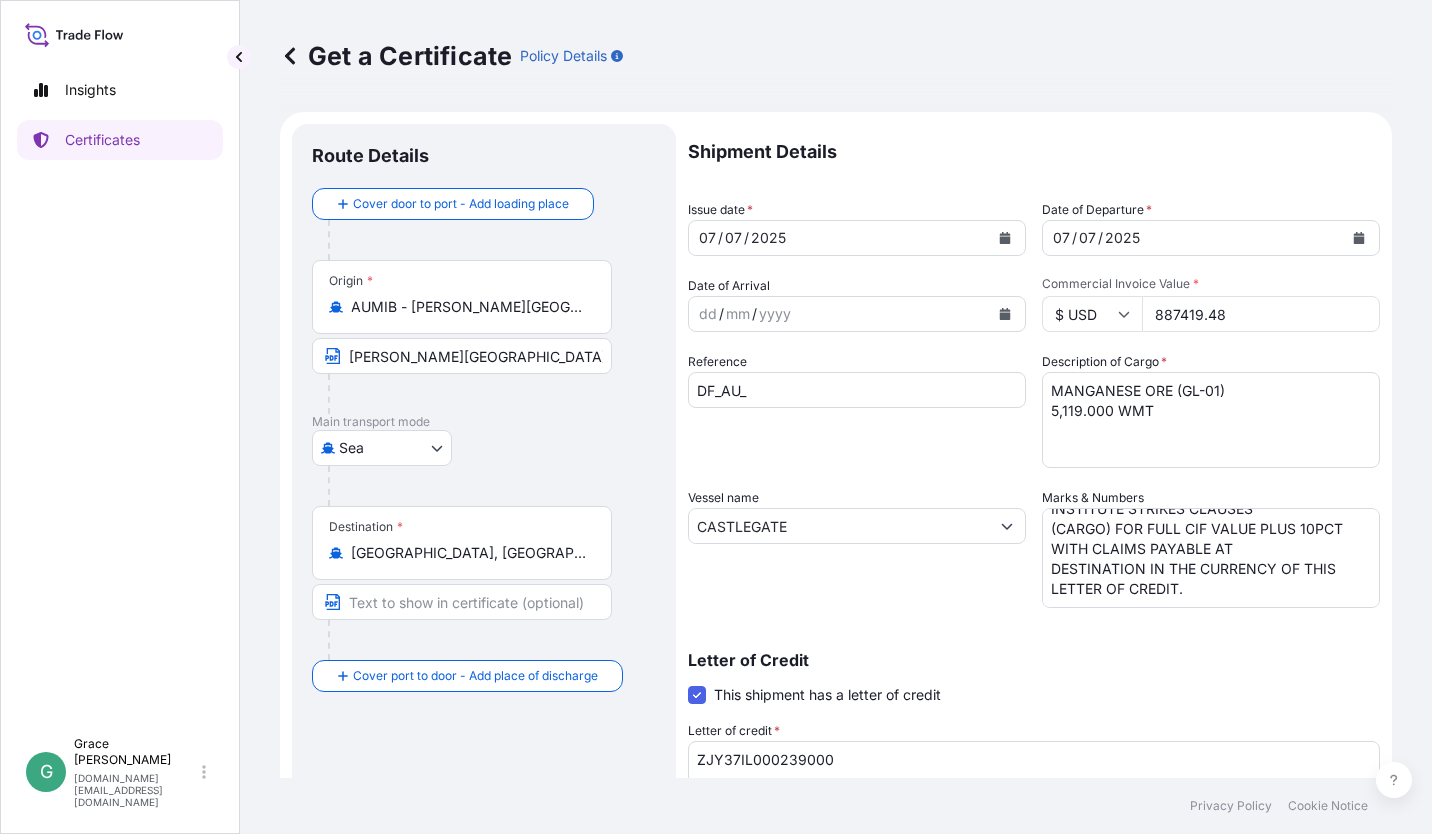 click on "DF_AU_" at bounding box center [857, 390] 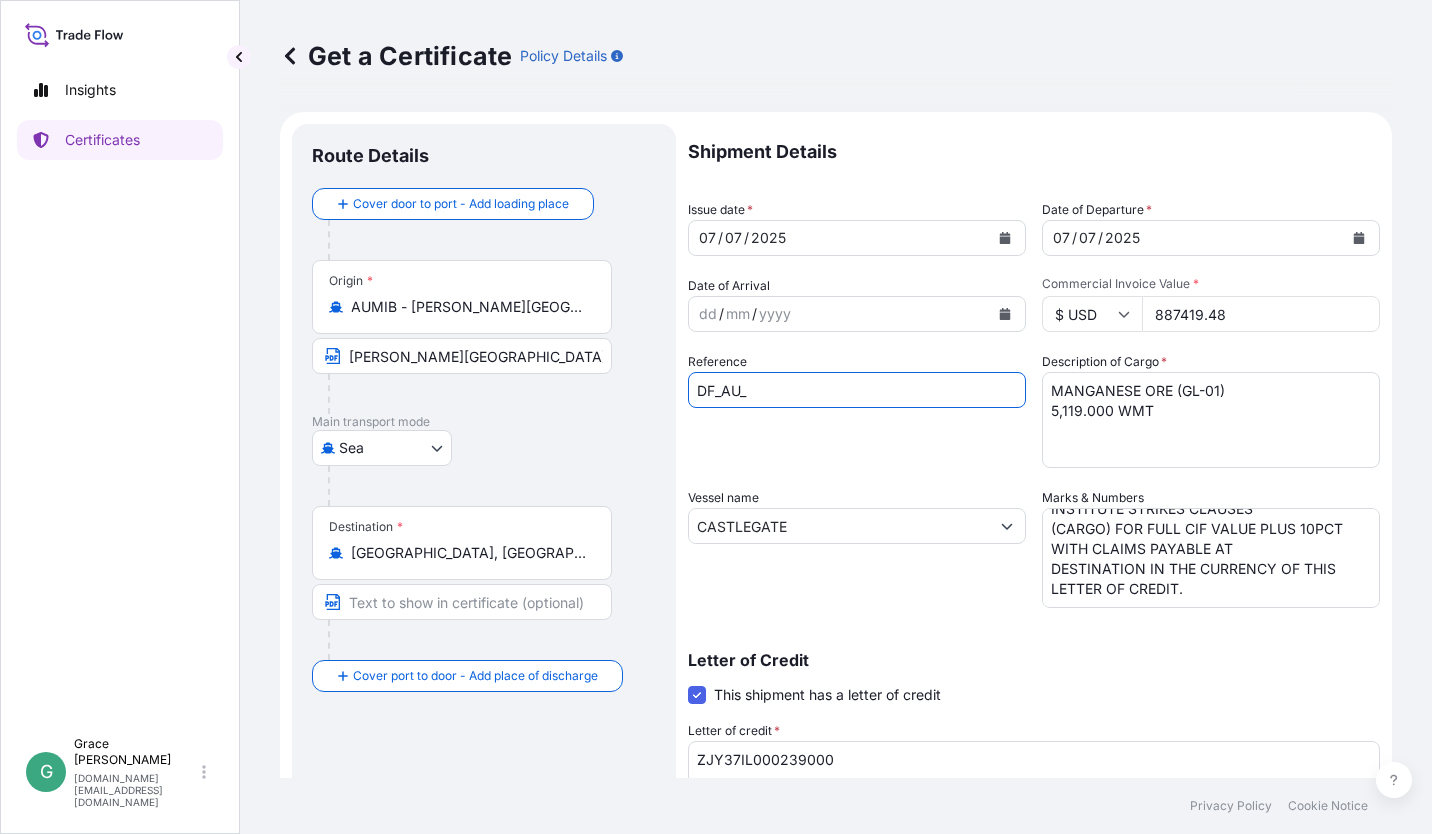 paste on "[PERSON_NAME] ISLAND" 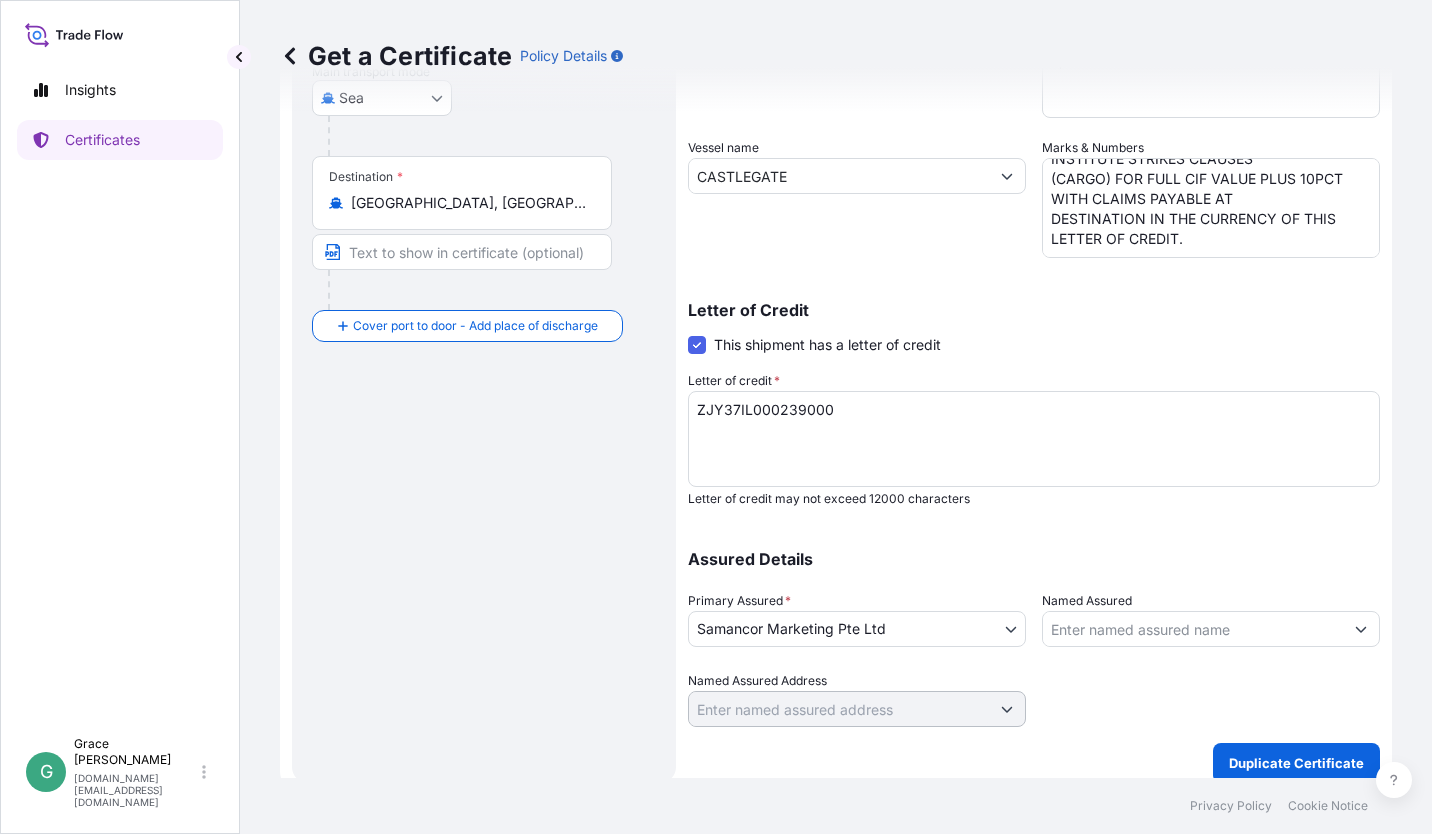 scroll, scrollTop: 366, scrollLeft: 0, axis: vertical 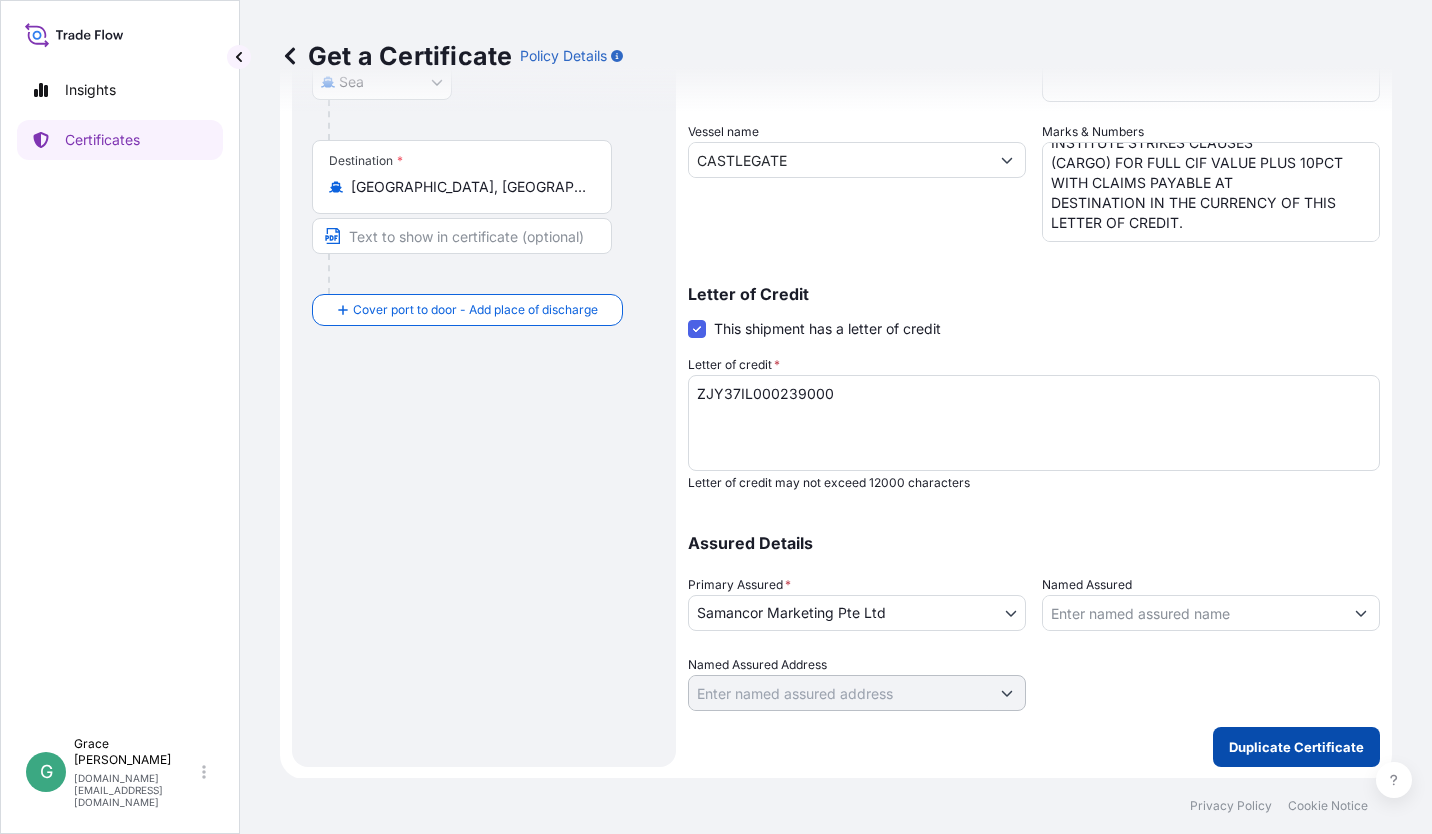 type on "DF_AU_KELLETT ISLAND" 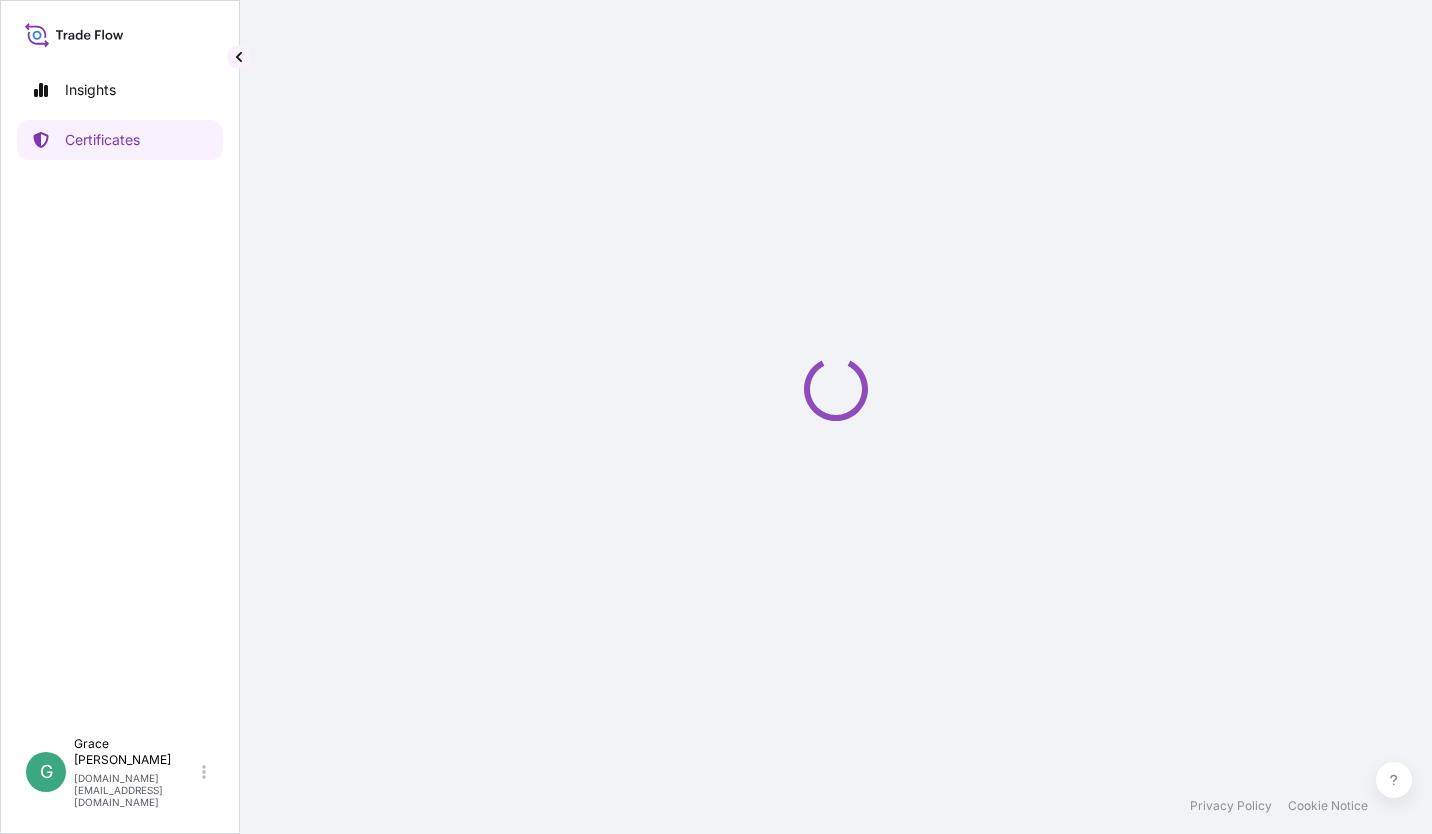 scroll, scrollTop: 0, scrollLeft: 0, axis: both 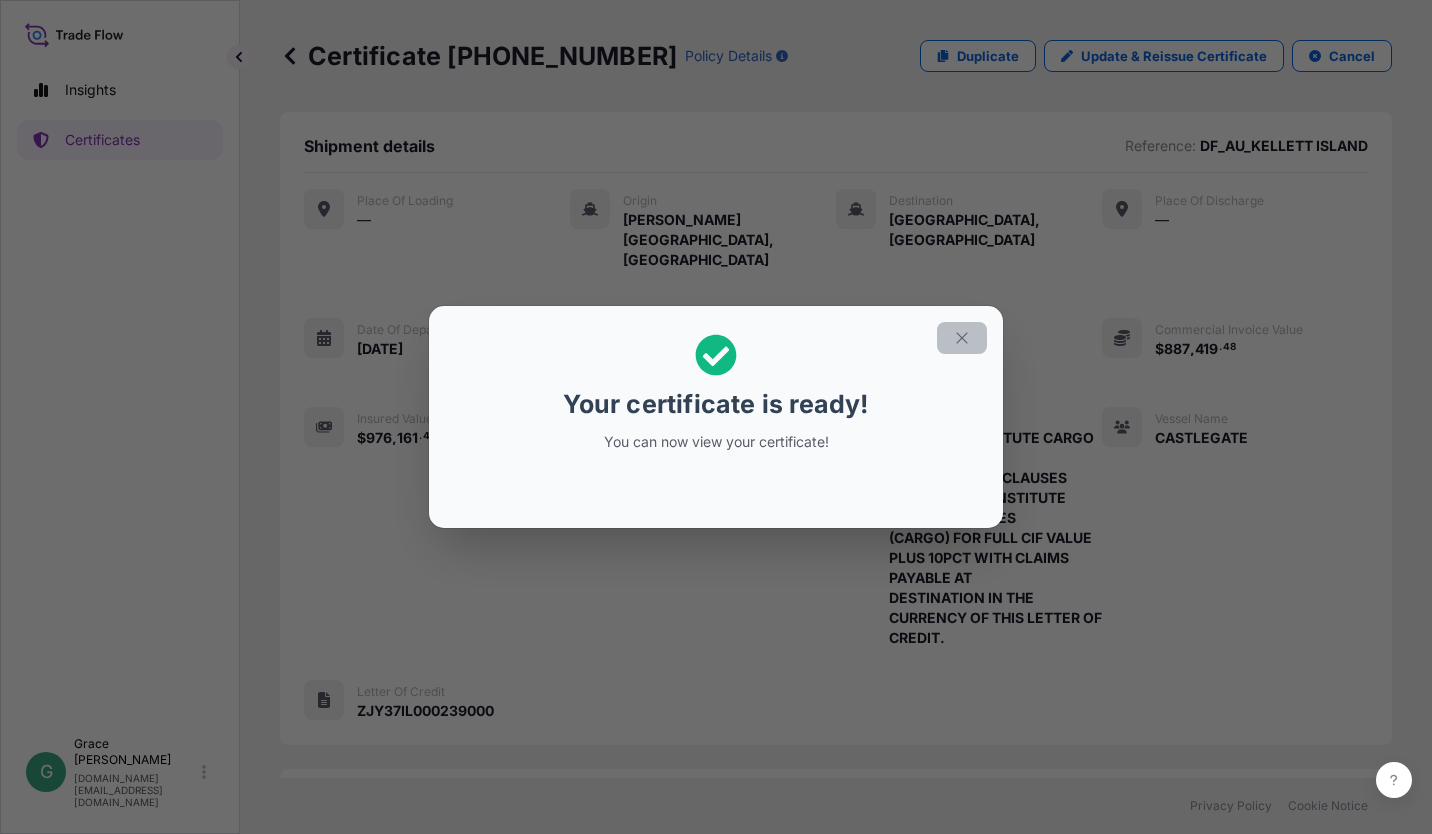 click 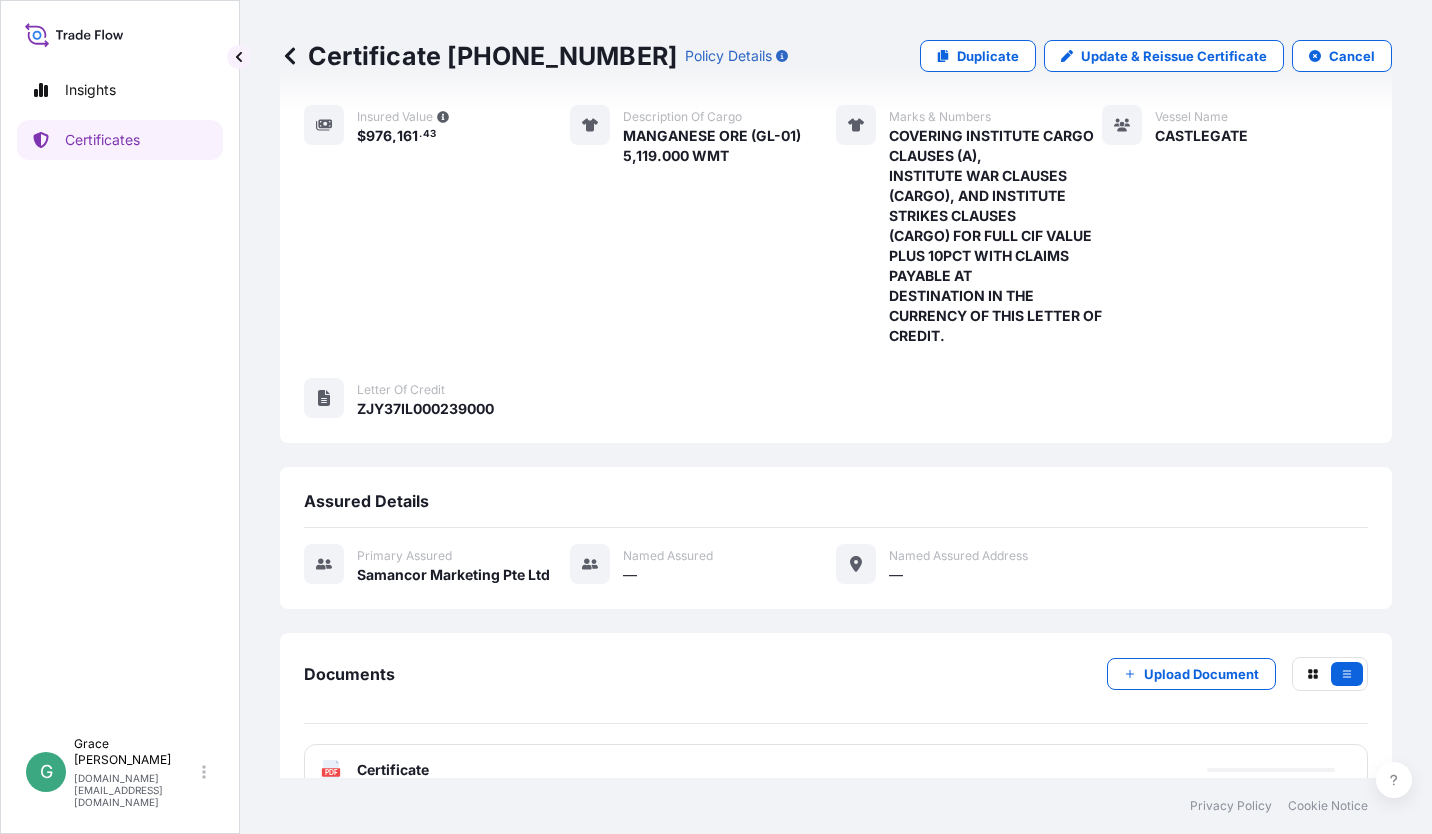 scroll, scrollTop: 320, scrollLeft: 0, axis: vertical 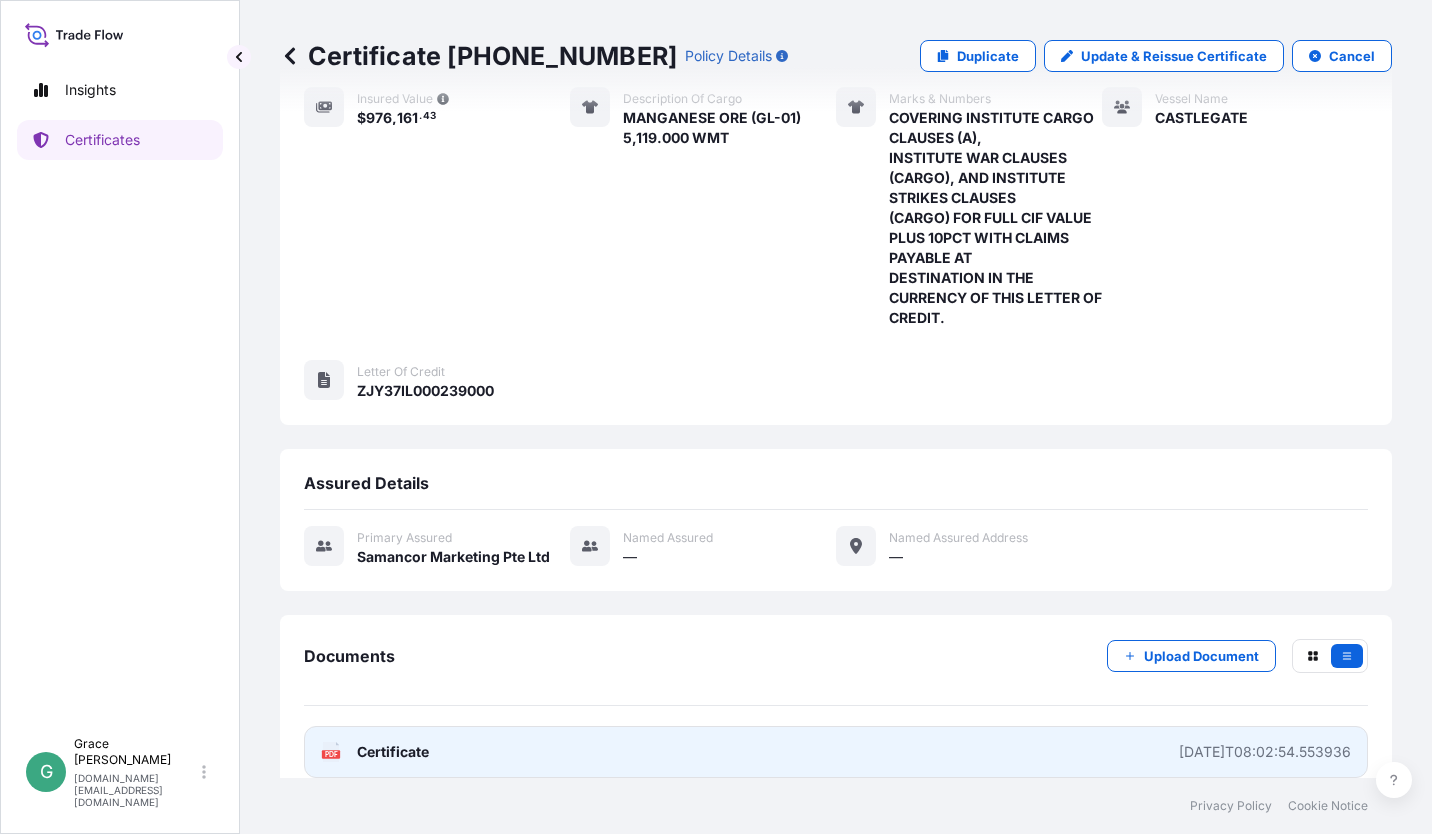 click on "PDF Certificate [DATE]T08:02:54.553936" at bounding box center (836, 752) 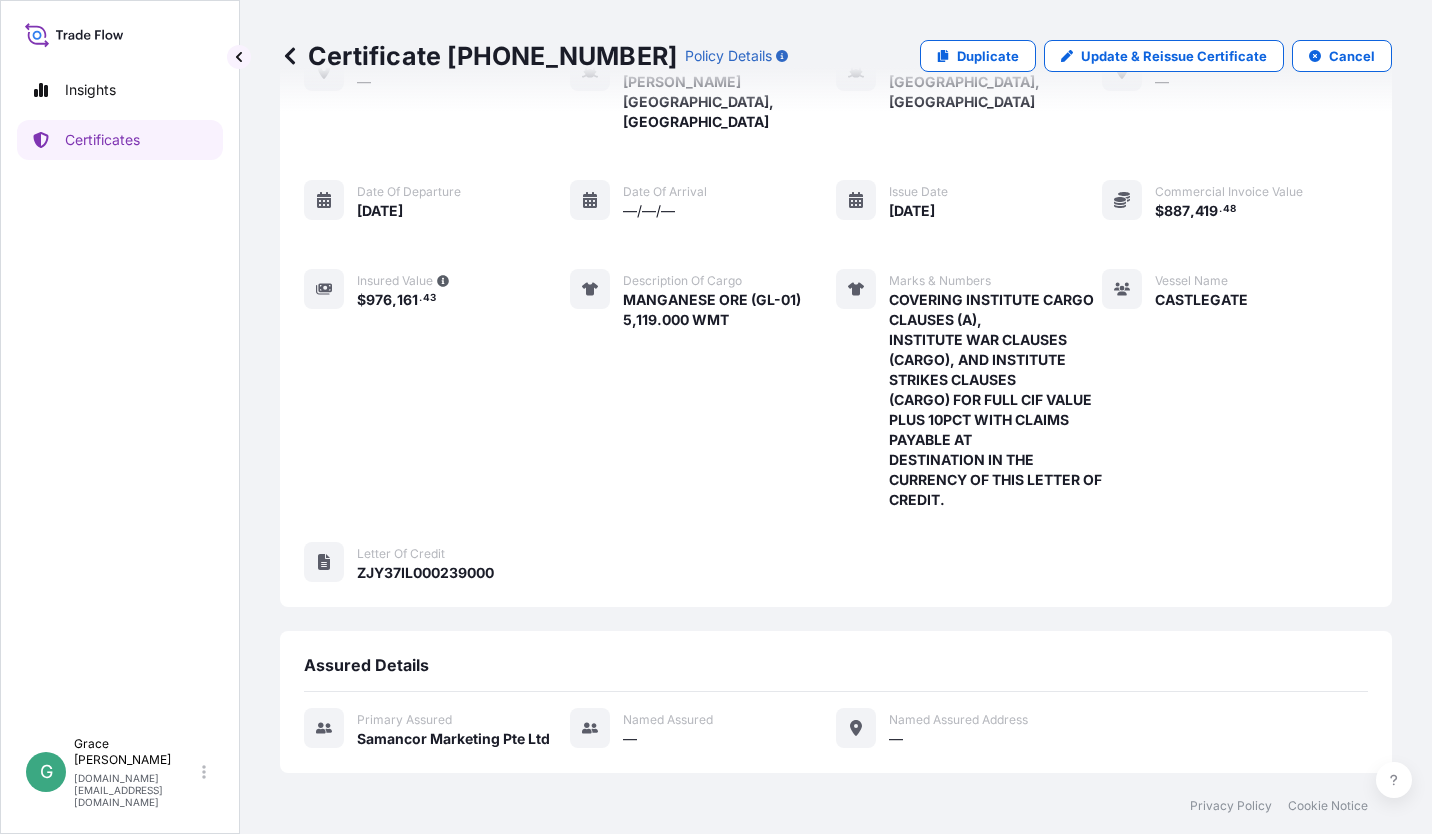 scroll, scrollTop: 0, scrollLeft: 0, axis: both 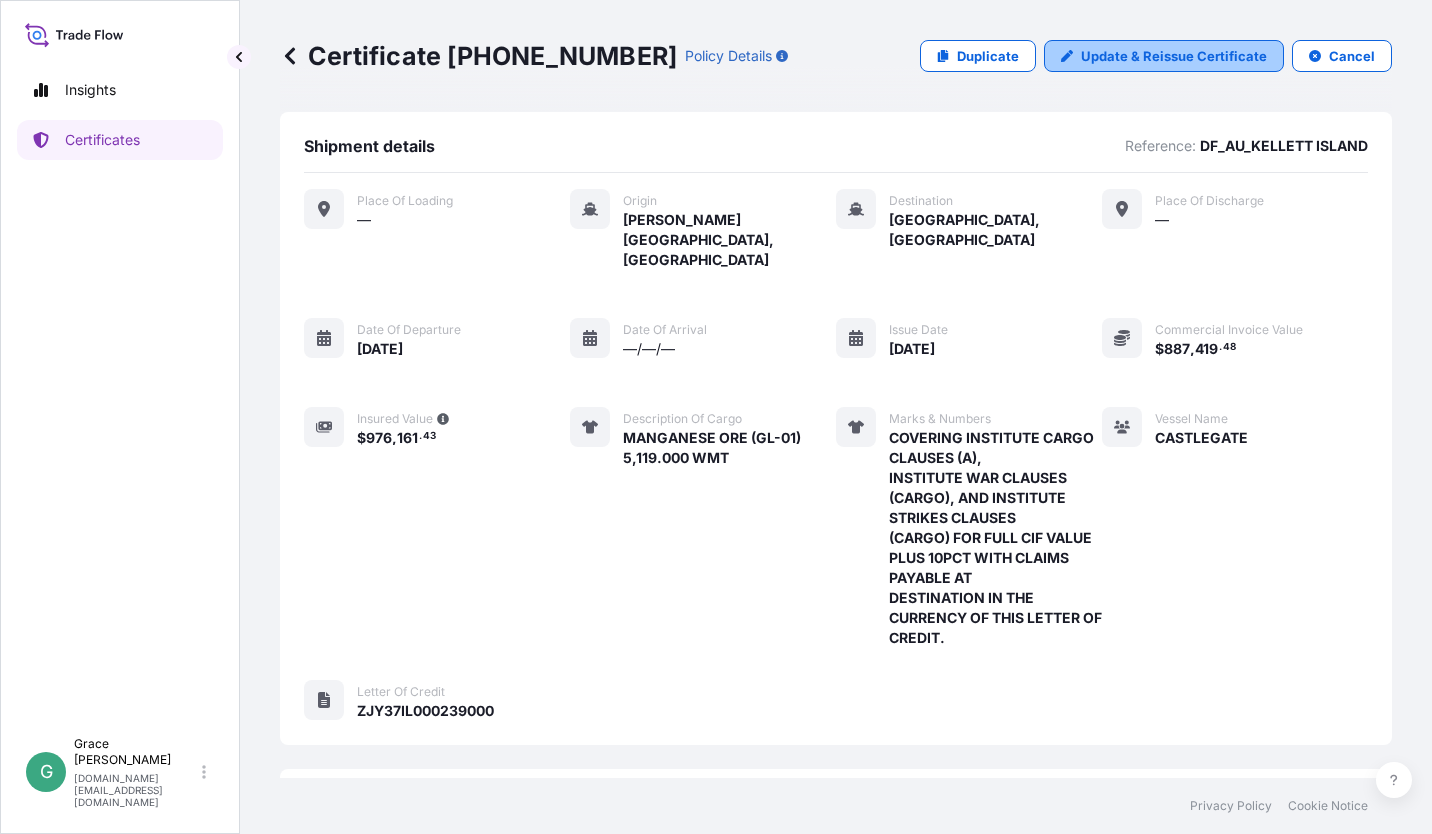 click on "Update & Reissue Certificate" at bounding box center [1174, 56] 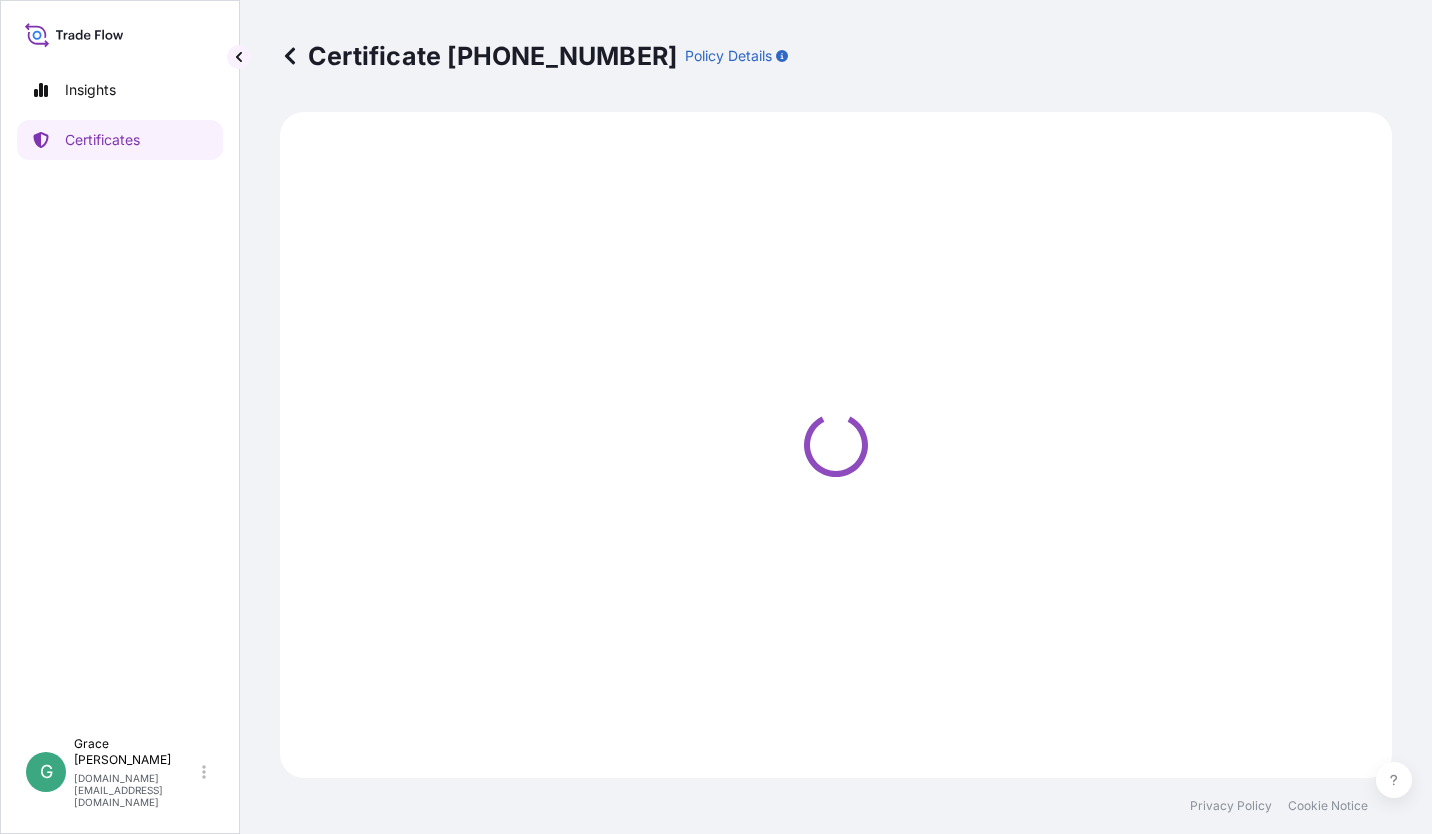 select on "Sea" 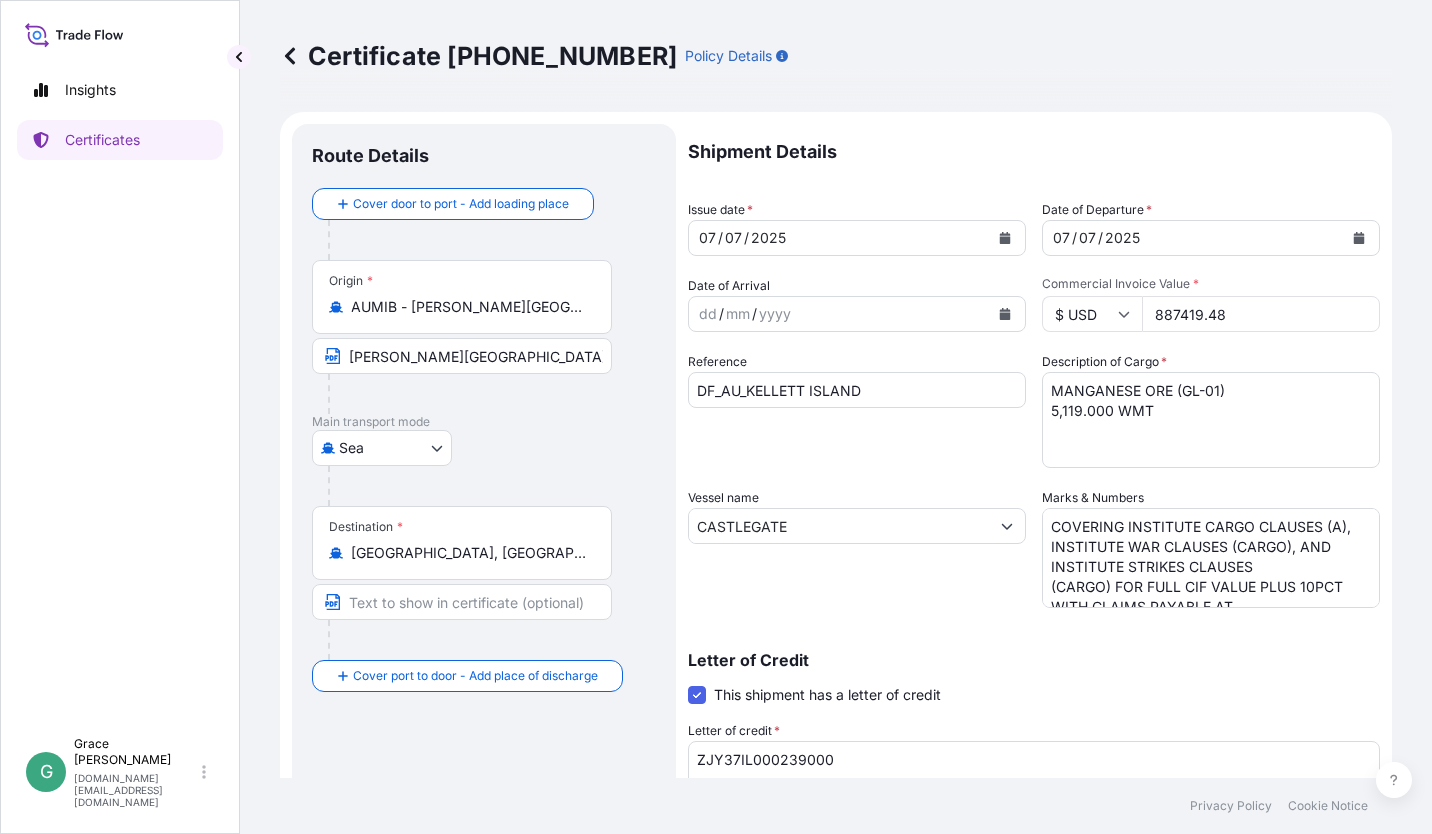select on "31710" 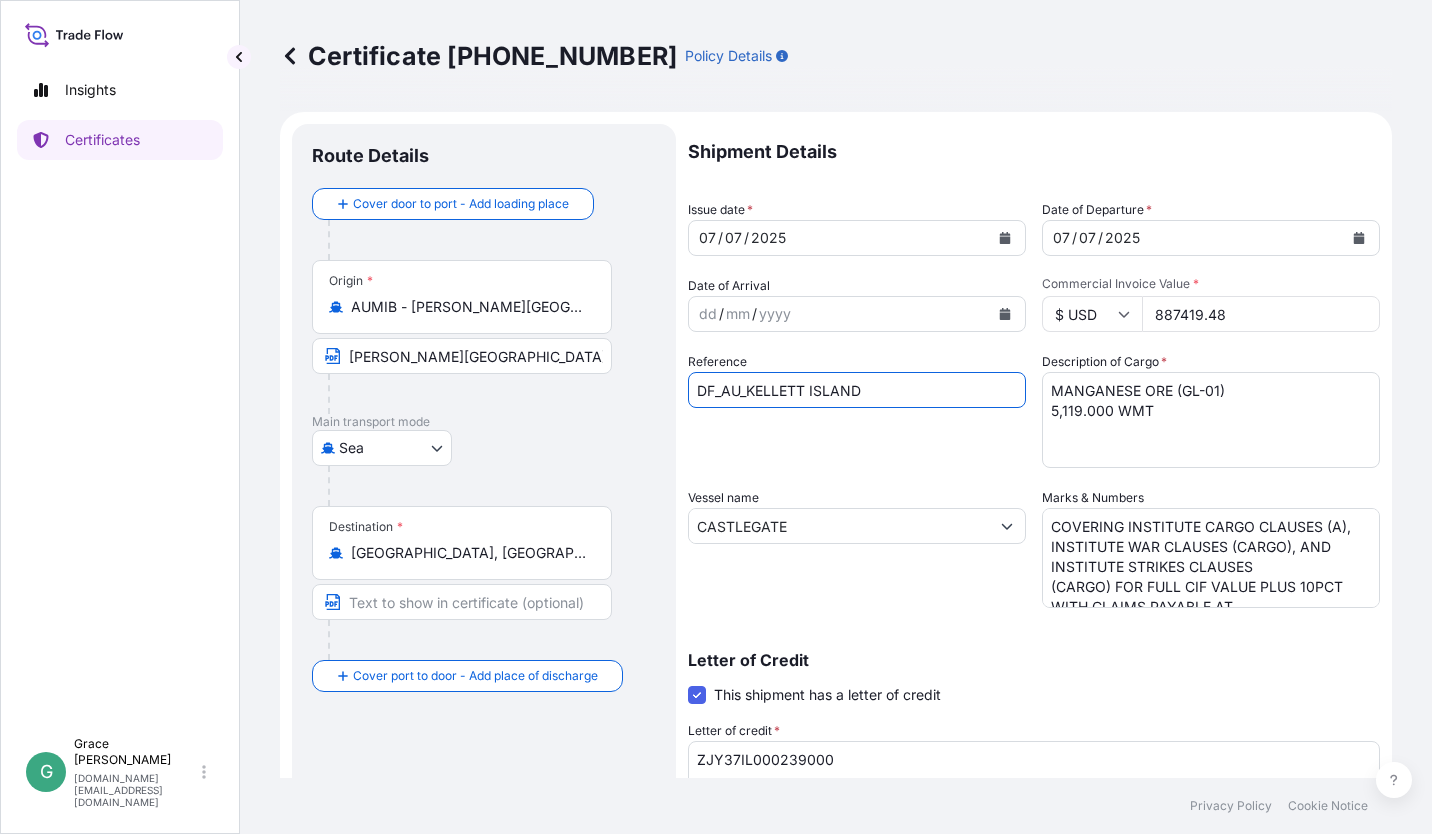 drag, startPoint x: 878, startPoint y: 387, endPoint x: 748, endPoint y: 387, distance: 130 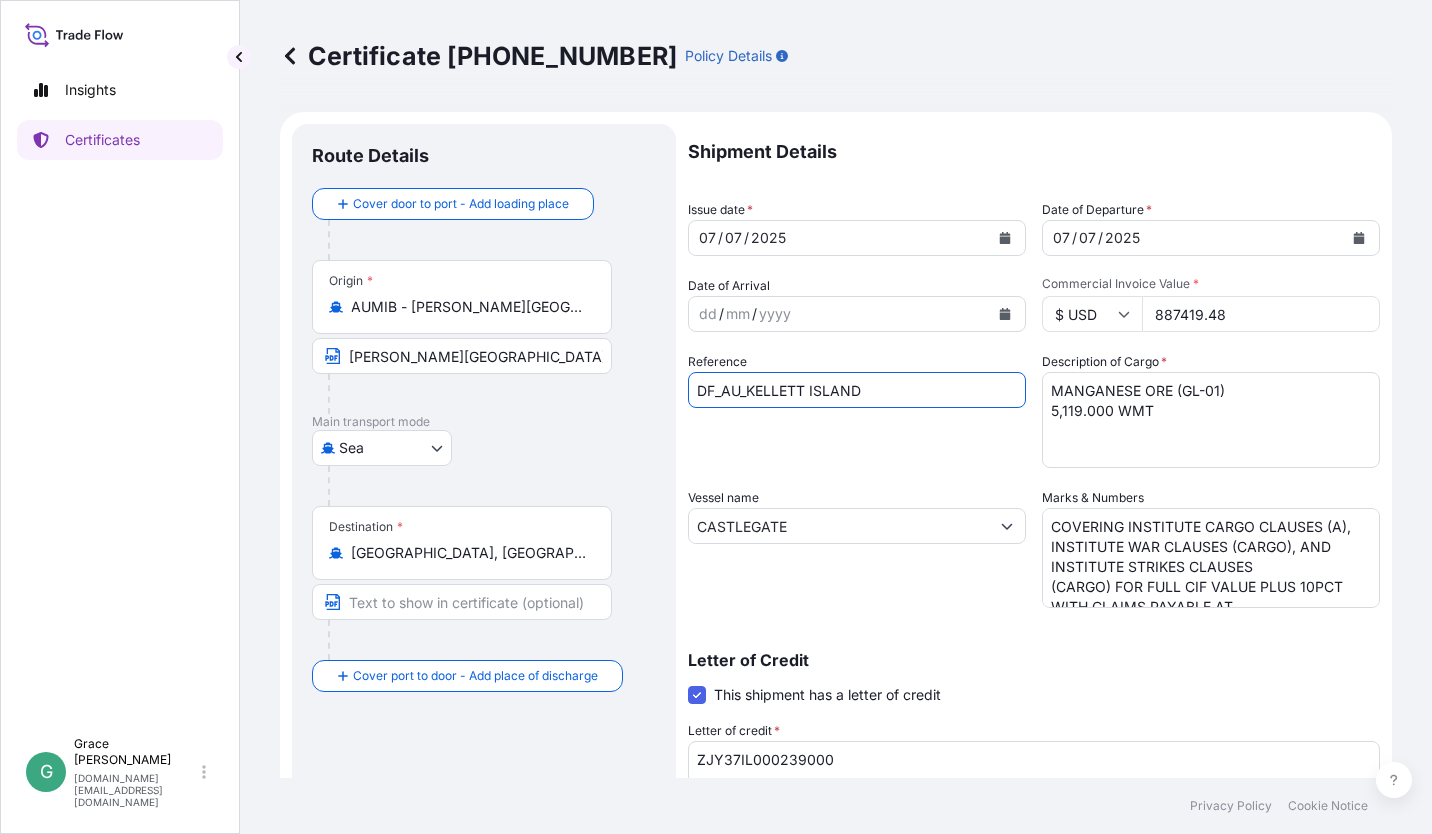 click on "DF_AU_KELLETT ISLAND" at bounding box center (857, 390) 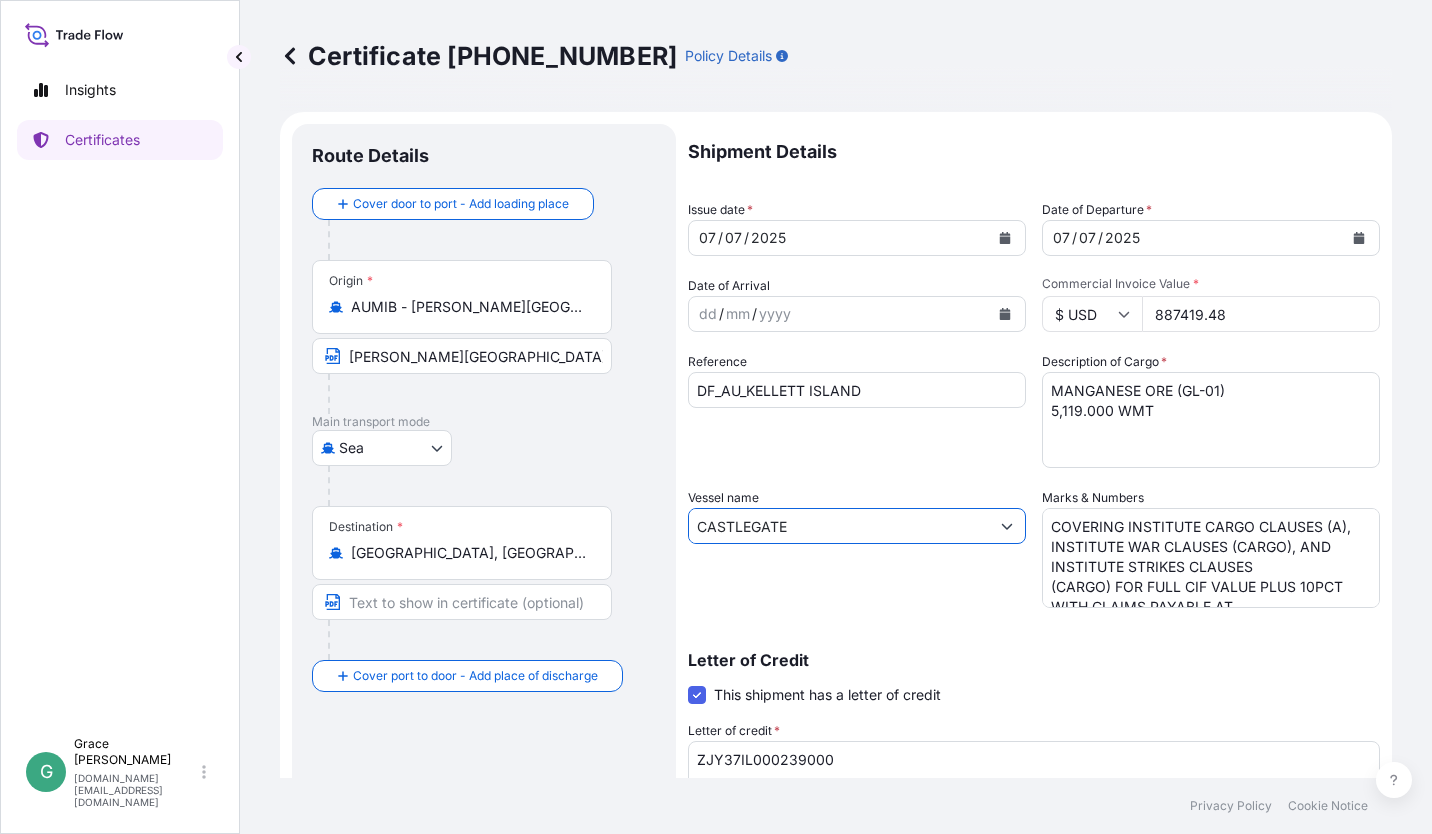 click on "CASTLEGATE" at bounding box center [839, 526] 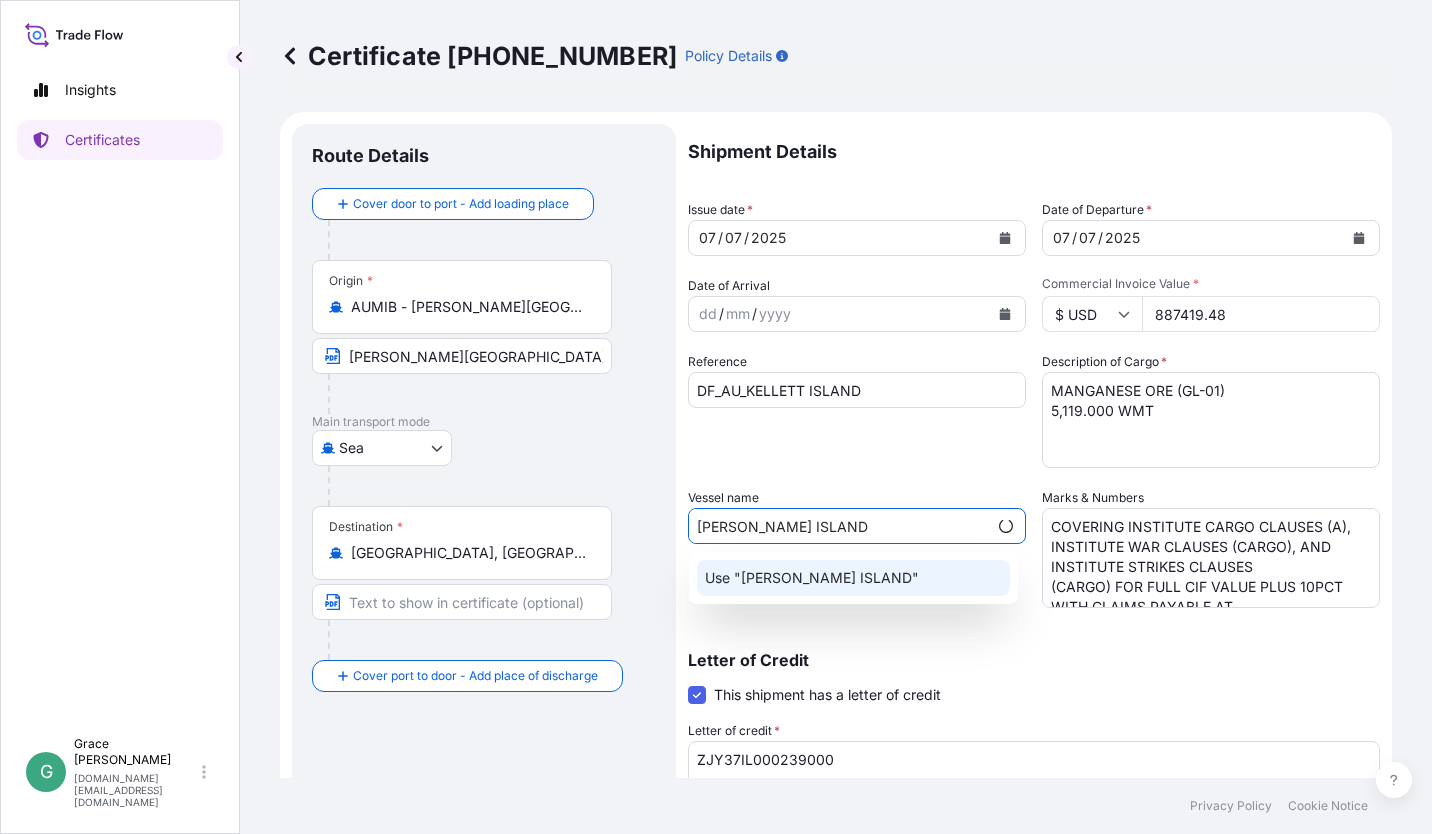 click on "Use "[PERSON_NAME] ISLAND"" 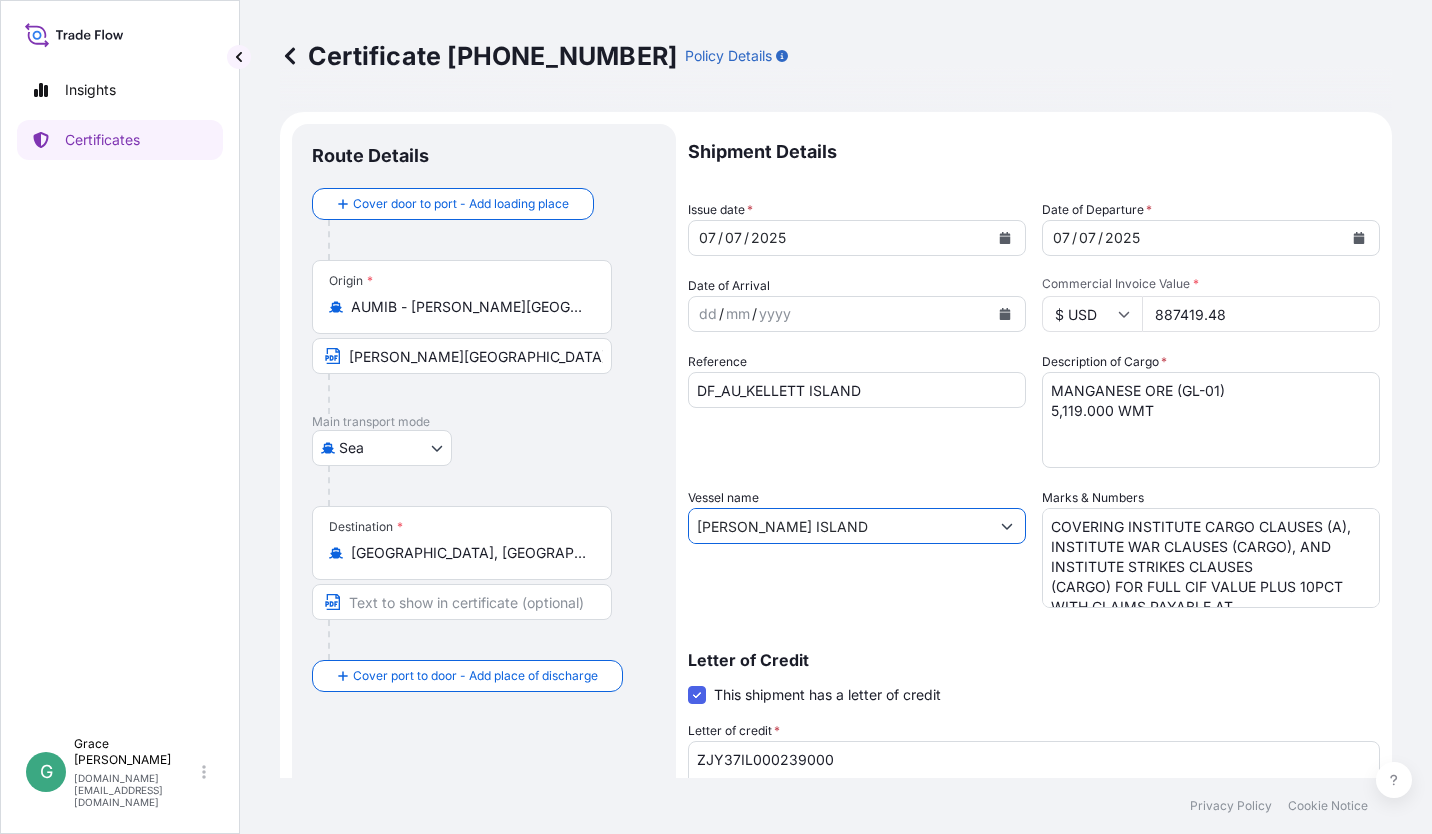 scroll, scrollTop: 366, scrollLeft: 0, axis: vertical 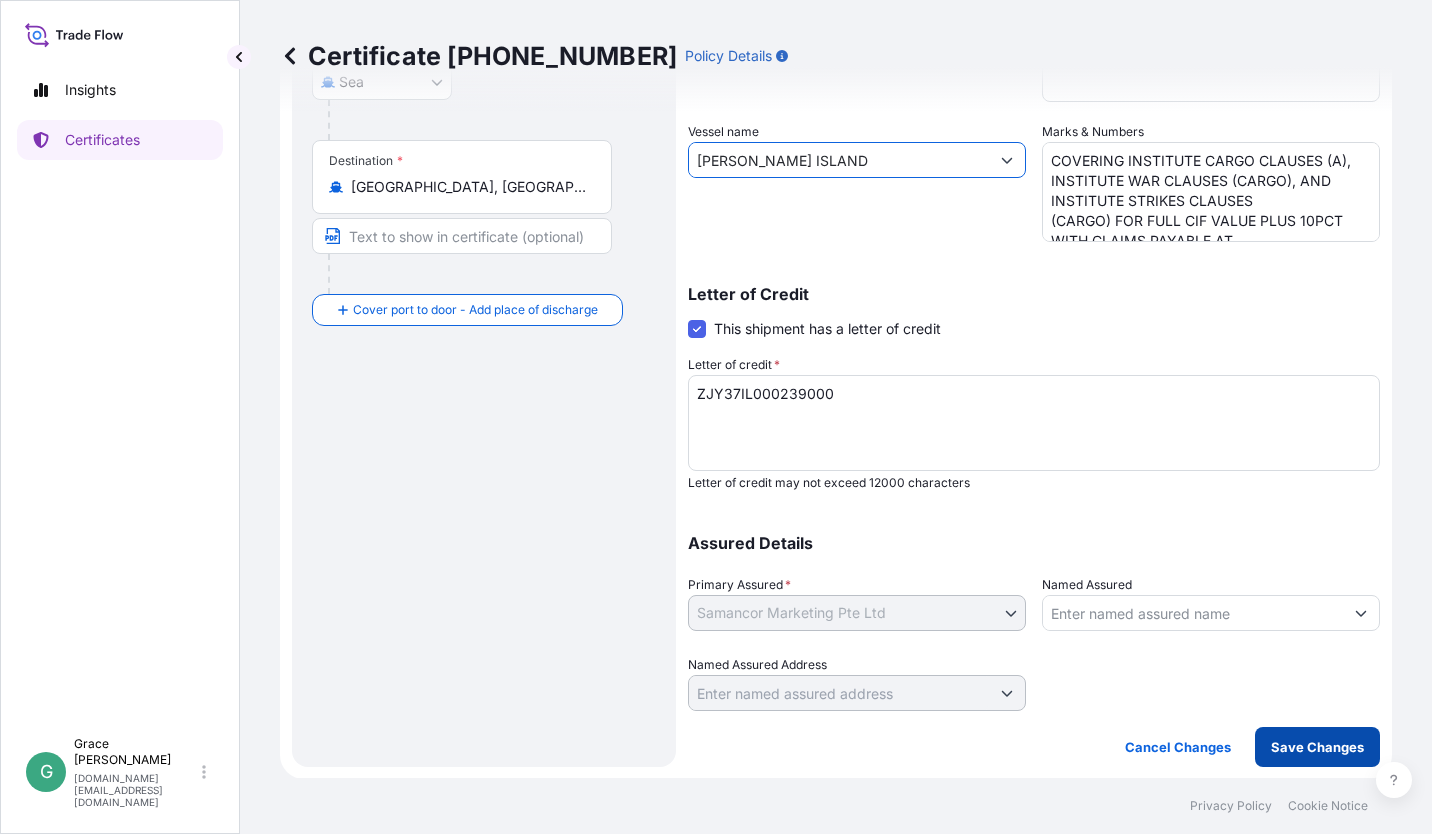 type on "[PERSON_NAME] ISLAND" 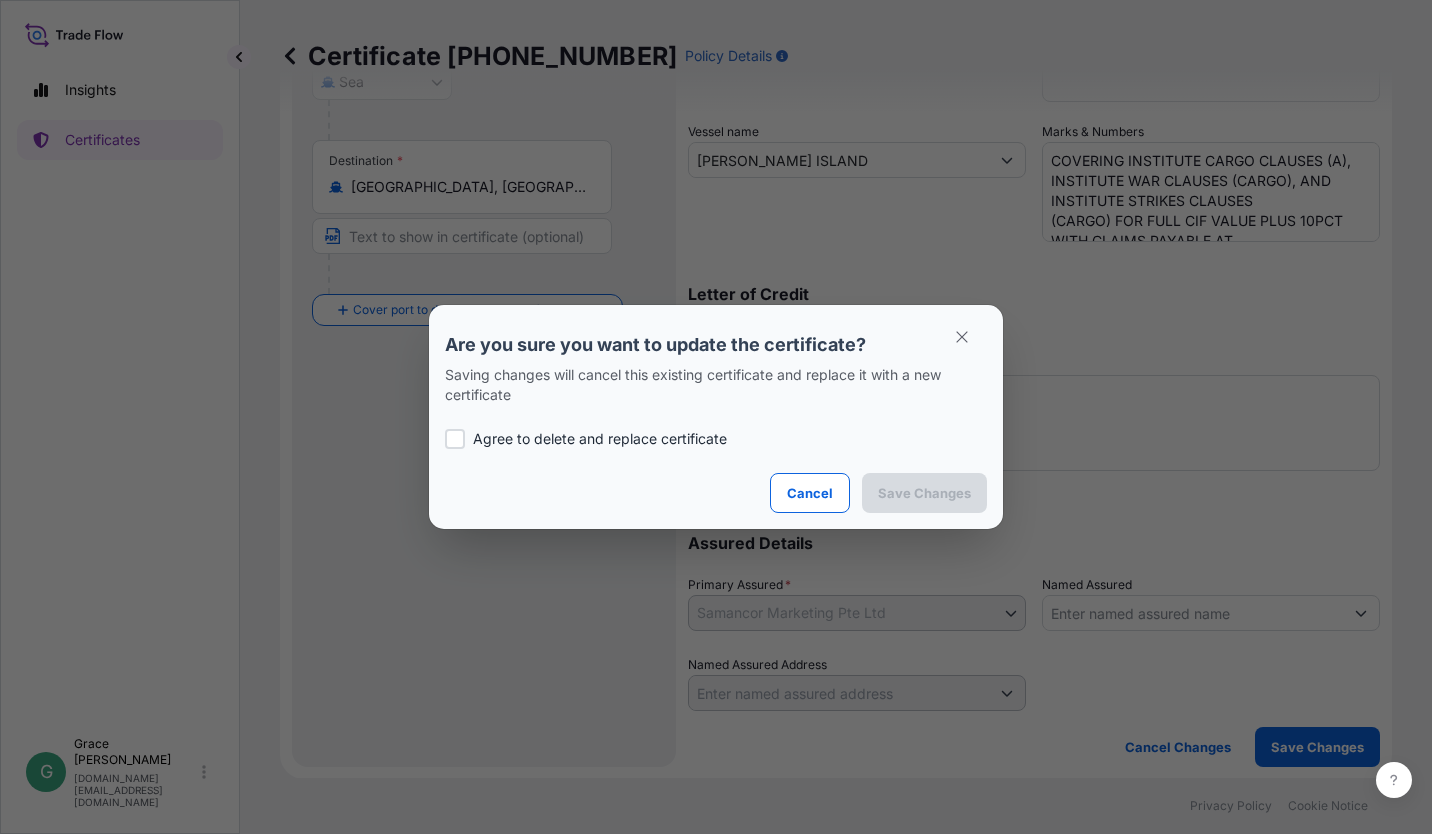 click on "Agree to delete and replace certificate" at bounding box center (600, 439) 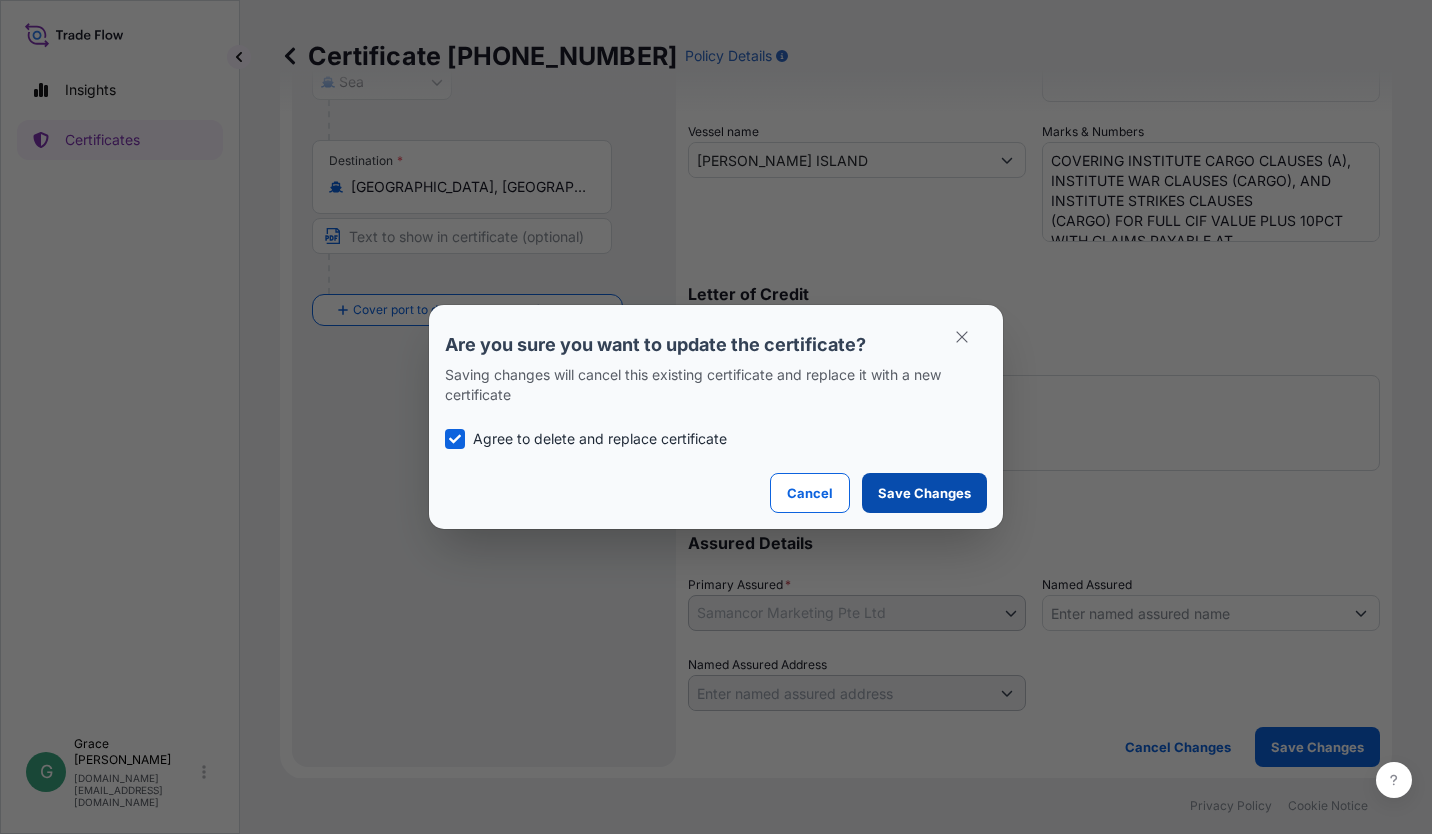 click on "Save Changes" at bounding box center [924, 493] 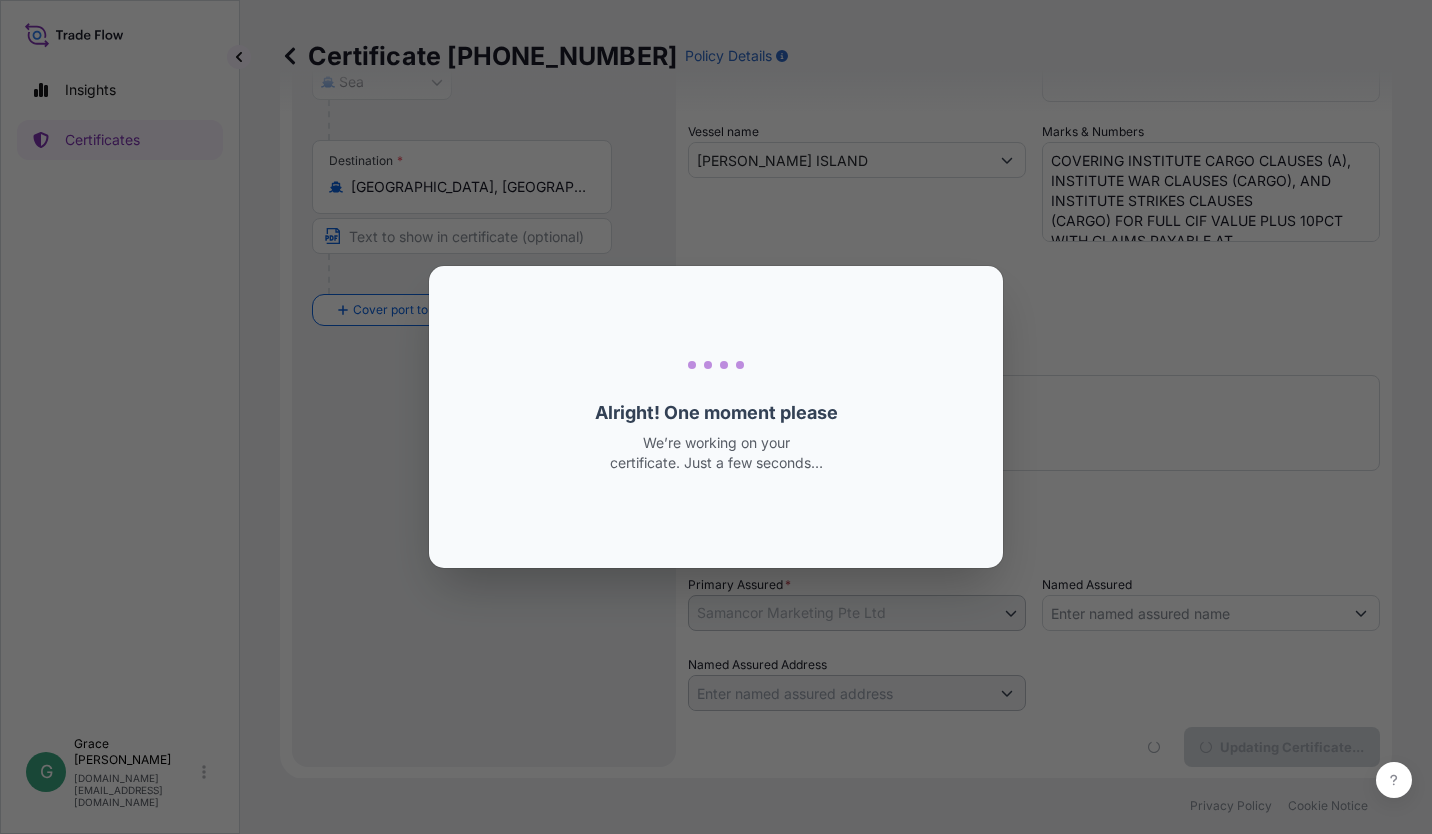 scroll, scrollTop: 0, scrollLeft: 0, axis: both 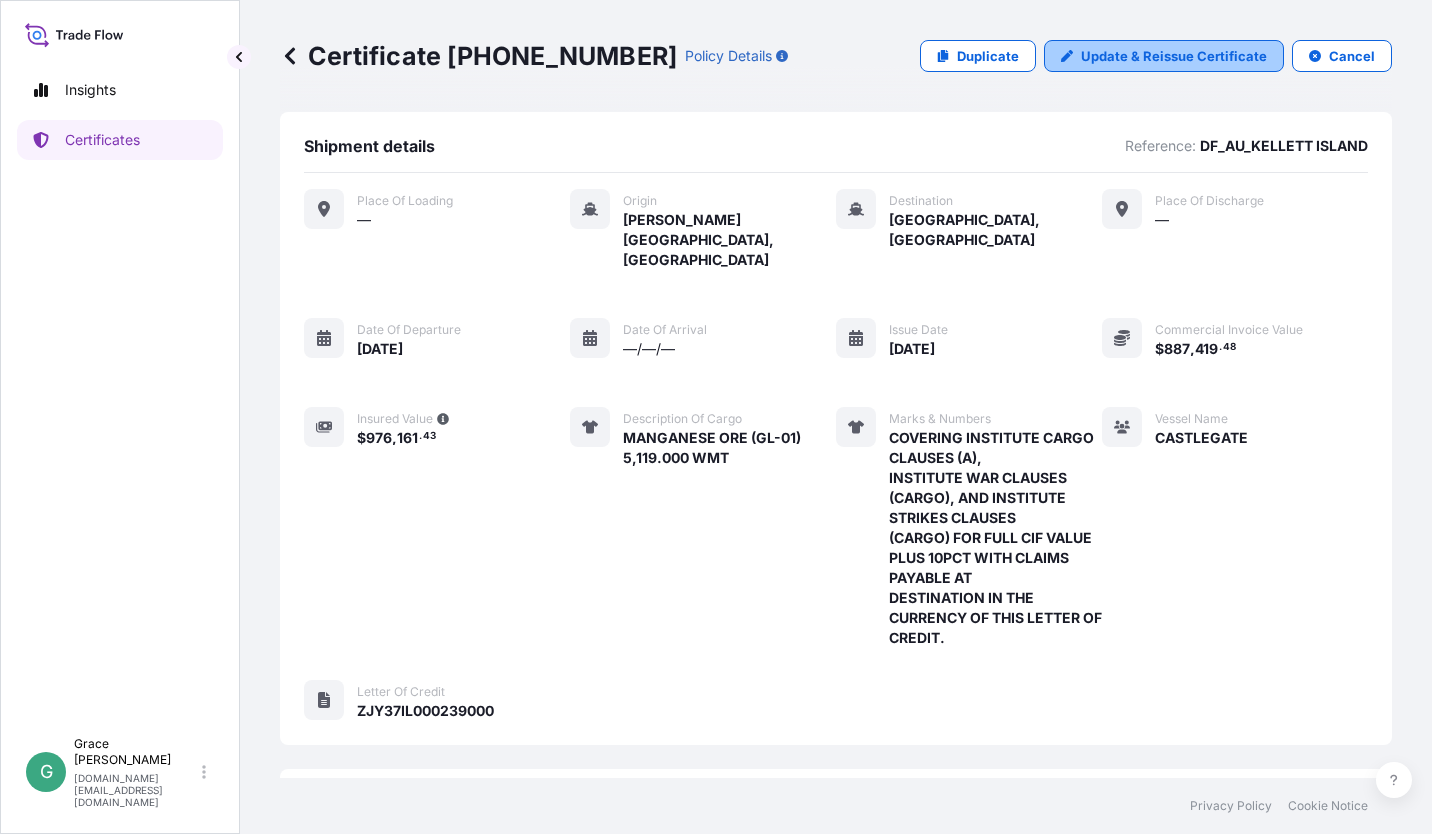 click on "Update & Reissue Certificate" at bounding box center (1164, 56) 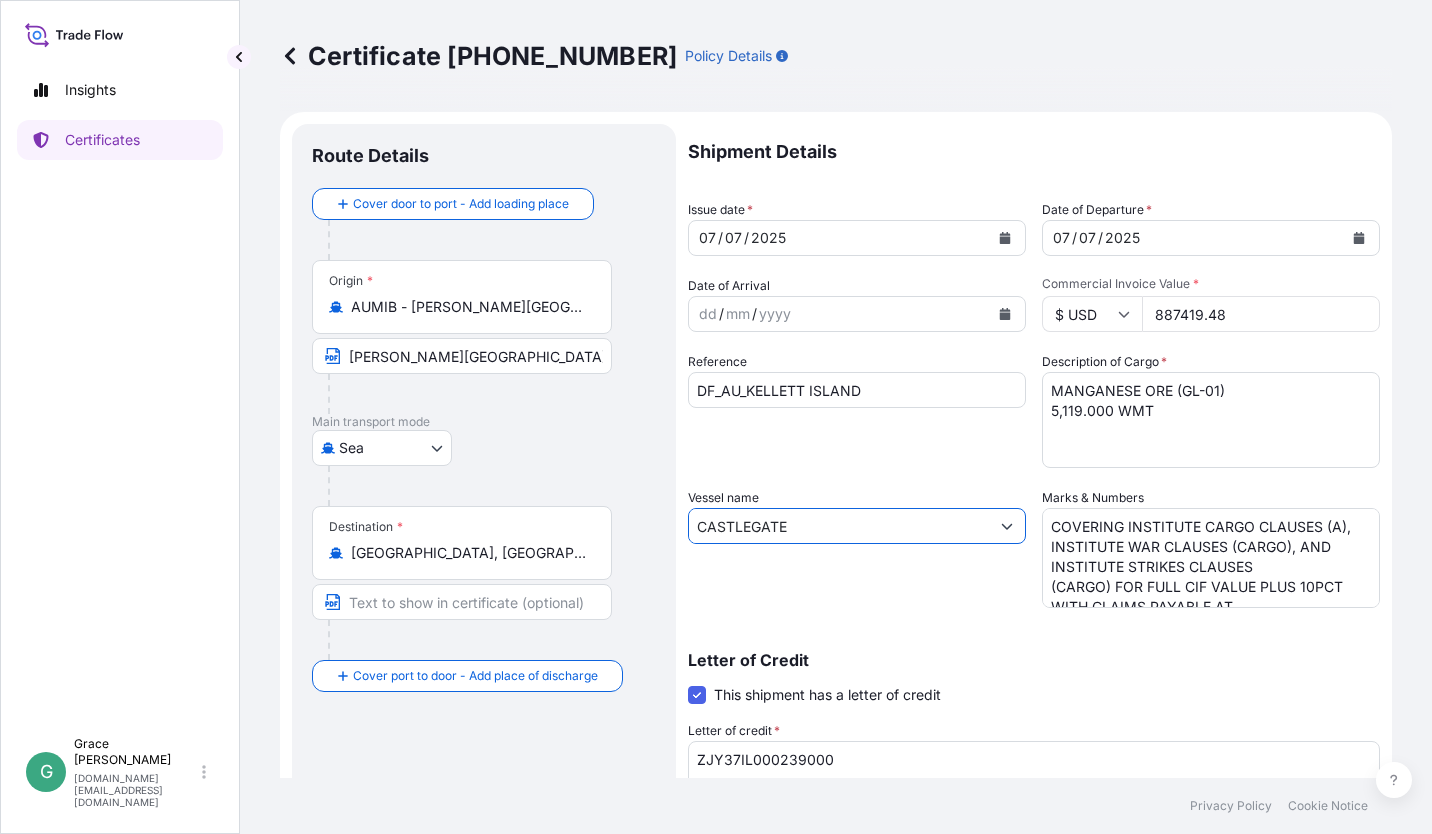 drag, startPoint x: 814, startPoint y: 519, endPoint x: 654, endPoint y: 517, distance: 160.0125 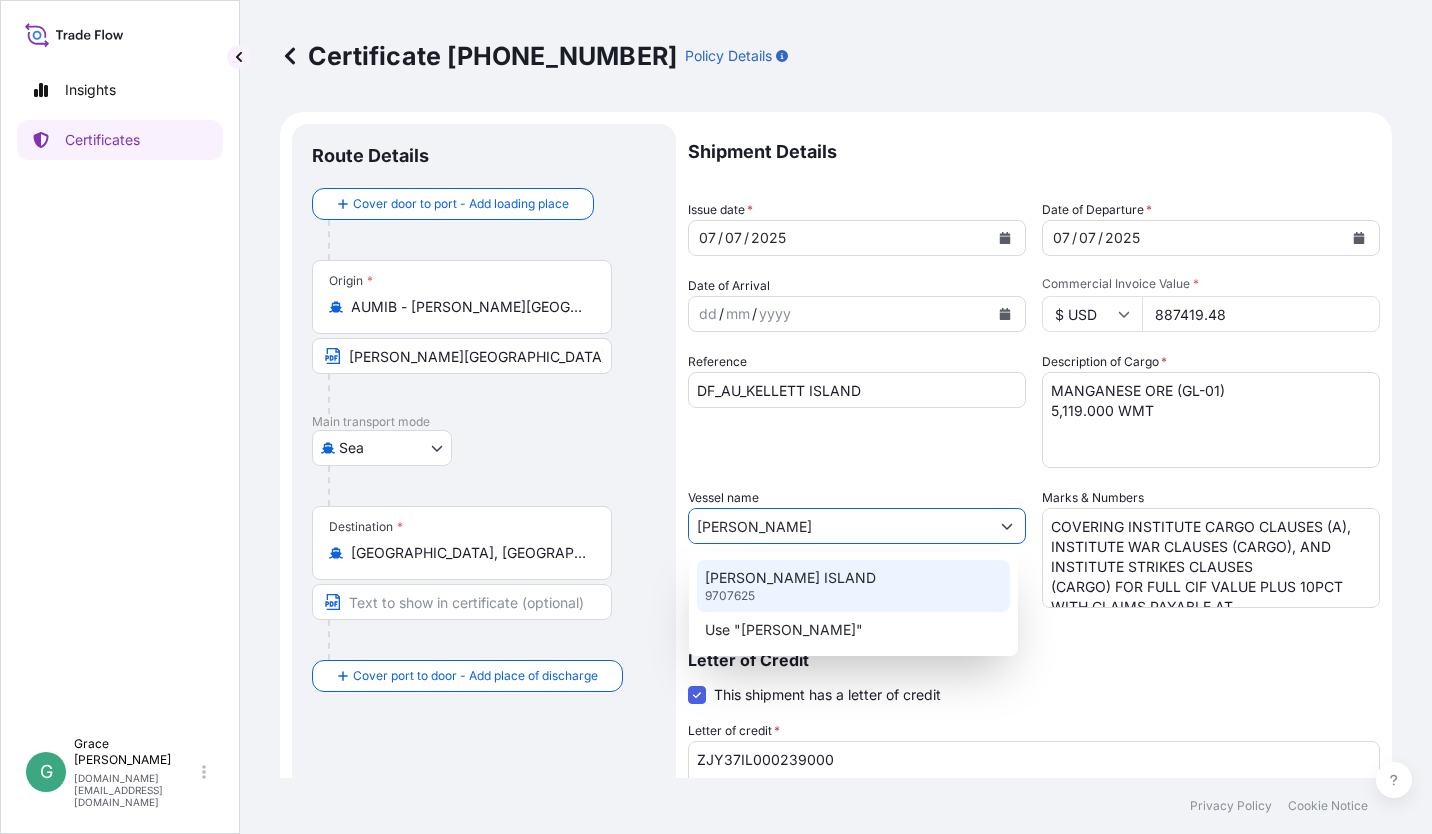click on "[PERSON_NAME] ISLAND 9707625" at bounding box center [853, 586] 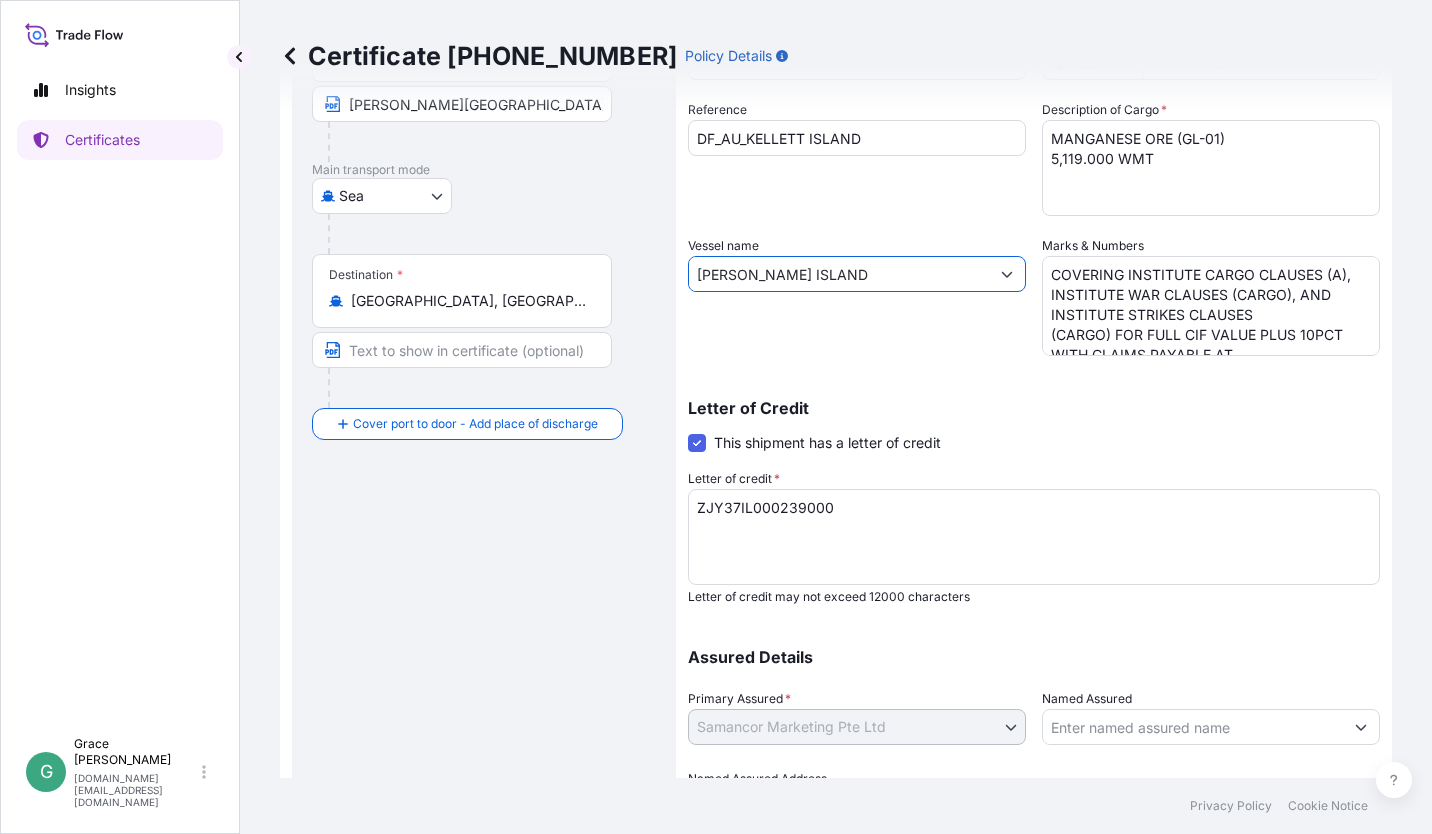 scroll, scrollTop: 366, scrollLeft: 0, axis: vertical 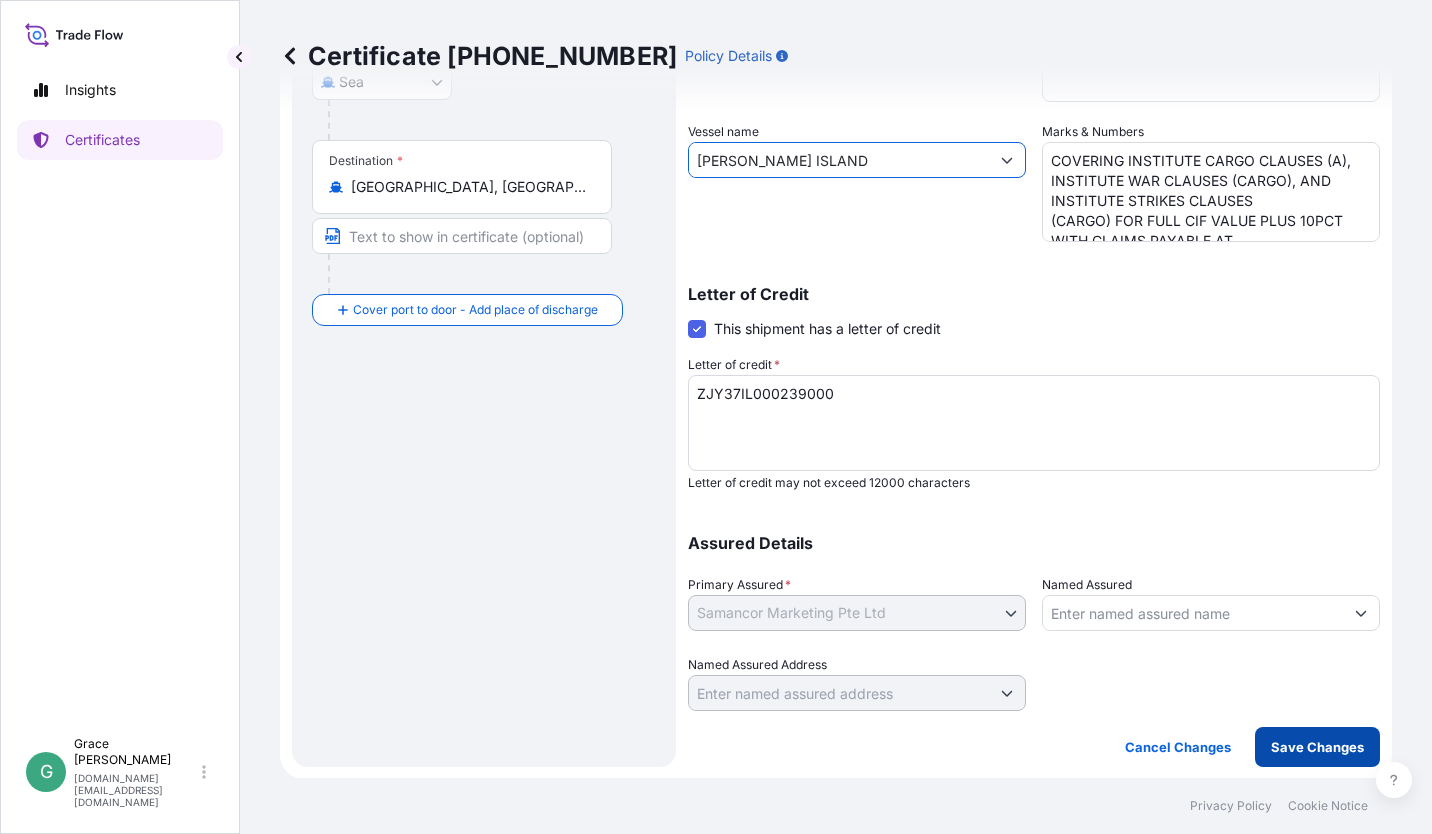 type on "[PERSON_NAME] ISLAND" 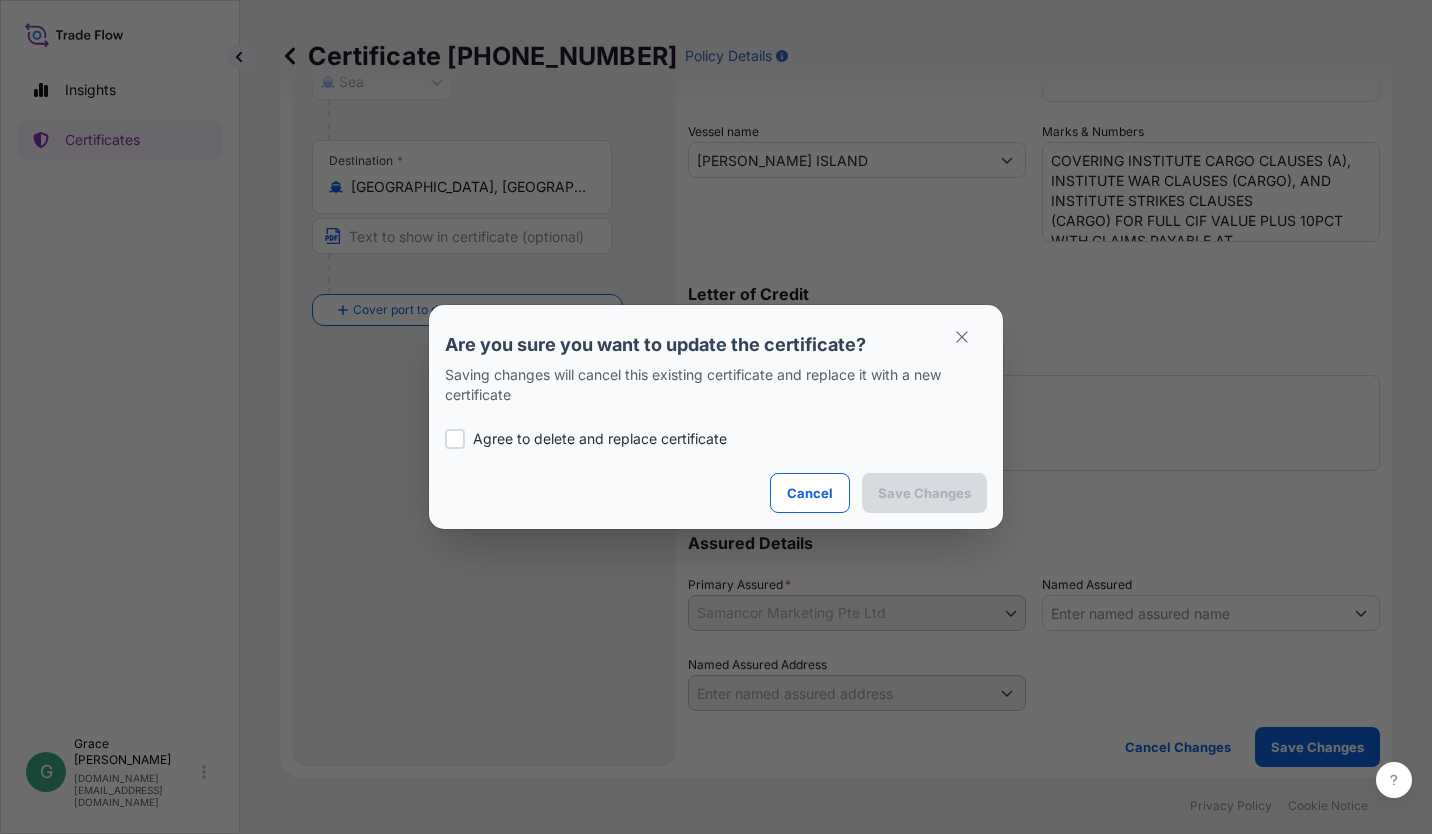 click on "Agree to delete and replace certificate" at bounding box center (716, 439) 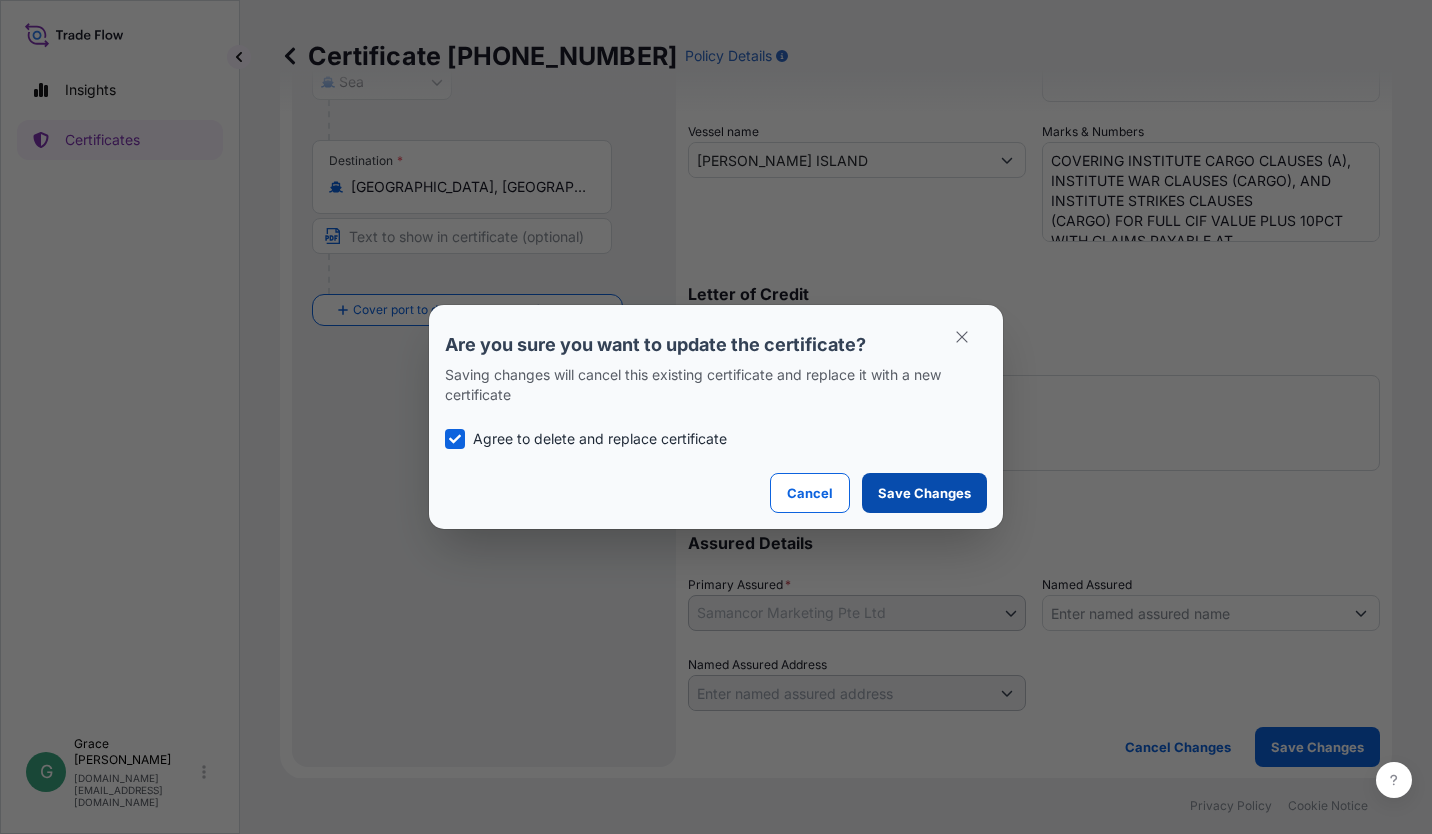 click on "Save Changes" at bounding box center (924, 493) 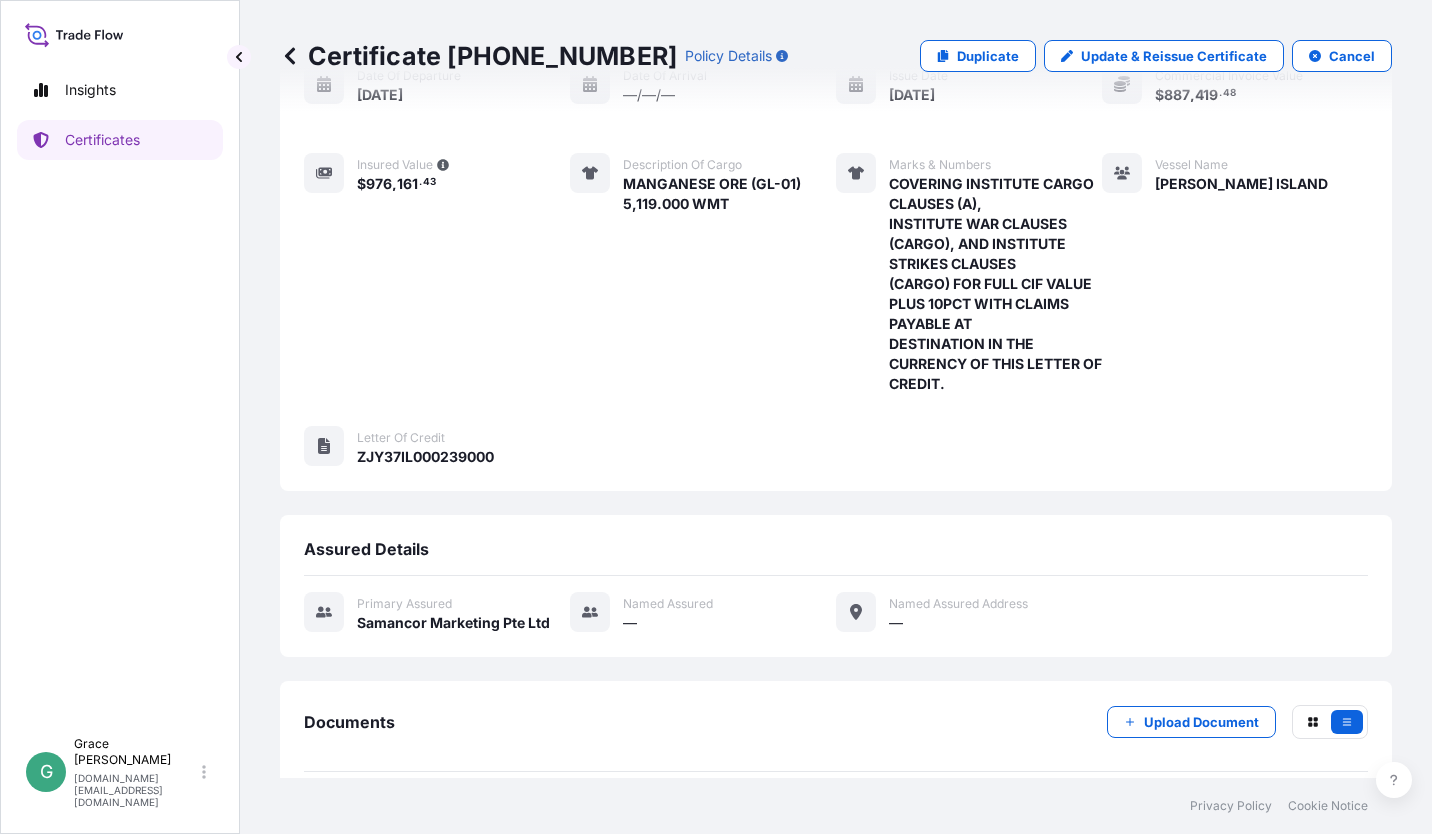 scroll, scrollTop: 320, scrollLeft: 0, axis: vertical 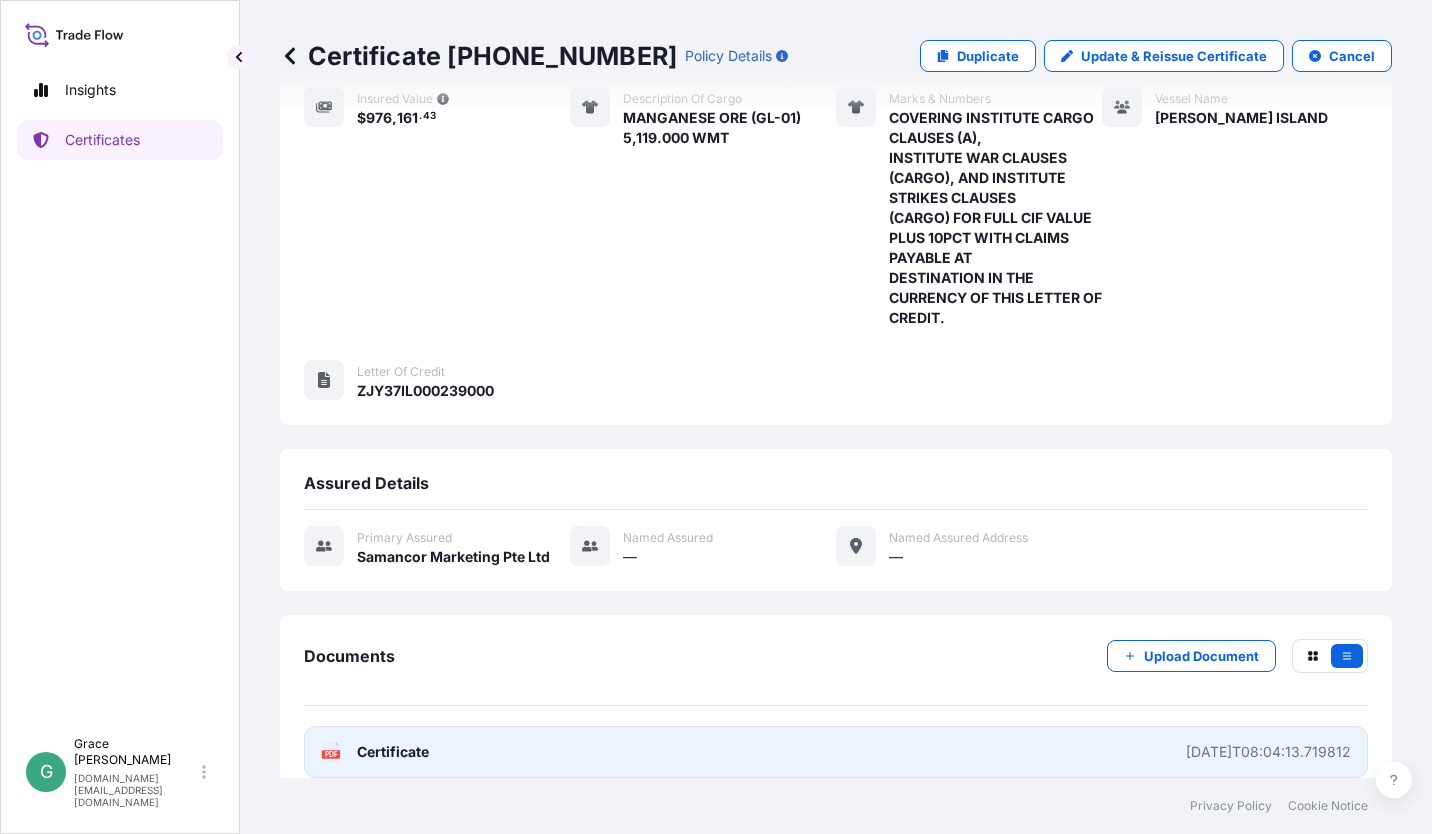 click on "PDF Certificate [DATE]T08:04:13.719812" at bounding box center [836, 752] 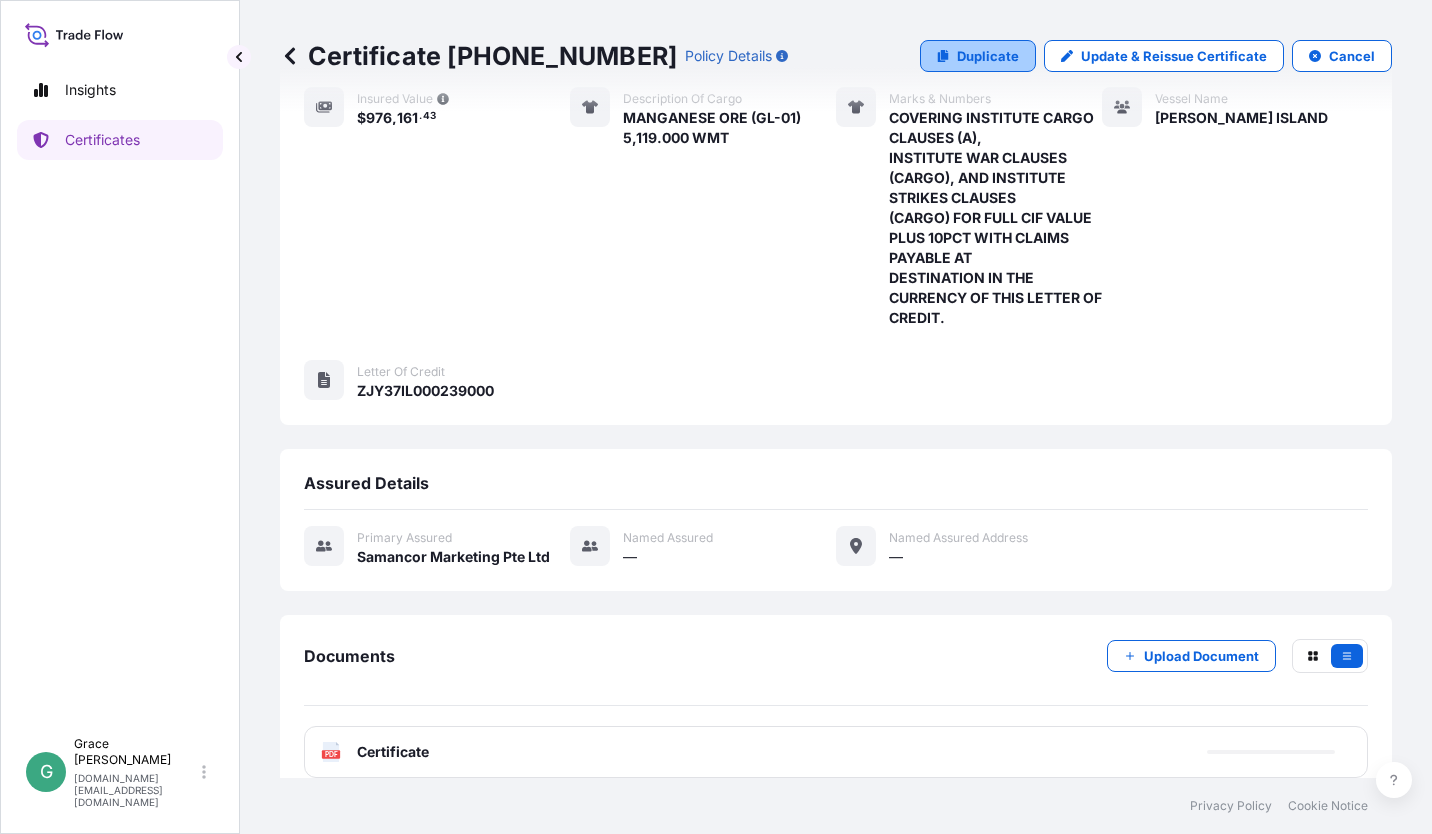 click on "Duplicate" at bounding box center [988, 56] 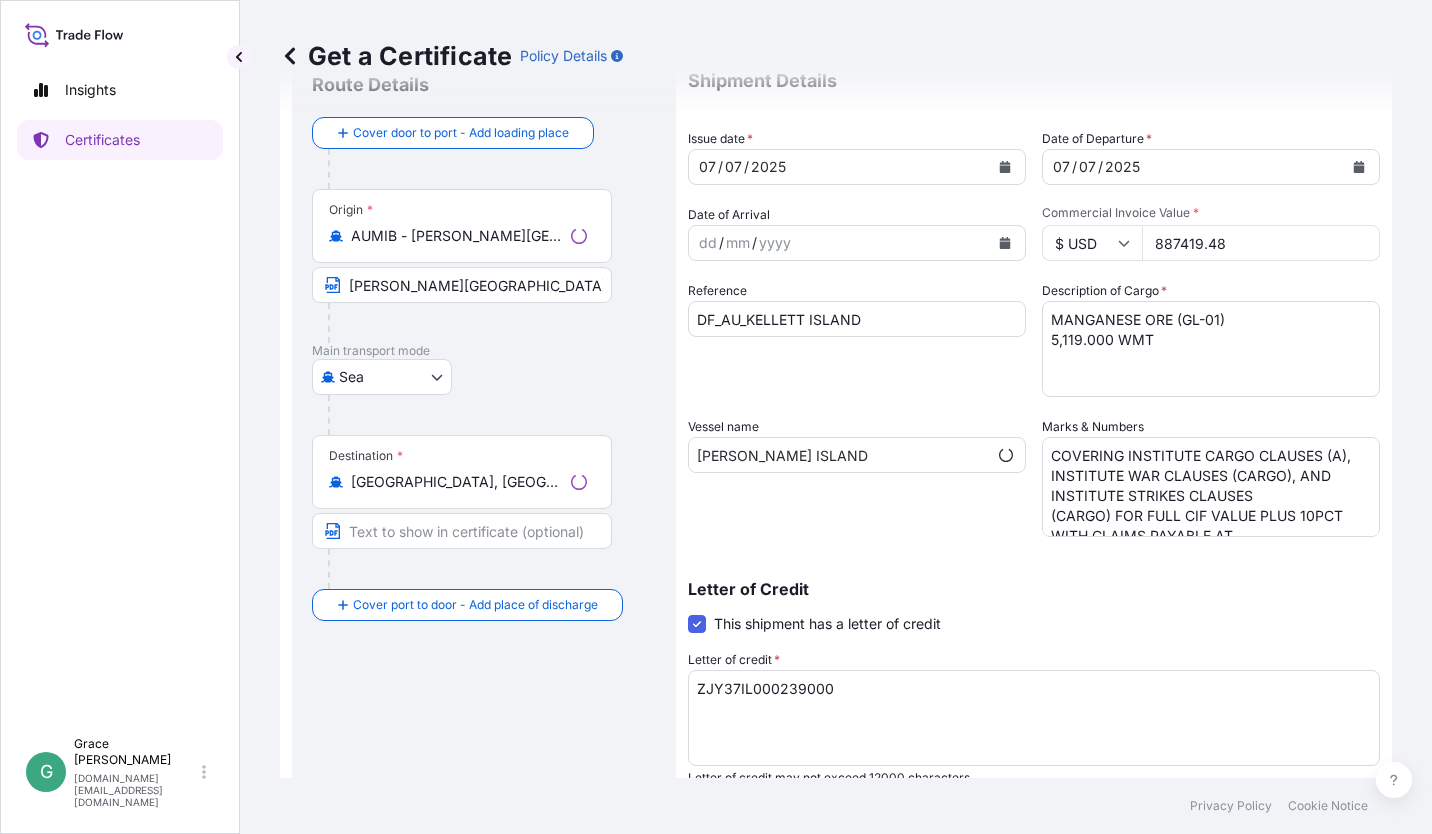 scroll, scrollTop: 0, scrollLeft: 0, axis: both 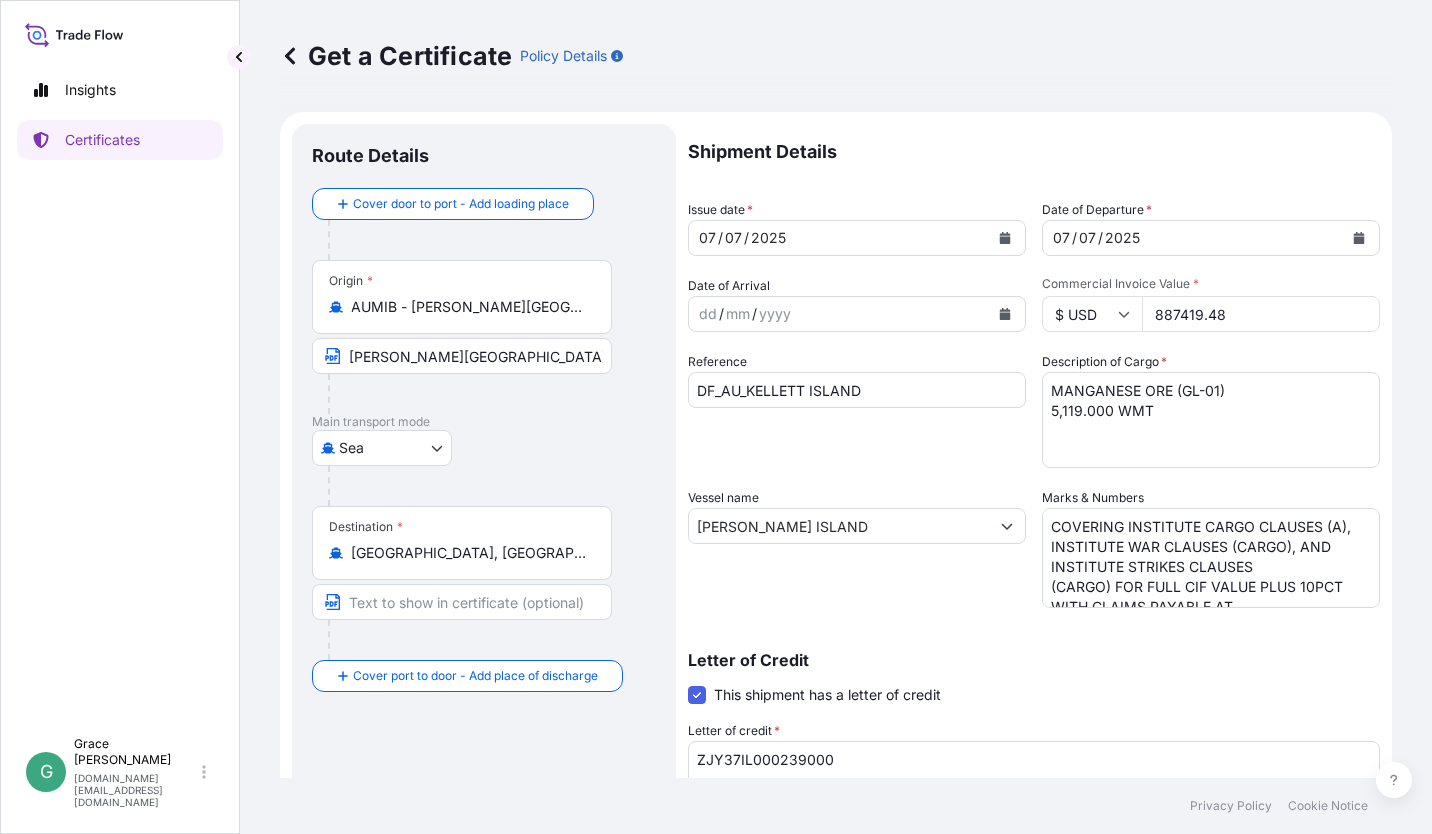 drag, startPoint x: 1247, startPoint y: 319, endPoint x: 1078, endPoint y: 306, distance: 169.49927 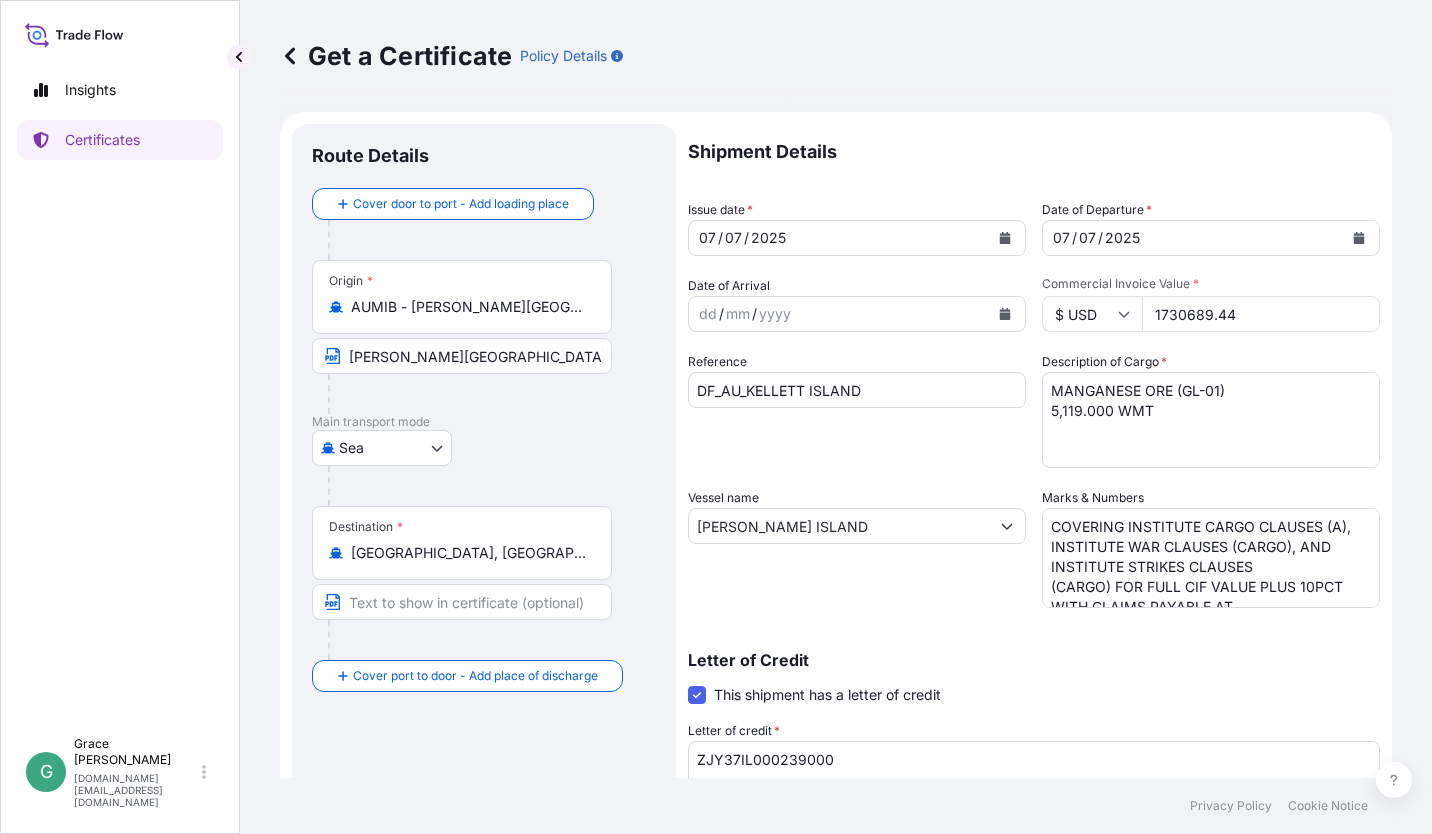 type on "1730689.44" 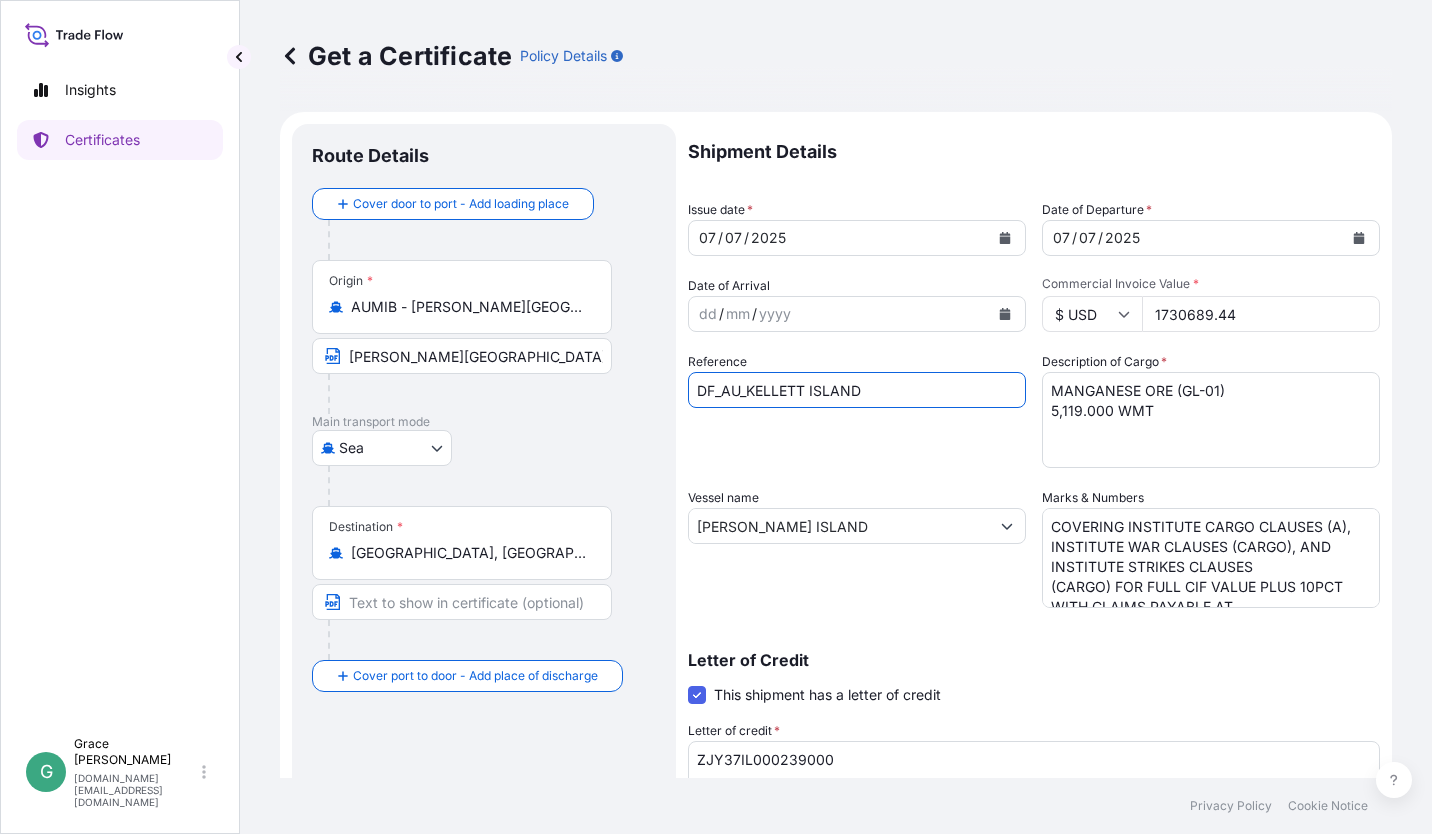 click on "MANGANESE ORE (GL-01)
5,119.000 WMT" at bounding box center (1211, 420) 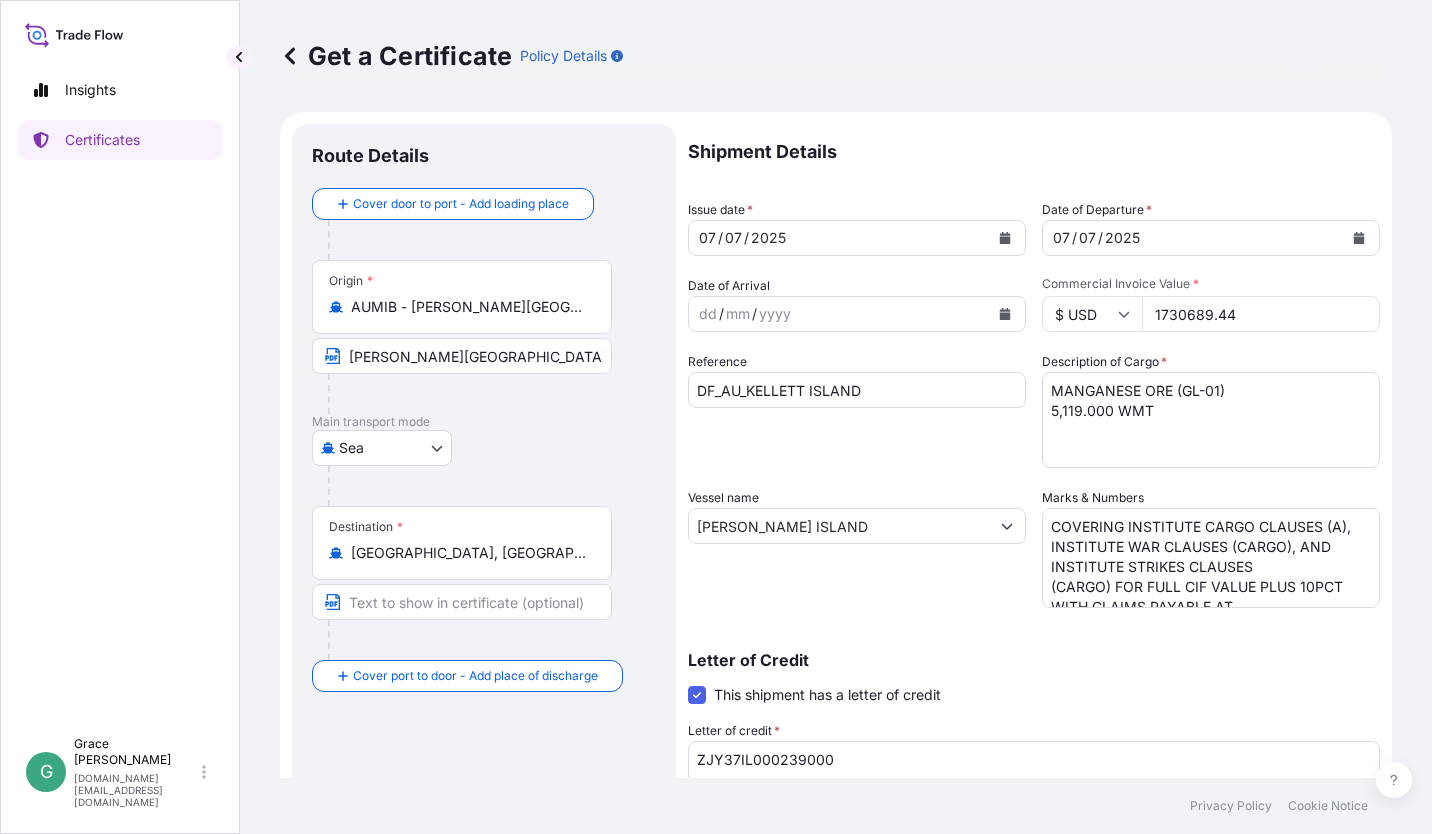 drag, startPoint x: 1156, startPoint y: 410, endPoint x: 1204, endPoint y: 410, distance: 48 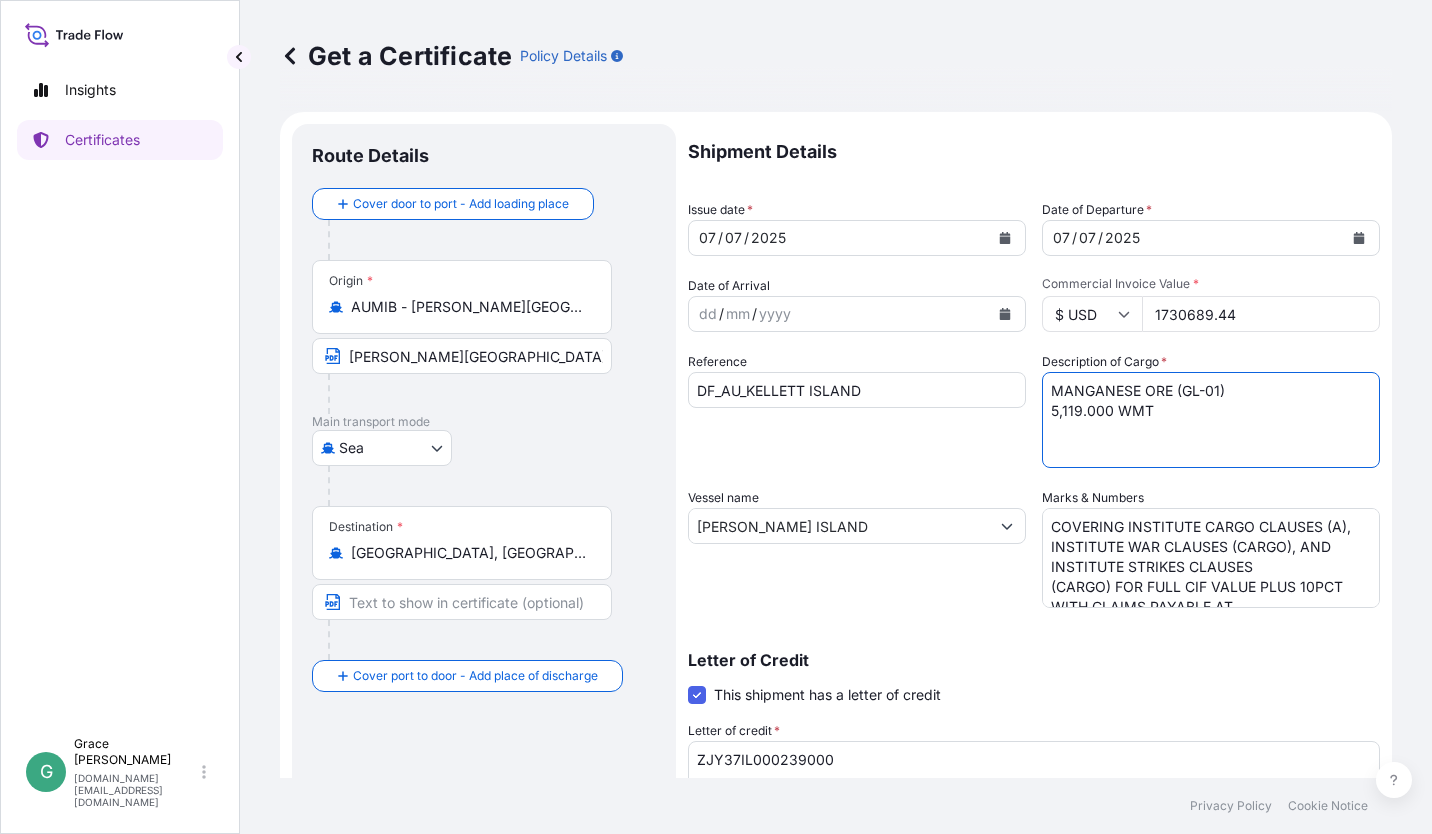 drag, startPoint x: 1195, startPoint y: 384, endPoint x: 1169, endPoint y: 384, distance: 26 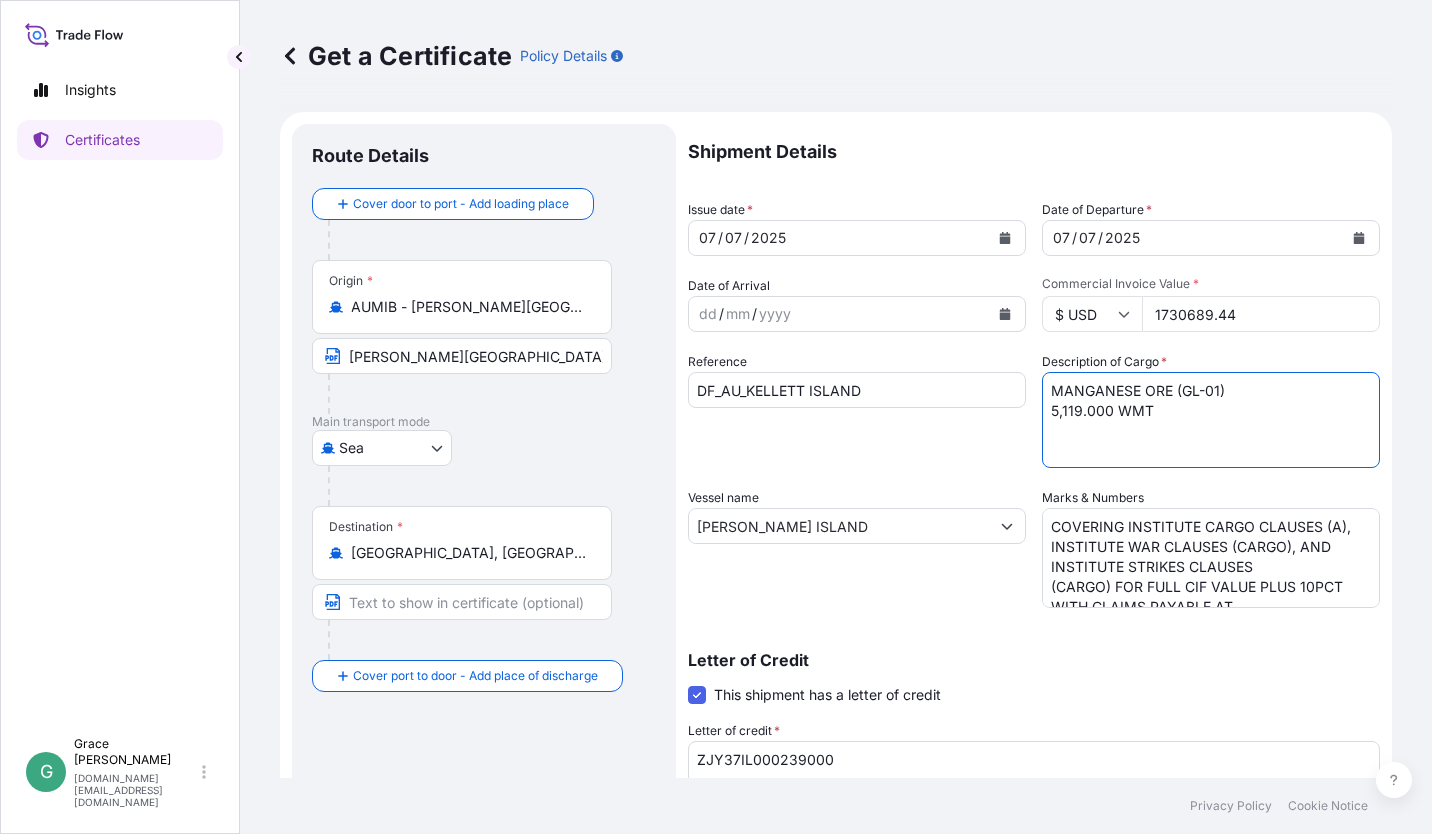 click on "MANGANESE ORE (GL-01)
5,119.000 WMT" at bounding box center [1211, 420] 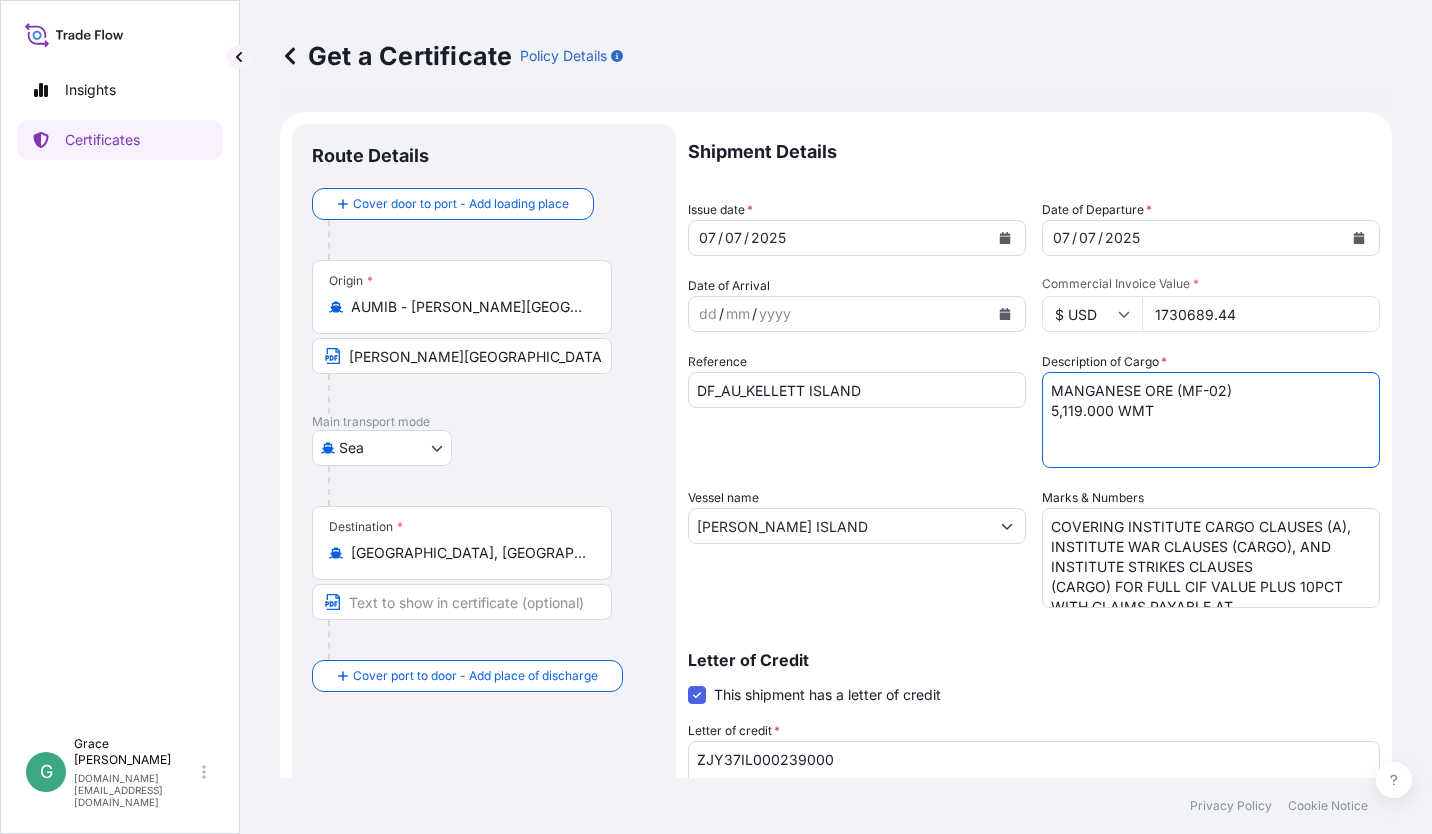 drag, startPoint x: 1050, startPoint y: 407, endPoint x: 1026, endPoint y: 404, distance: 24.186773 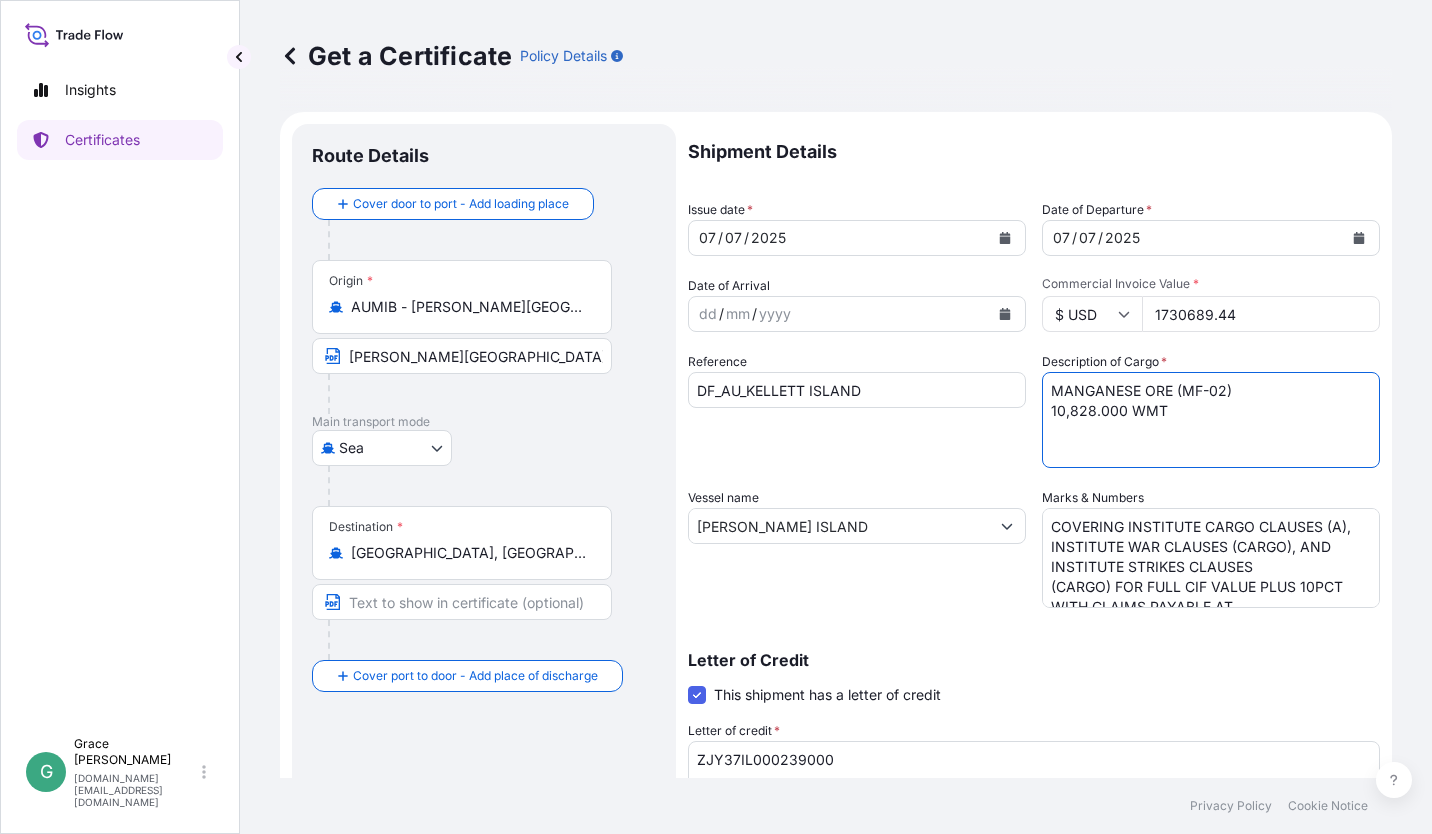 click on "MANGANESE ORE (GL-01)
5,119.000 WMT" at bounding box center (1211, 420) 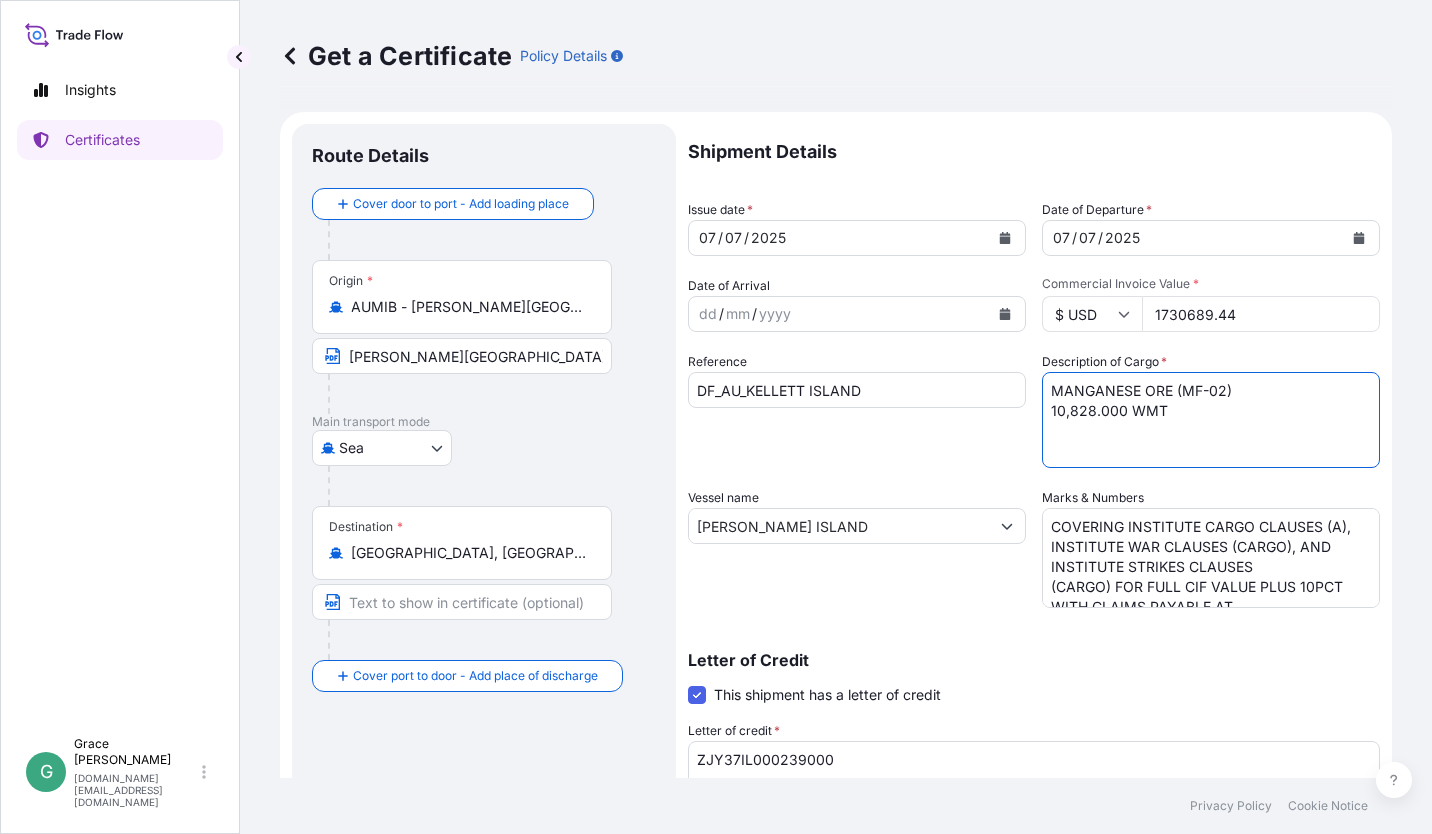 type on "MANGANESE ORE (MF-02)
10,828.000 WMT" 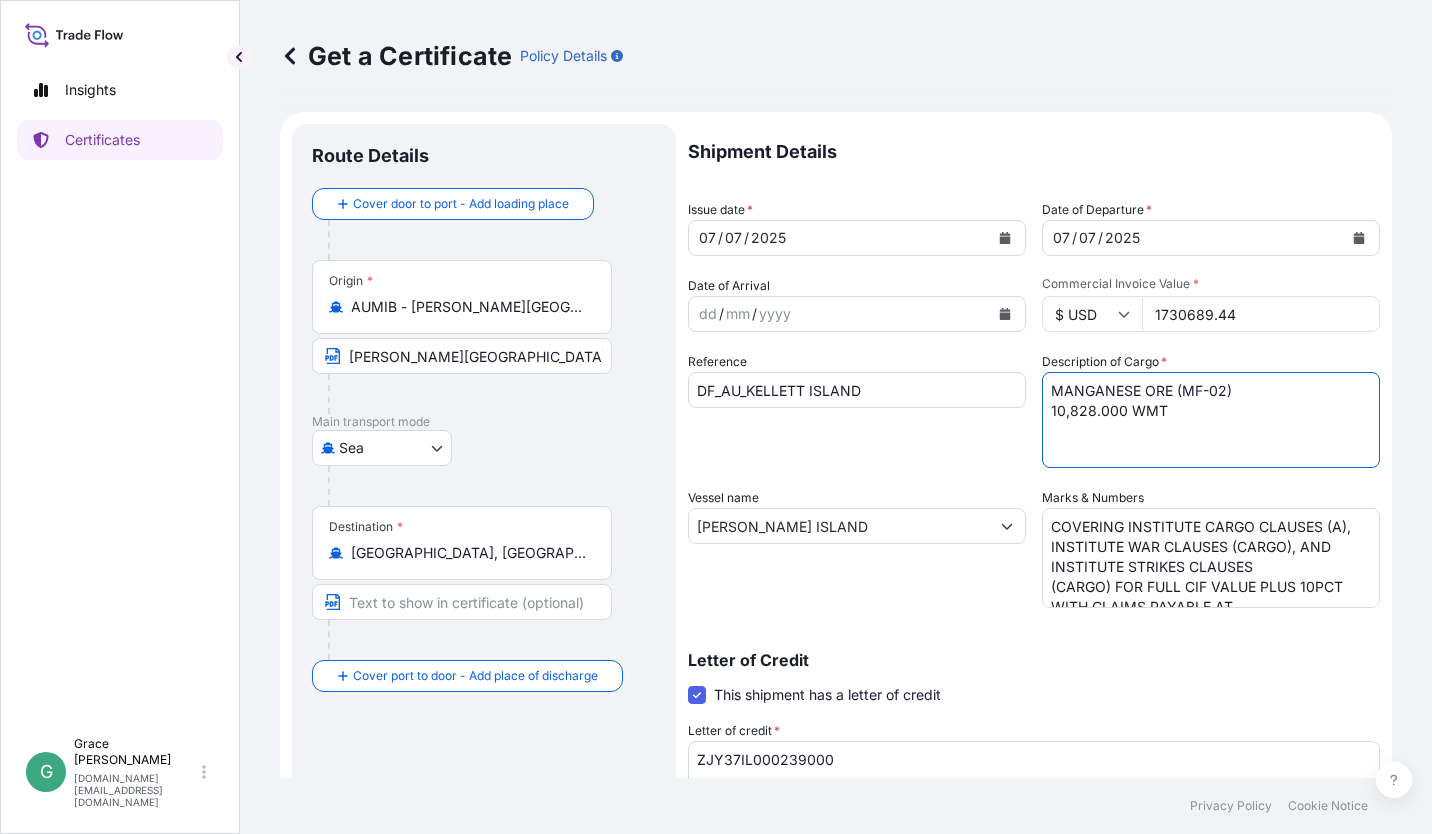 click on "Shipment Details Issue date * [DATE] Date of Departure * [DATE] Date of Arrival dd / mm / yyyy Commodity General Insured Interest as per Policy Packing Category Any Commercial Invoice Value    * $ USD 1730689.44 Reference DF_AU_KELLETT ISLAND Description of Cargo * MANGANESE ORE (GL-01)
5,119.000 WMT Vessel name [PERSON_NAME] ISLAND Marks & Numbers COVERING INSTITUTE CARGO CLAUSES (A),
INSTITUTE WAR CLAUSES (CARGO), AND INSTITUTE STRIKES CLAUSES
(CARGO) FOR FULL CIF VALUE PLUS 10PCT WITH CLAIMS PAYABLE AT
DESTINATION IN THE CURRENCY OF THIS LETTER OF CREDIT. Letter of Credit This shipment has a letter of credit Letter of credit * ZJY37IL000239000
Letter of credit may not exceed 12000 characters Assured Details Primary Assured * Samancor Marketing Pte Ltd Groote Eylandt Mining Company Pty Ltd South32 Cannington Pty Ltd Samancor Marketing Pte Ltd South32 Marketing Pte Ltd South32 Limited Named Assured Named Assured Address" at bounding box center [1034, 600] 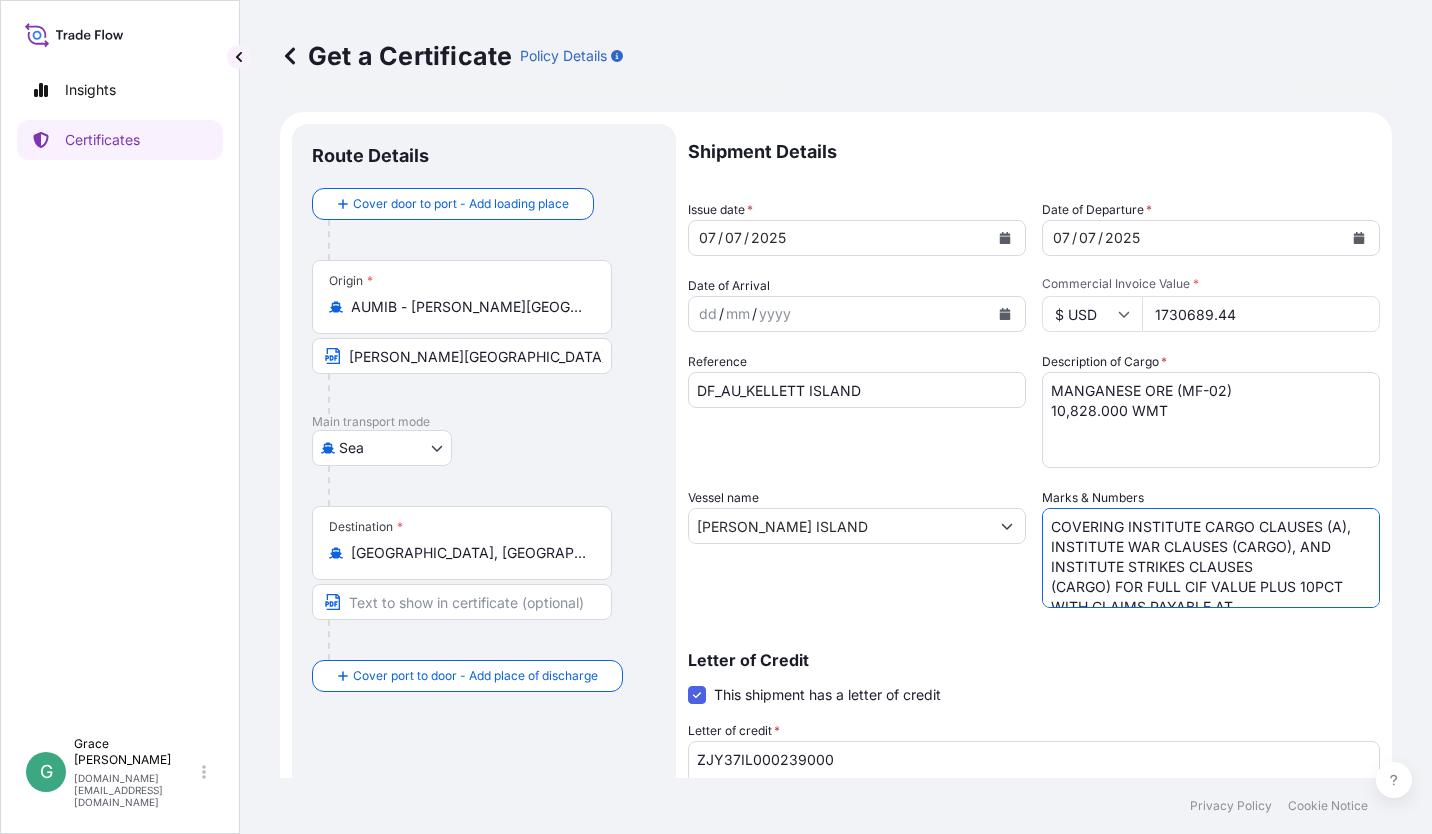 scroll, scrollTop: 77, scrollLeft: 0, axis: vertical 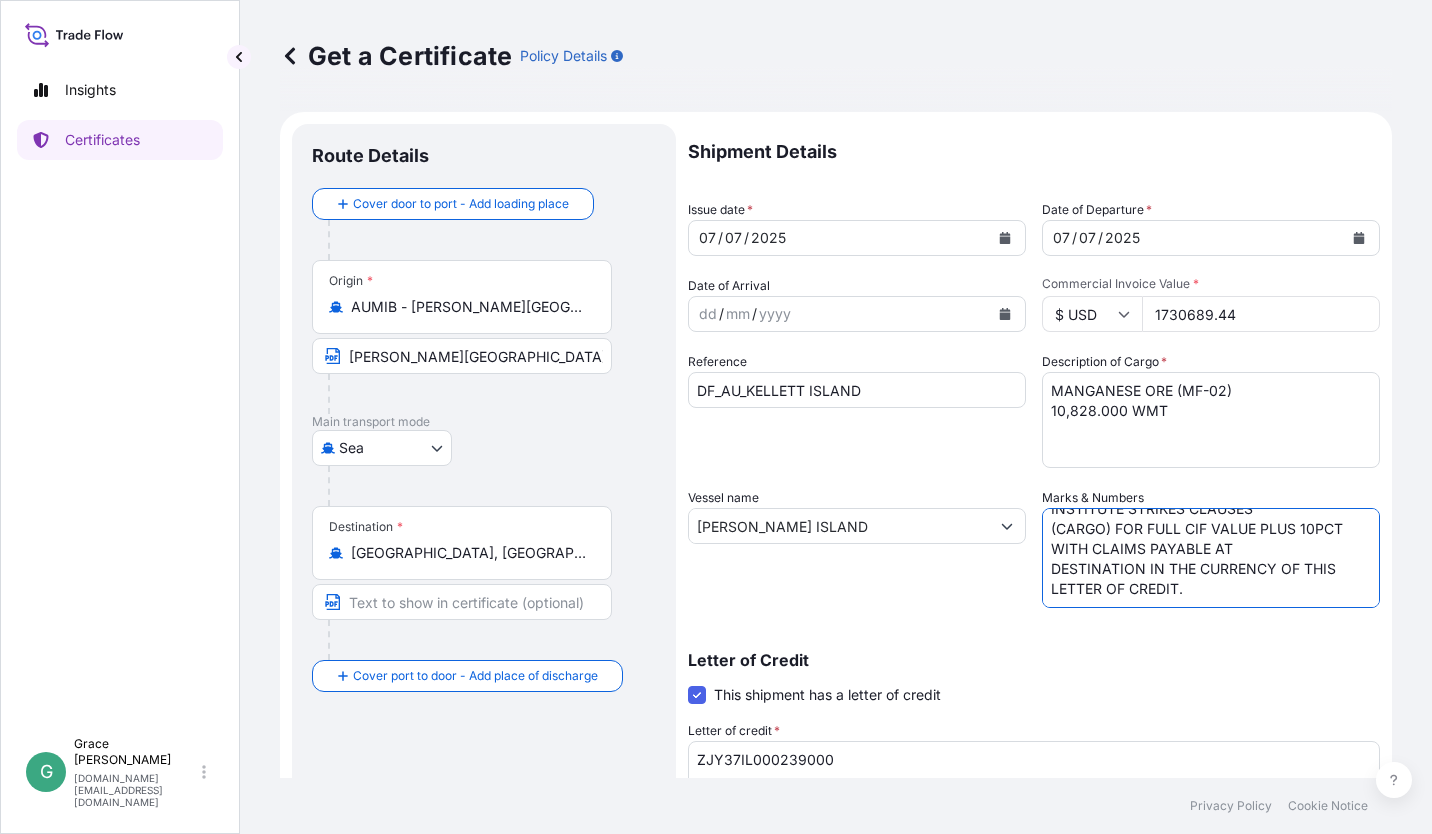drag, startPoint x: 1042, startPoint y: 524, endPoint x: 1381, endPoint y: 670, distance: 369.10297 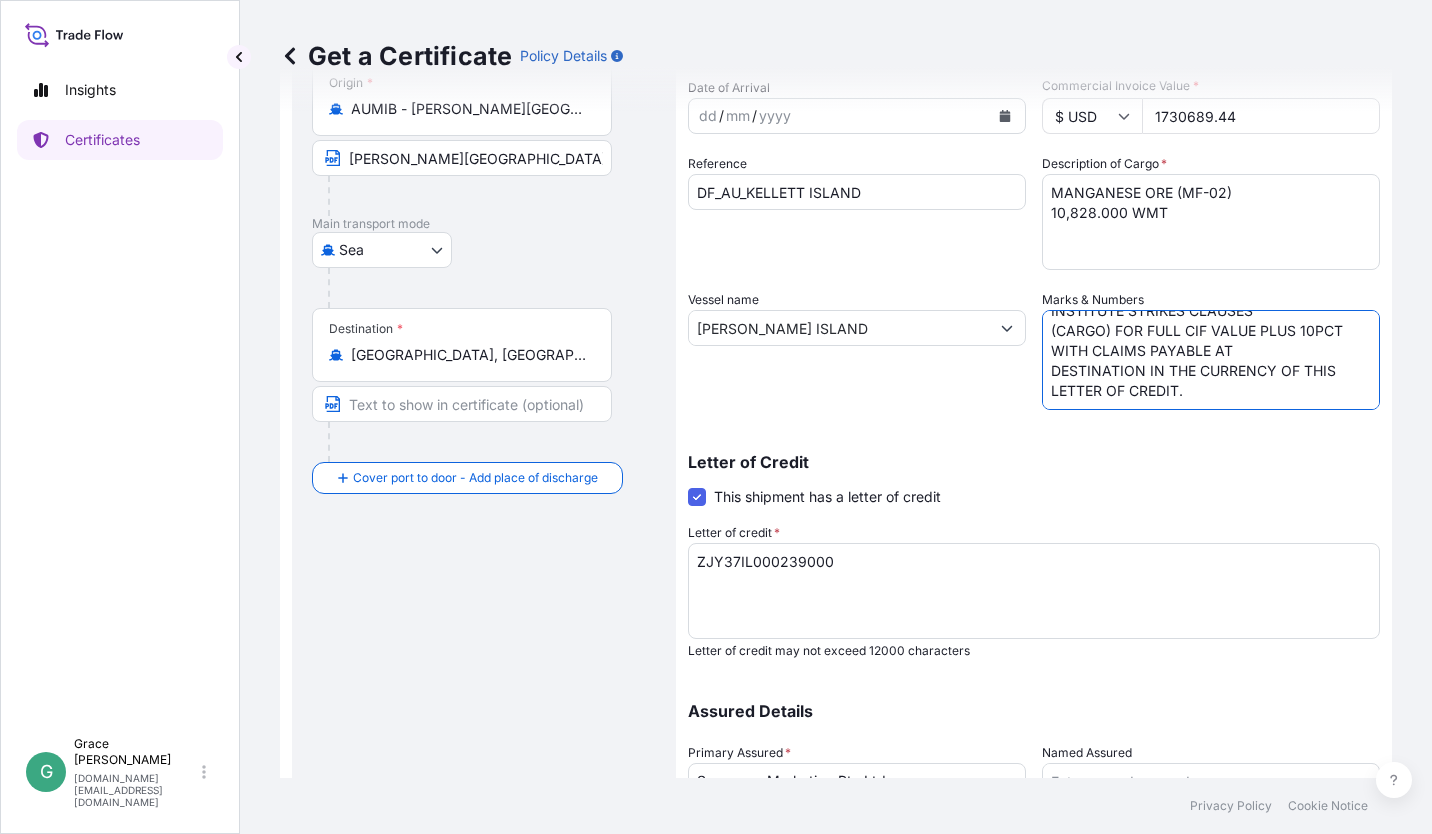 scroll, scrollTop: 200, scrollLeft: 0, axis: vertical 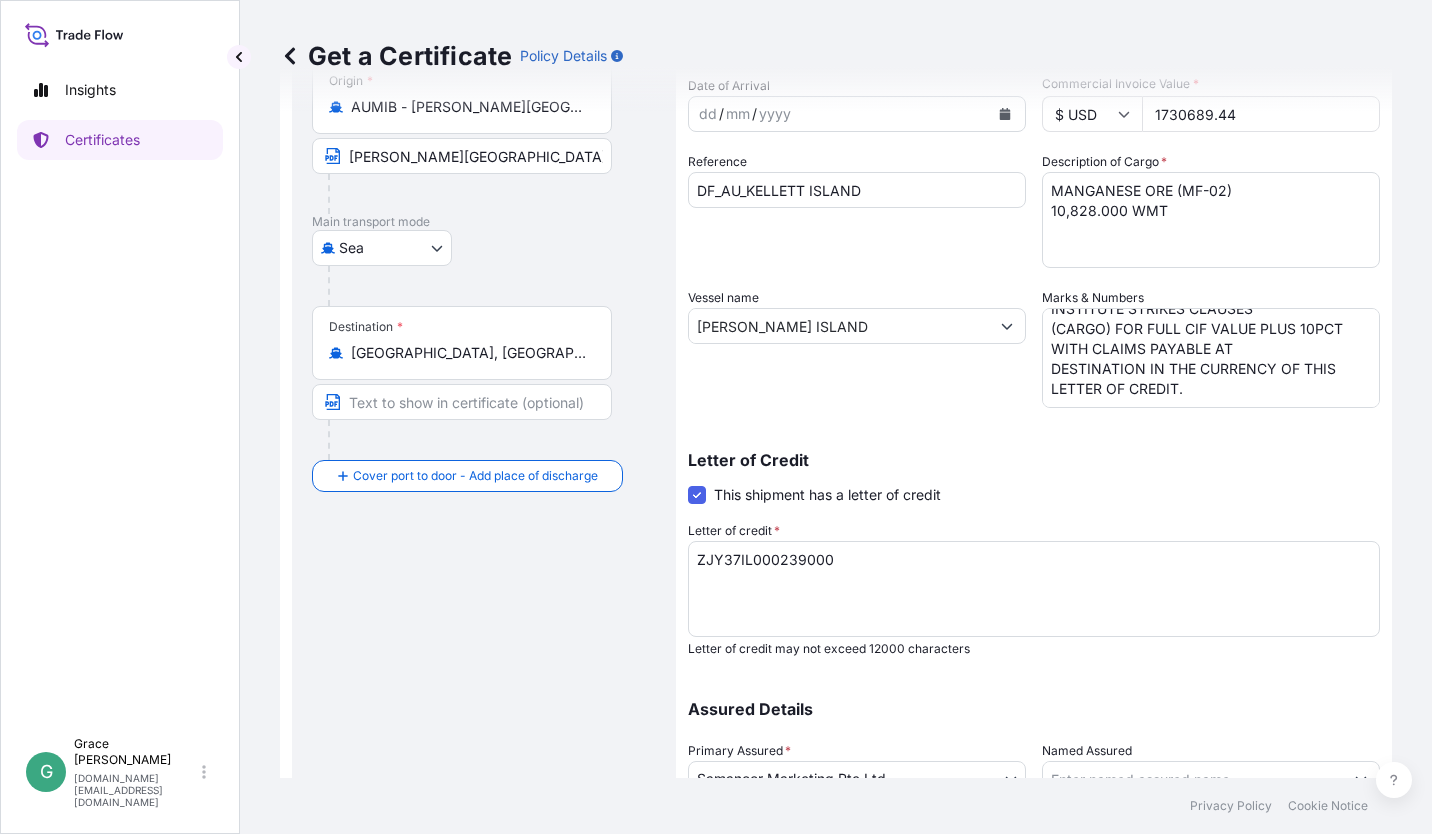 click on "ZJY37IL000239000" at bounding box center (1034, 589) 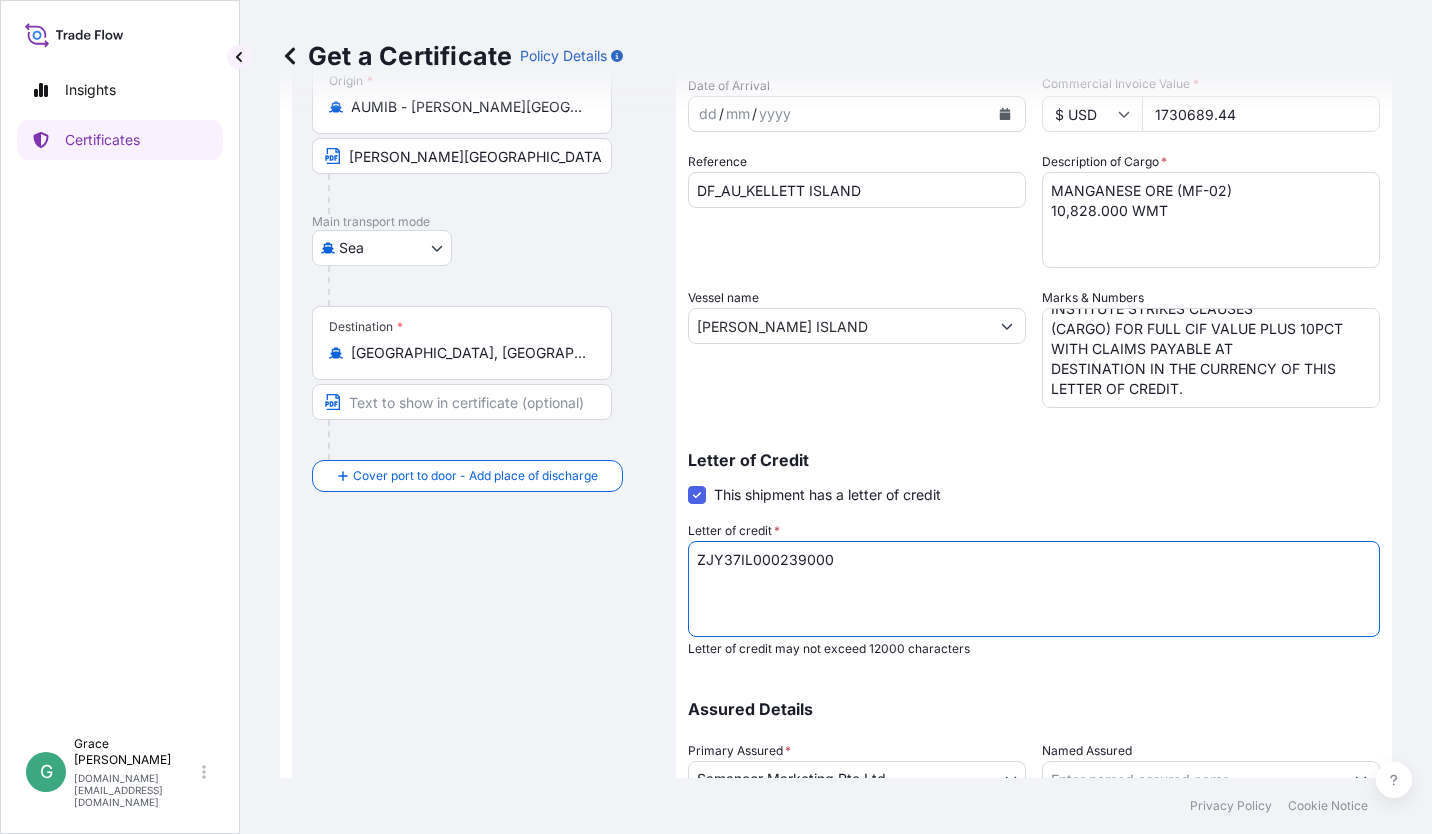 drag, startPoint x: 802, startPoint y: 557, endPoint x: 596, endPoint y: 548, distance: 206.1965 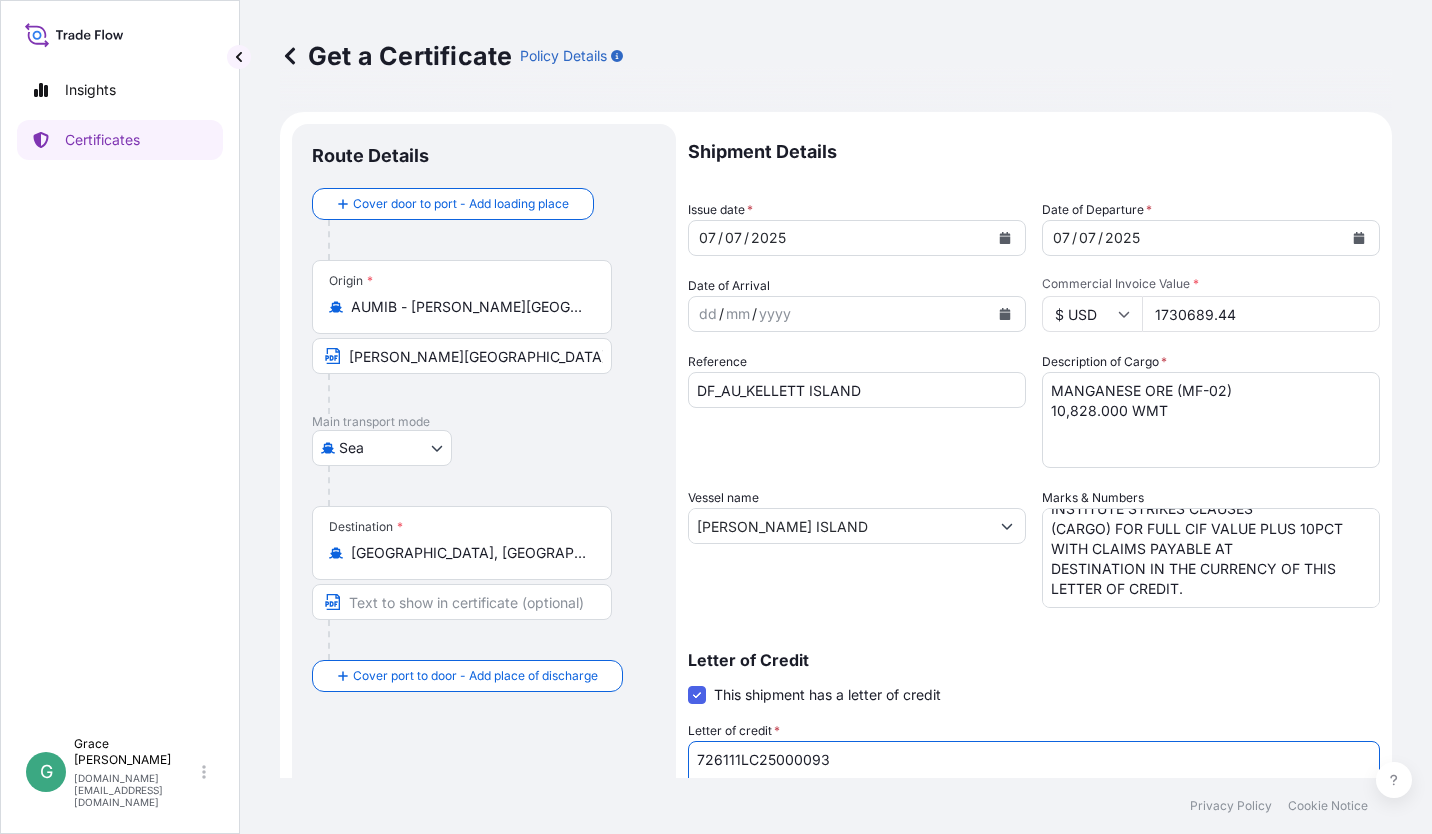 scroll, scrollTop: 366, scrollLeft: 0, axis: vertical 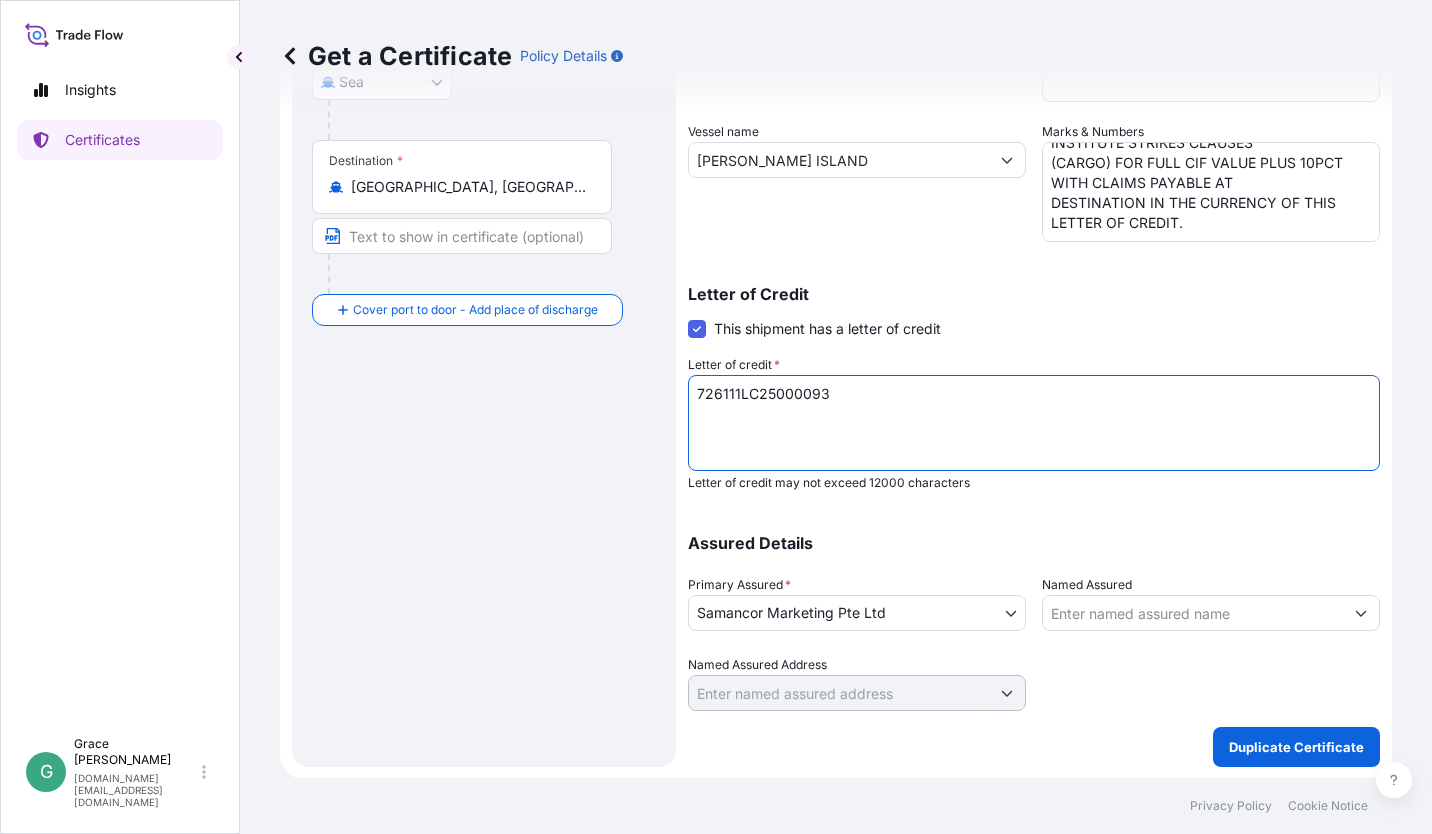 type on "726111LC25000093" 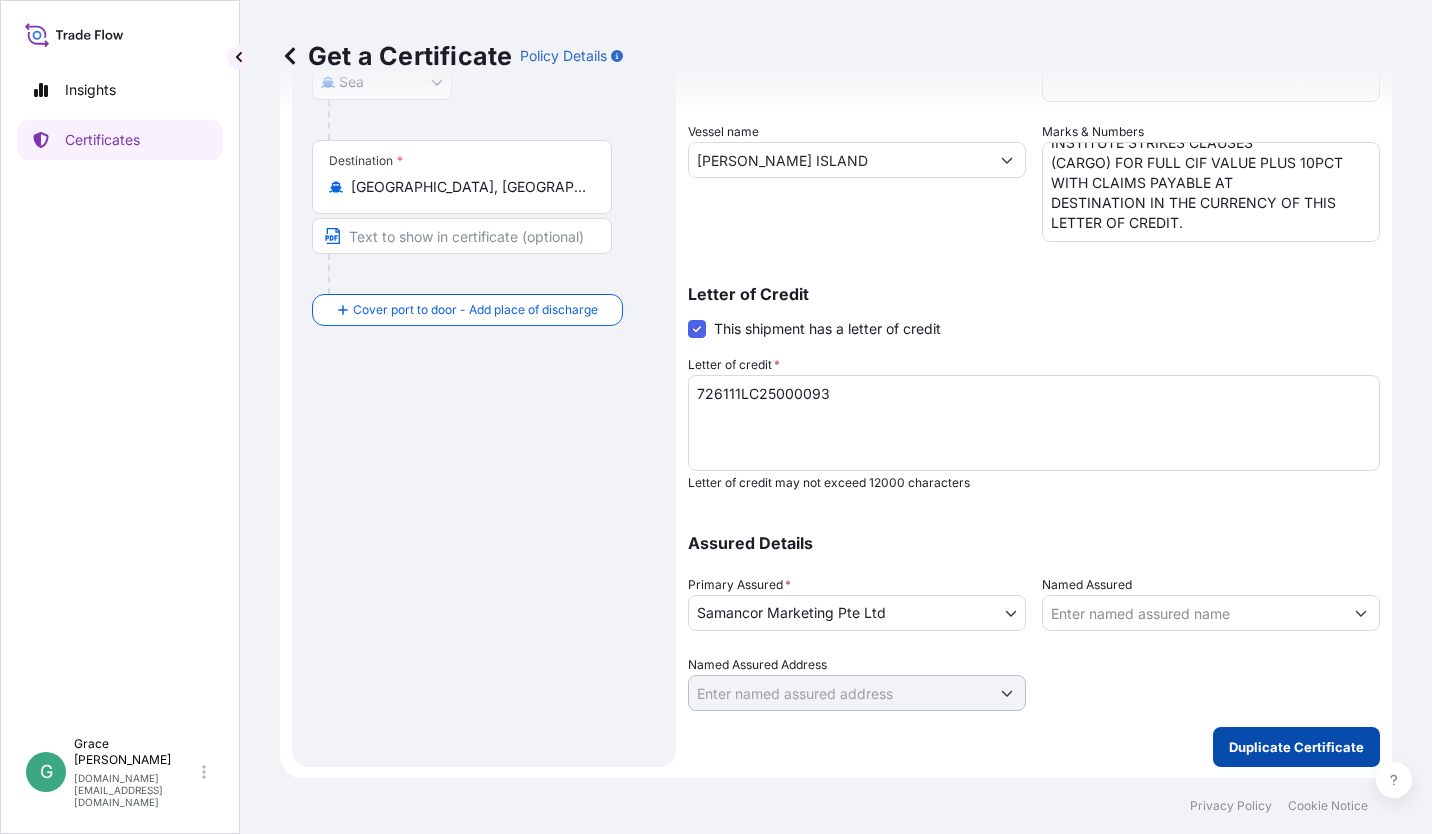 click on "Duplicate Certificate" at bounding box center [1296, 747] 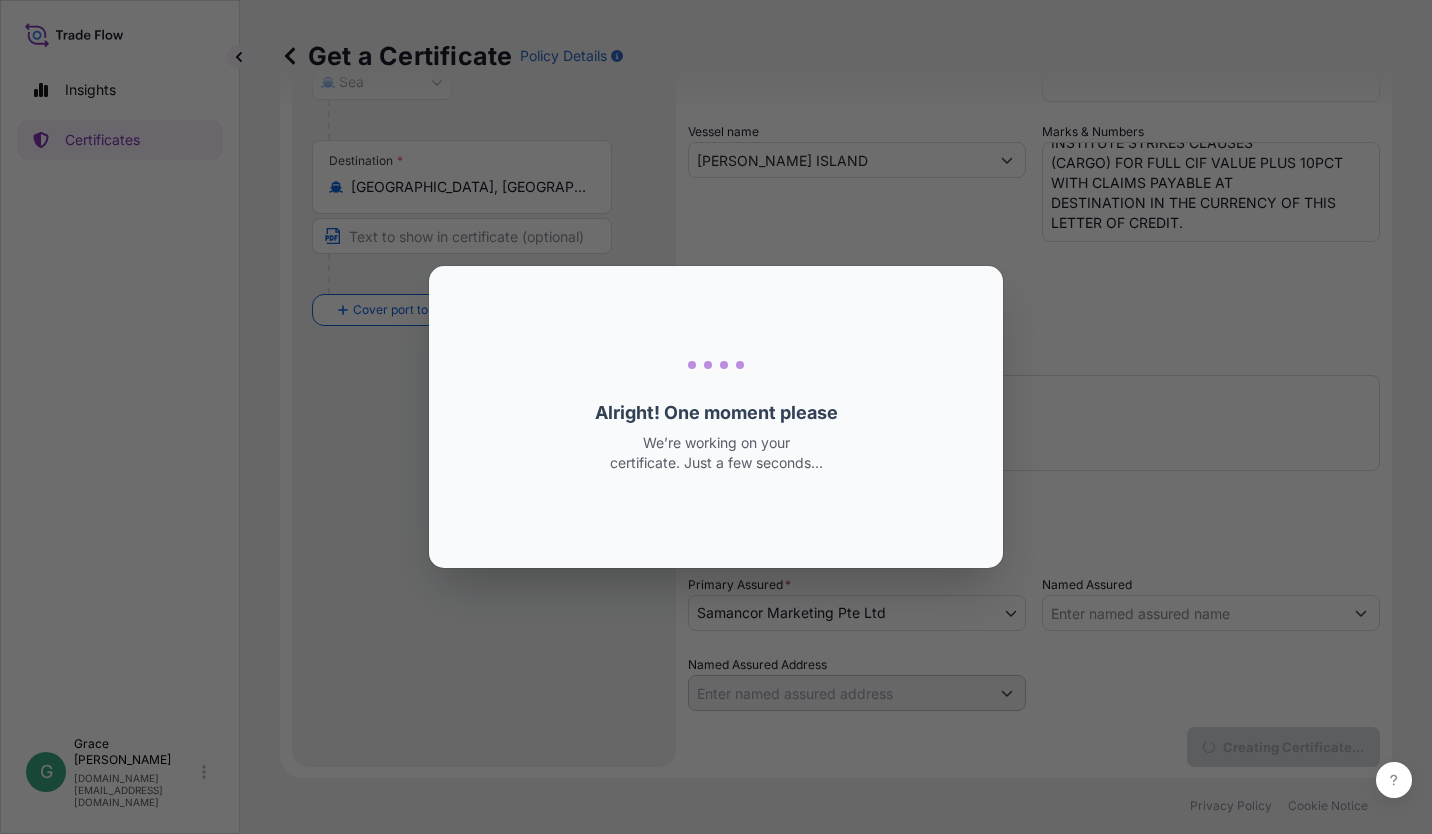 scroll, scrollTop: 0, scrollLeft: 0, axis: both 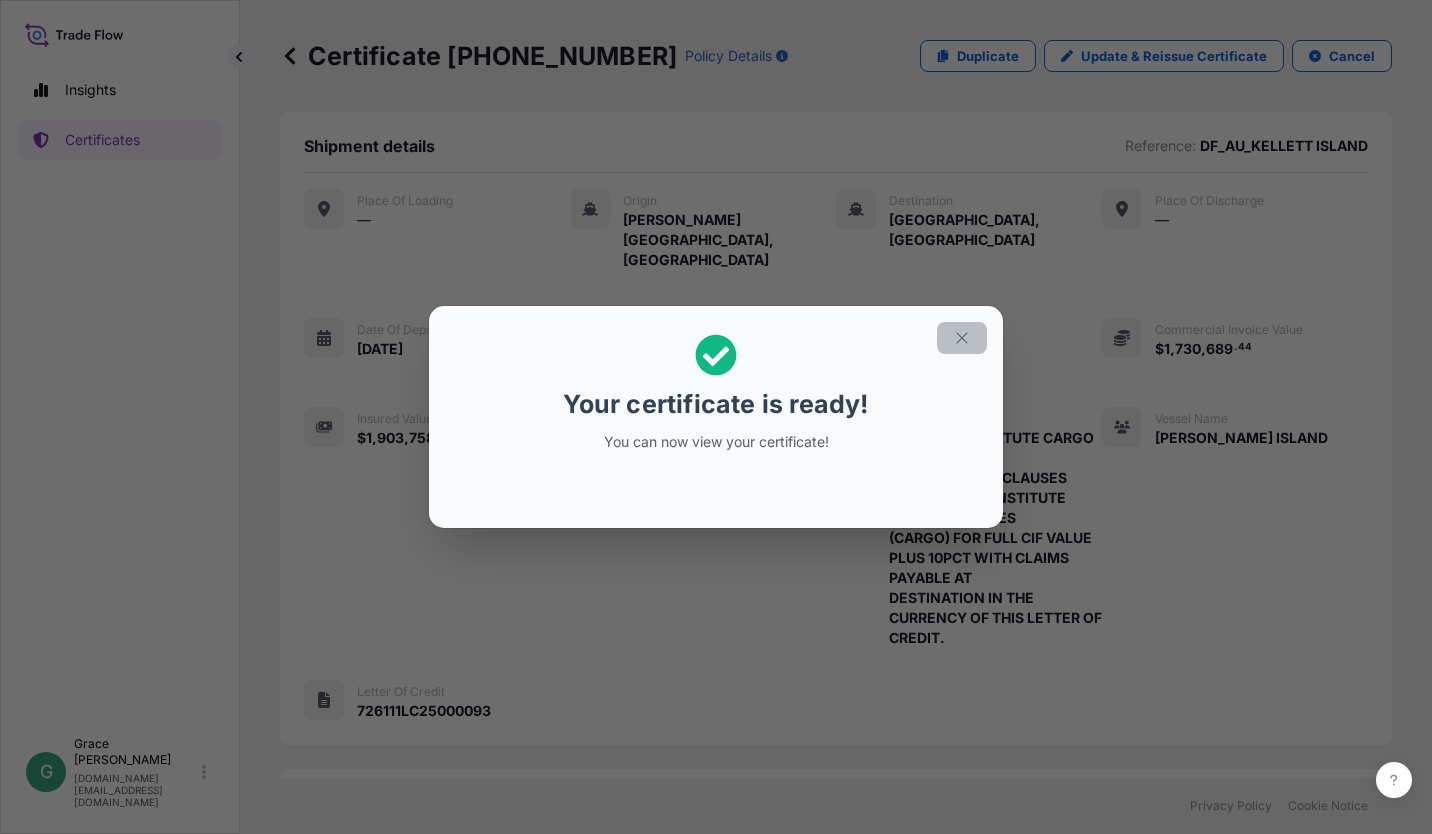 click 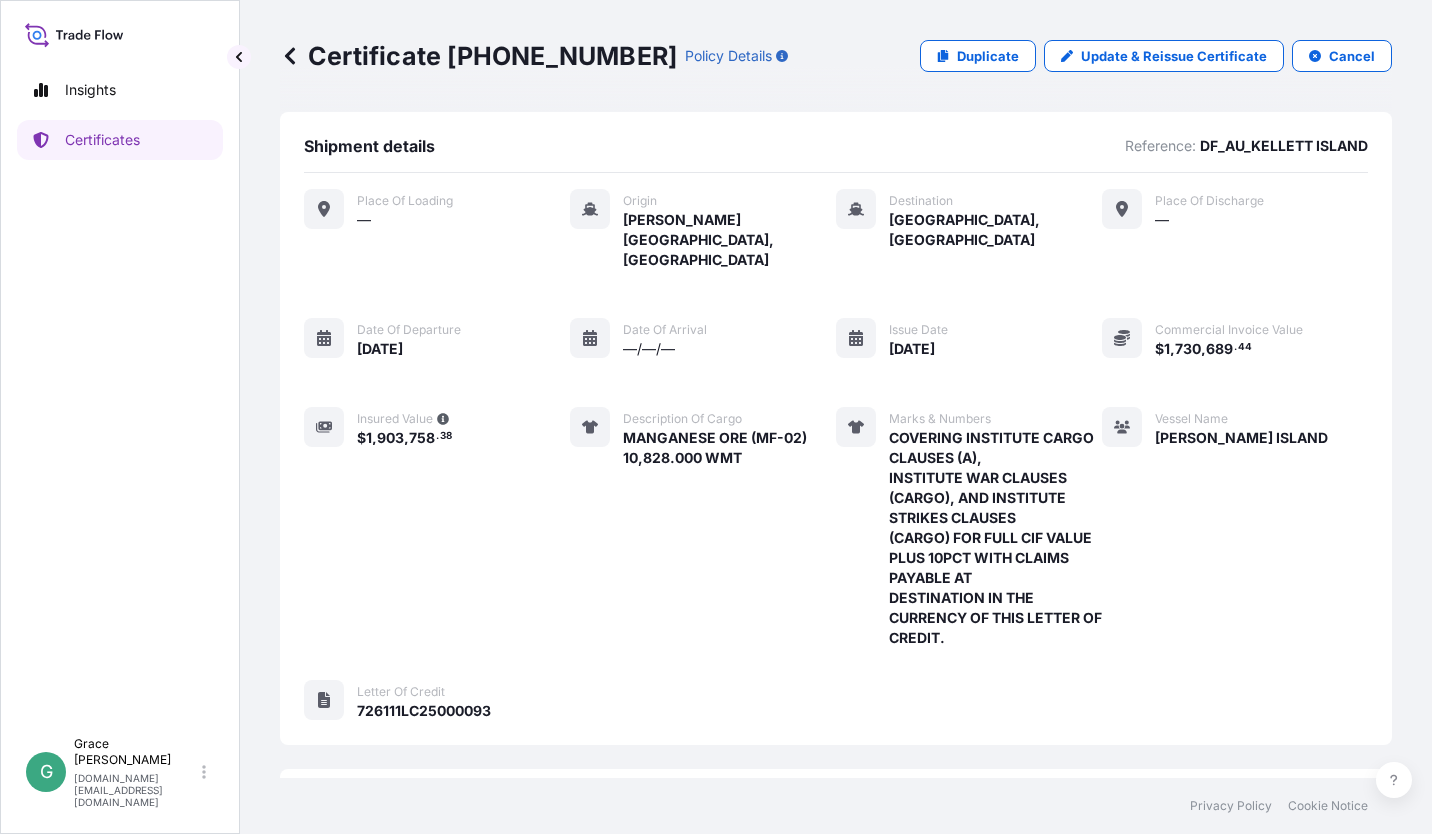 scroll, scrollTop: 320, scrollLeft: 0, axis: vertical 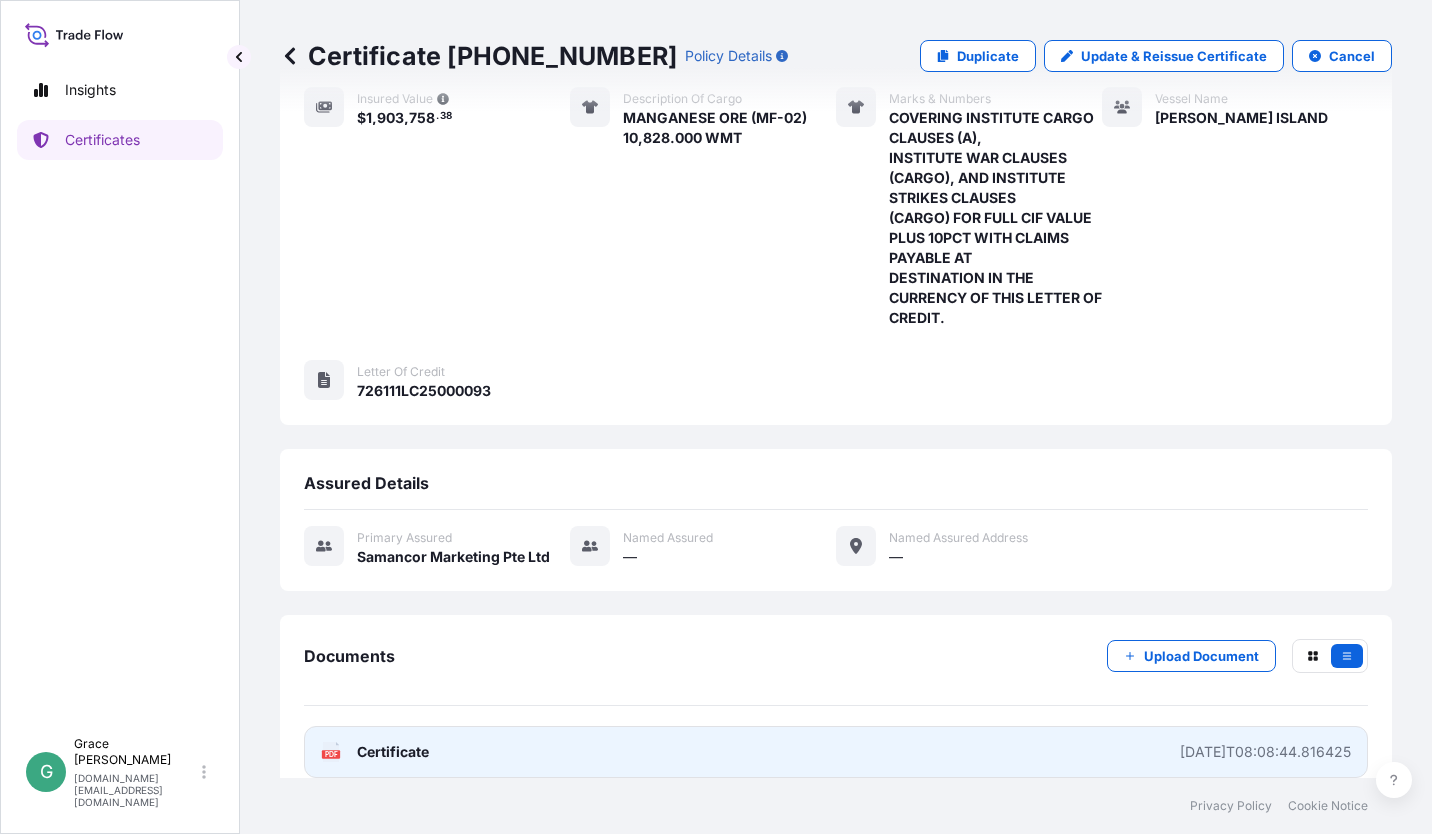 click on "Certificate" at bounding box center [393, 752] 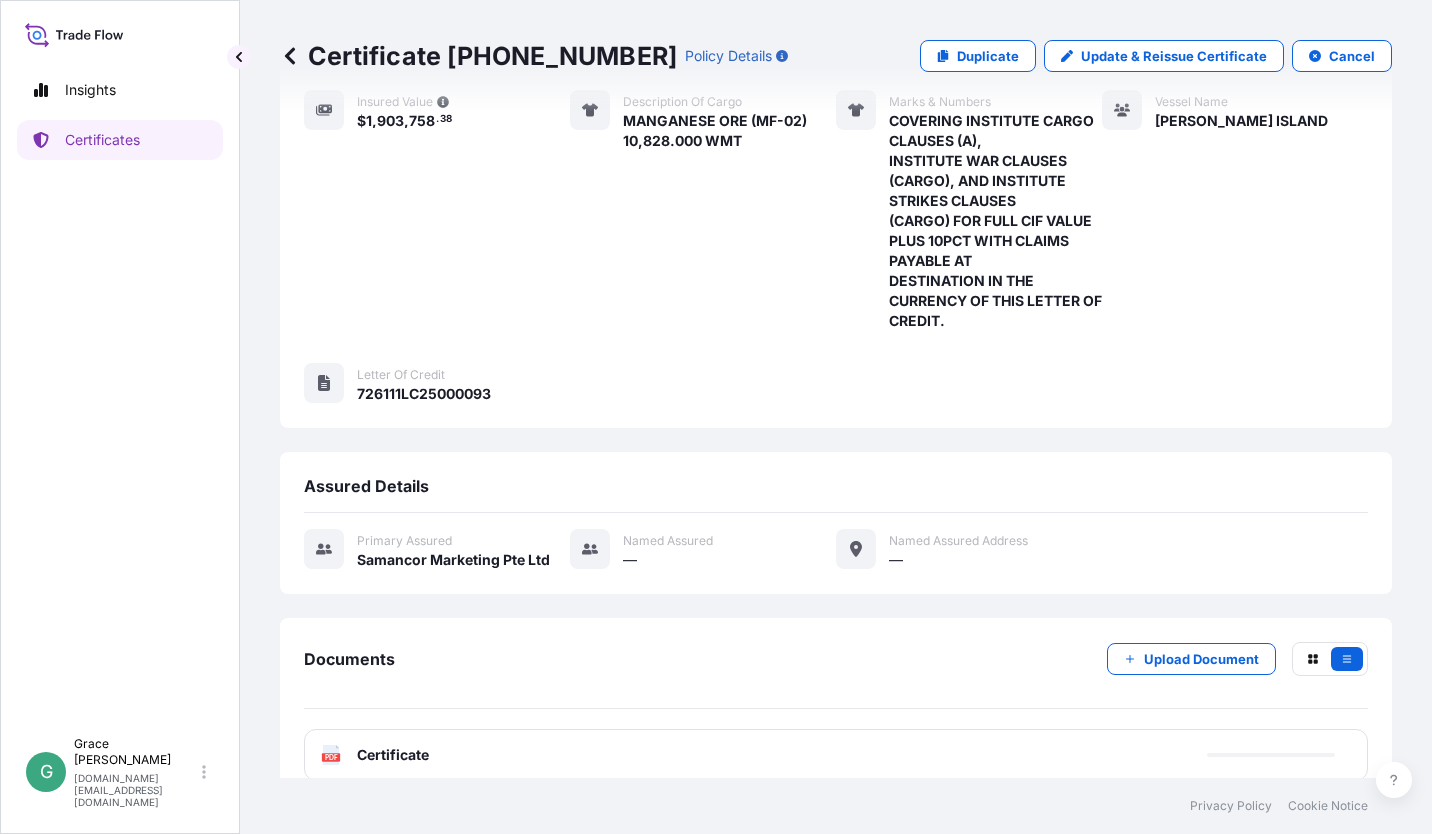 scroll, scrollTop: 0, scrollLeft: 0, axis: both 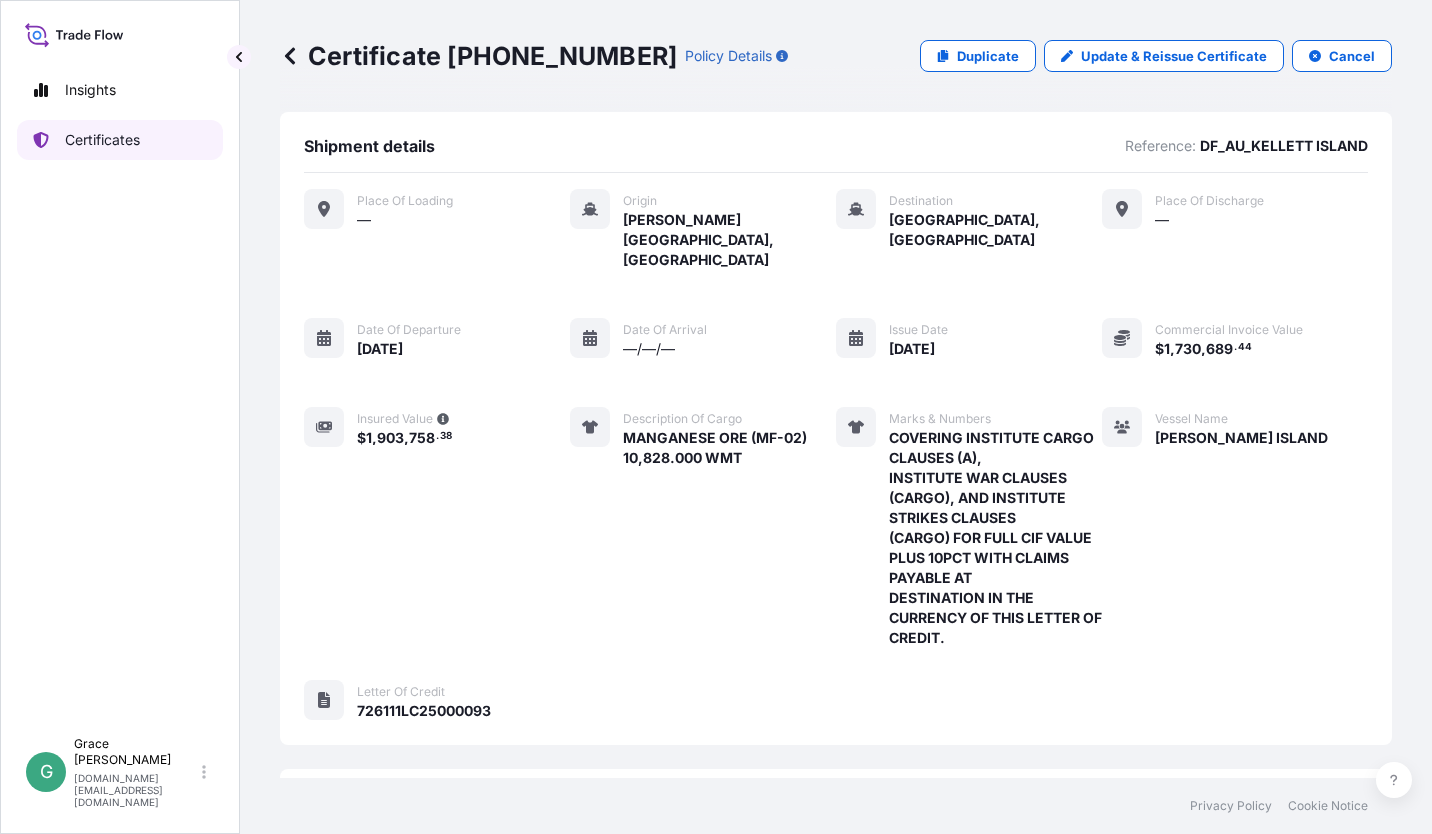 click on "Certificates" at bounding box center [102, 140] 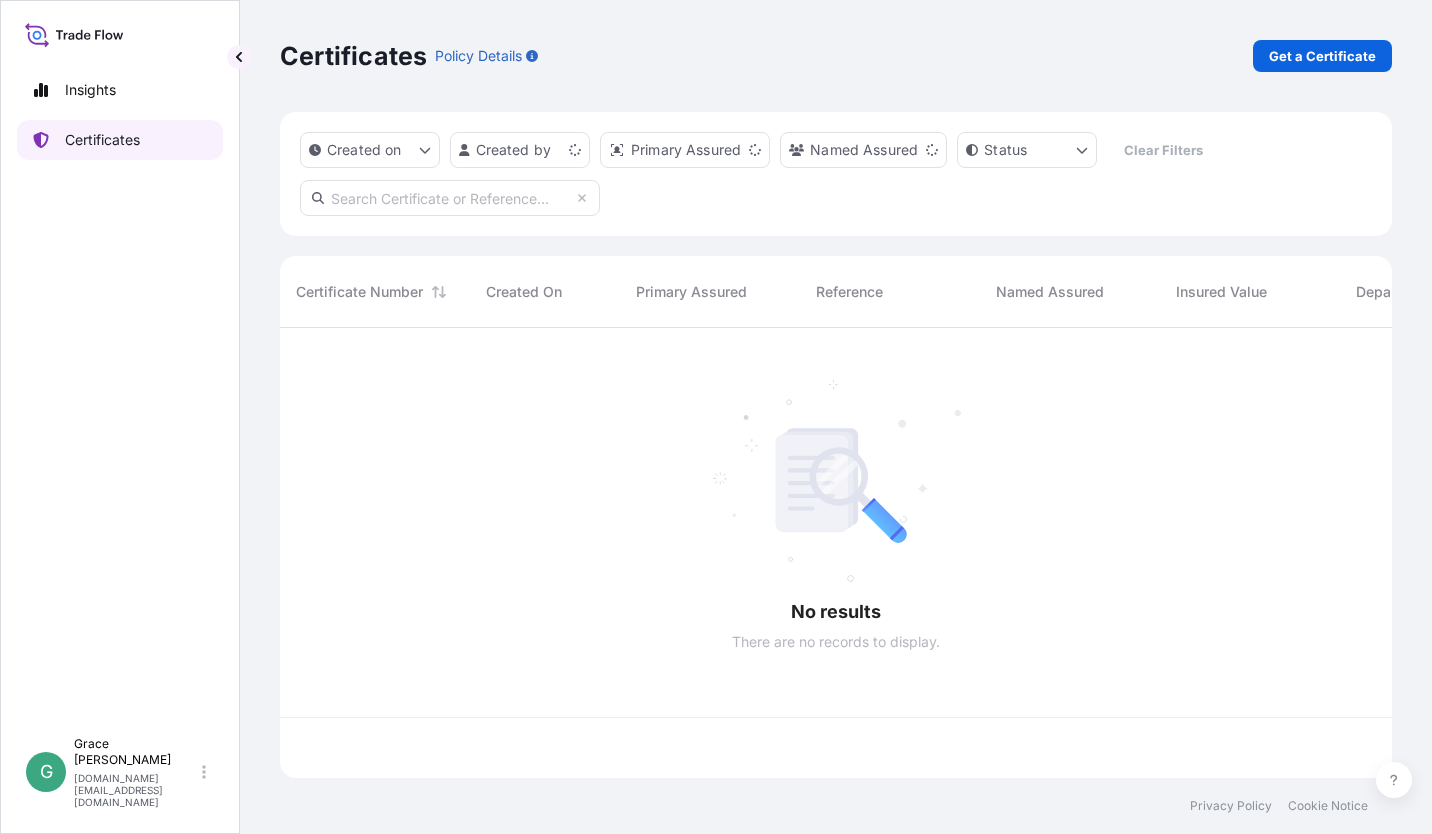 scroll, scrollTop: 16, scrollLeft: 16, axis: both 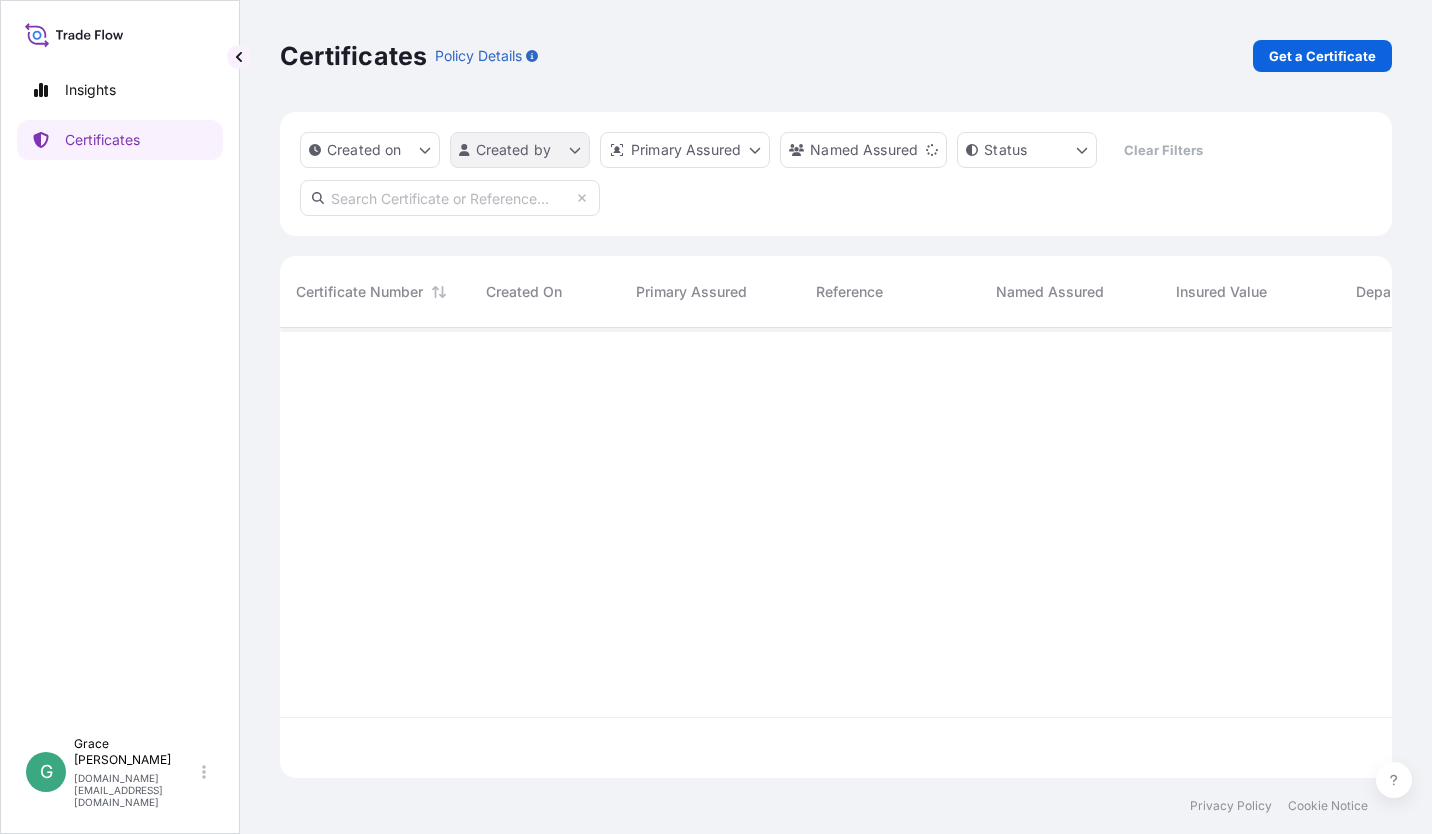 click on "Insights Certificates G [PERSON_NAME] [PERSON_NAME][DOMAIN_NAME][EMAIL_ADDRESS][PERSON_NAME][DOMAIN_NAME] Certificates Policy Details Get a Certificate Created on Created by Primary Assured Named Assured Status Clear Filters Certificate Number Created On Primary Assured Reference Named Assured Insured Value Departure Arrival Status Privacy Policy Cookie Notice
0" at bounding box center (716, 417) 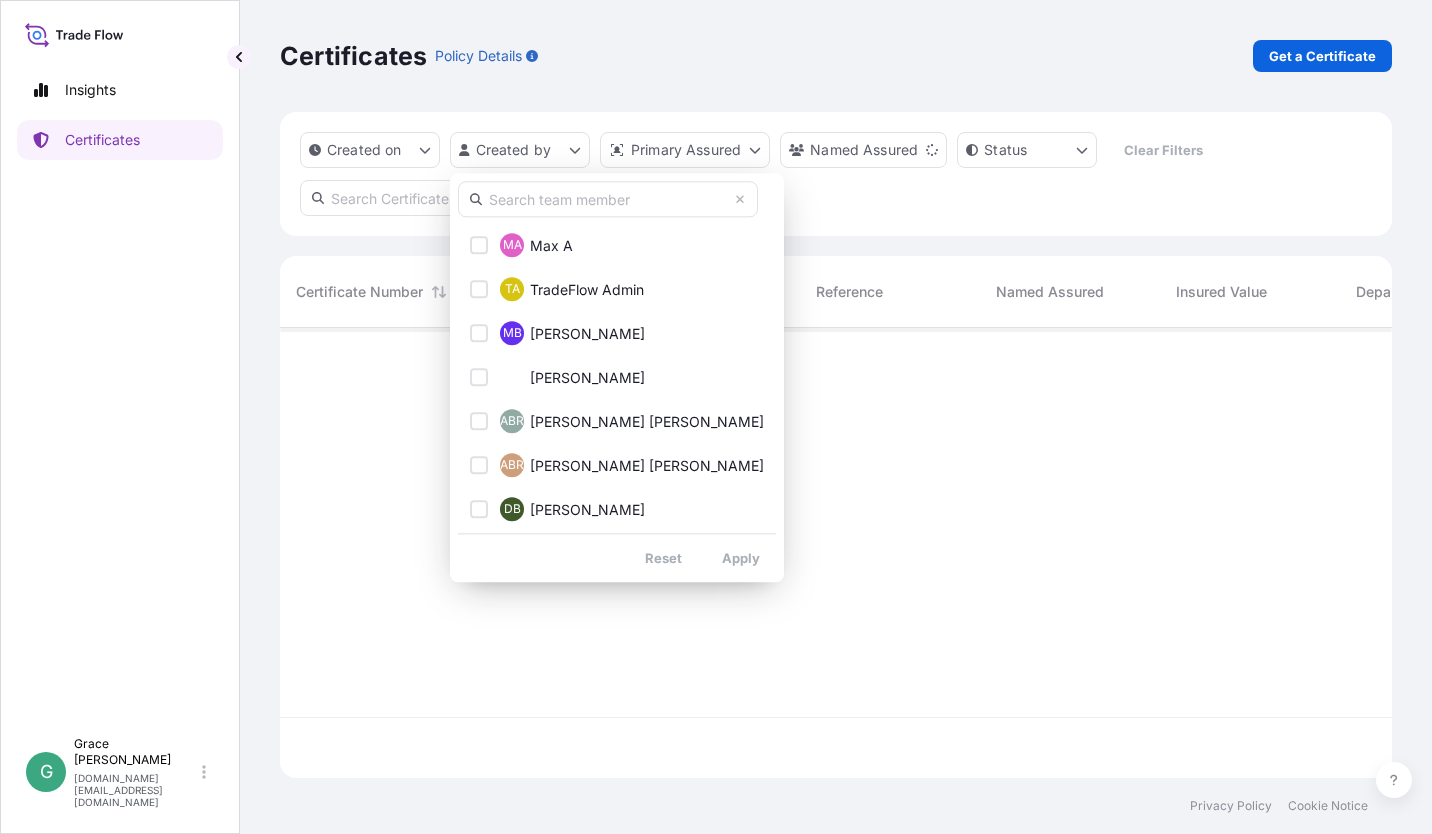 click at bounding box center [608, 199] 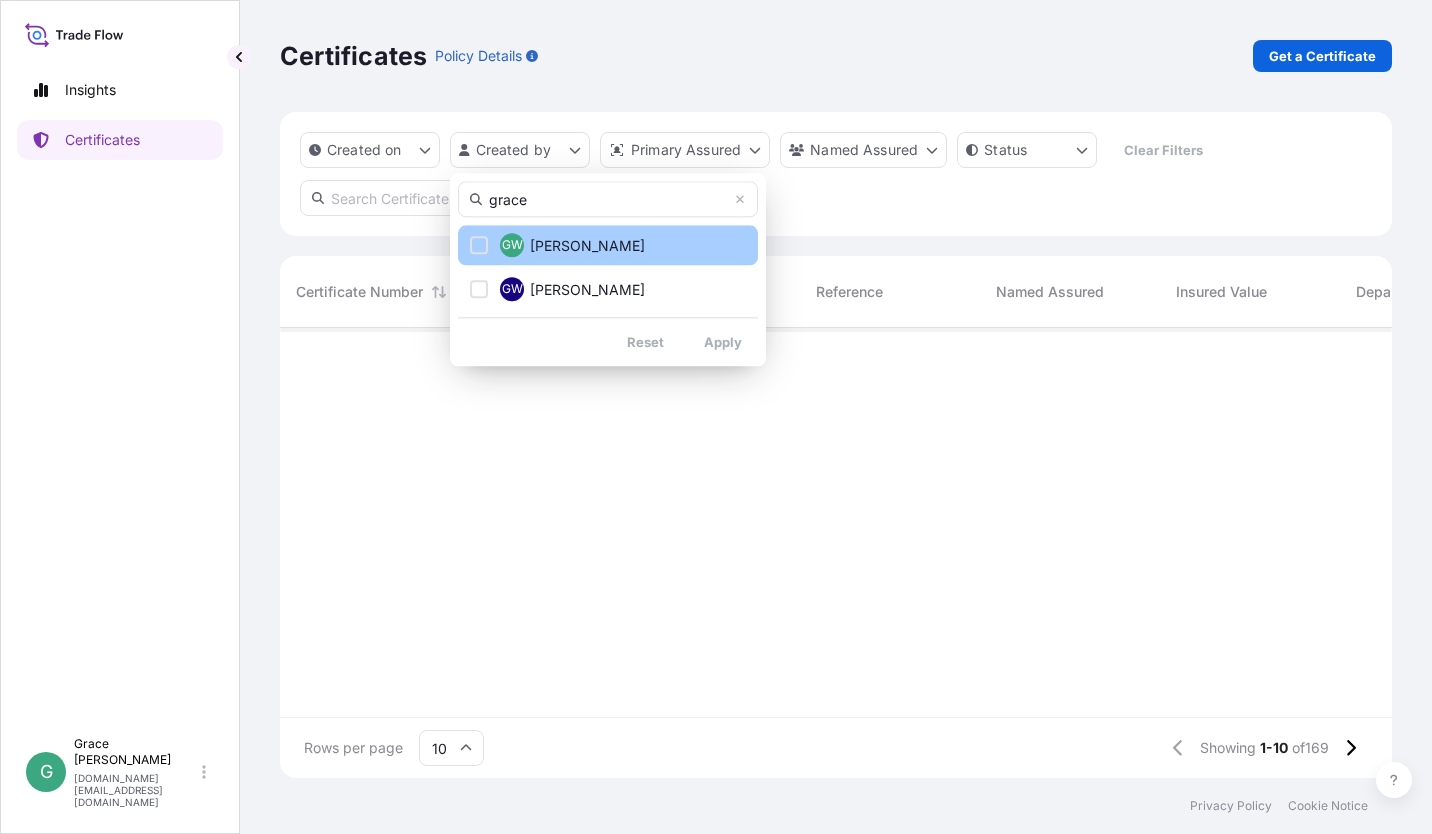 type on "grace" 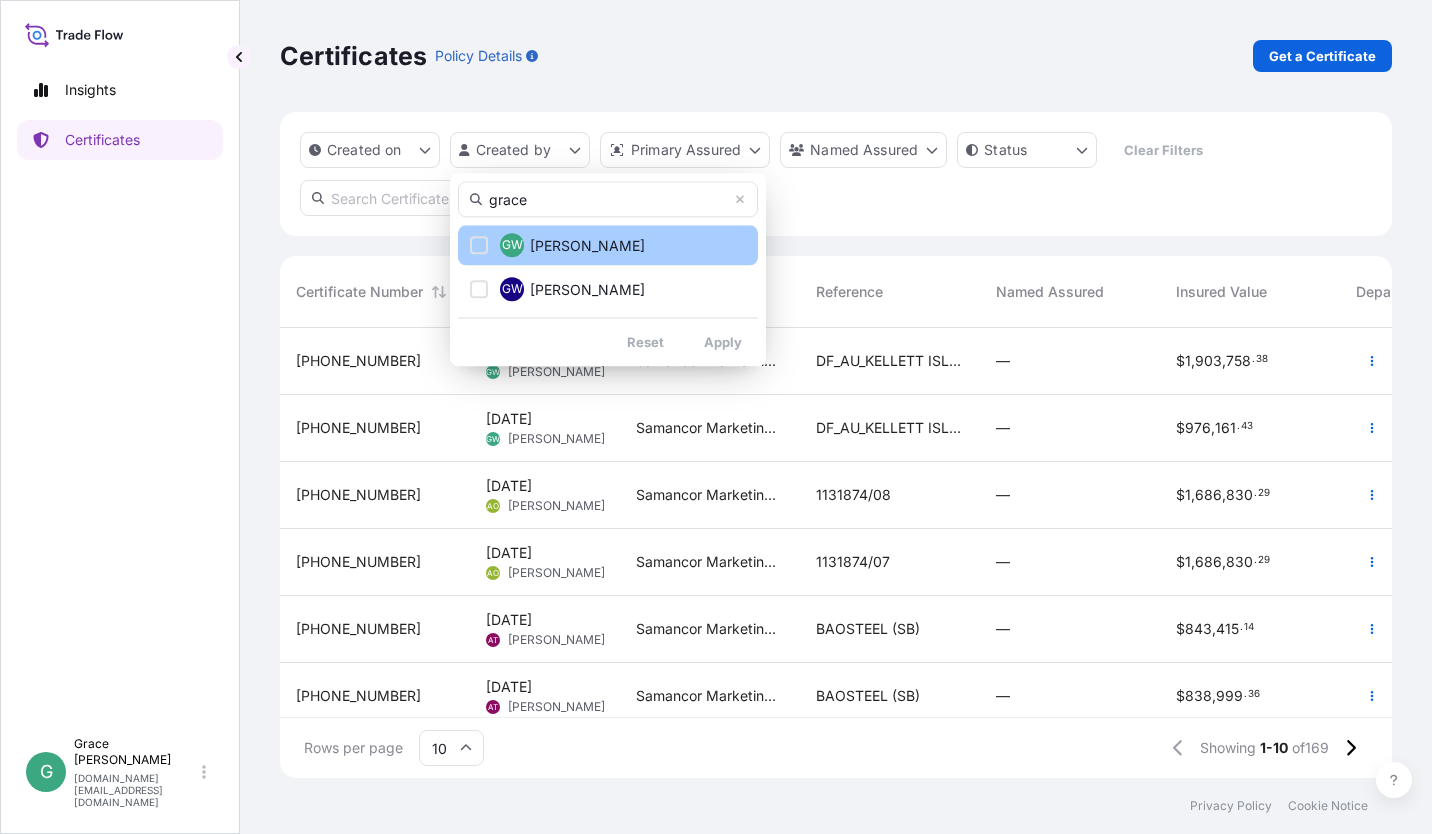 click at bounding box center [479, 245] 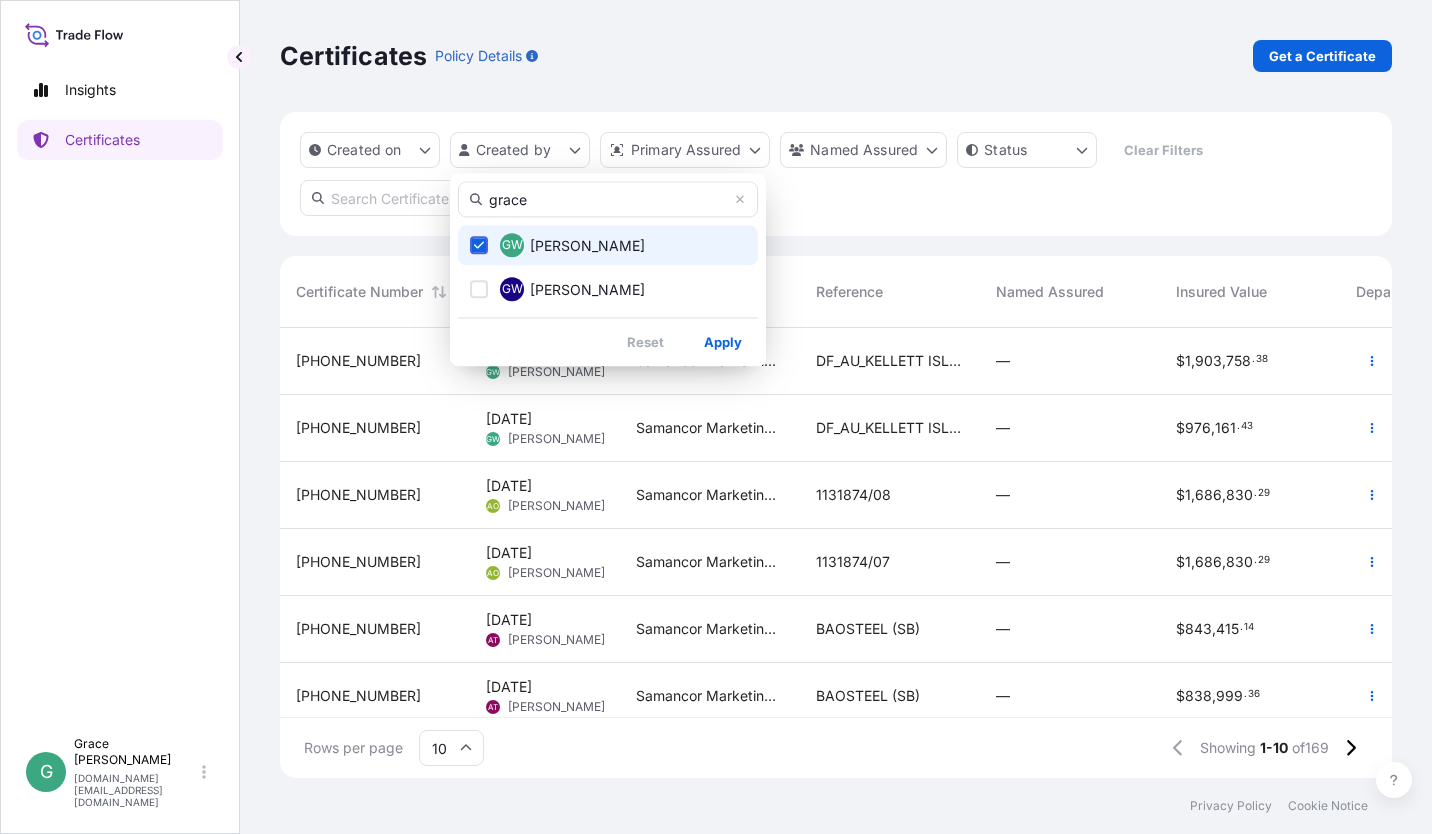 click at bounding box center [479, 289] 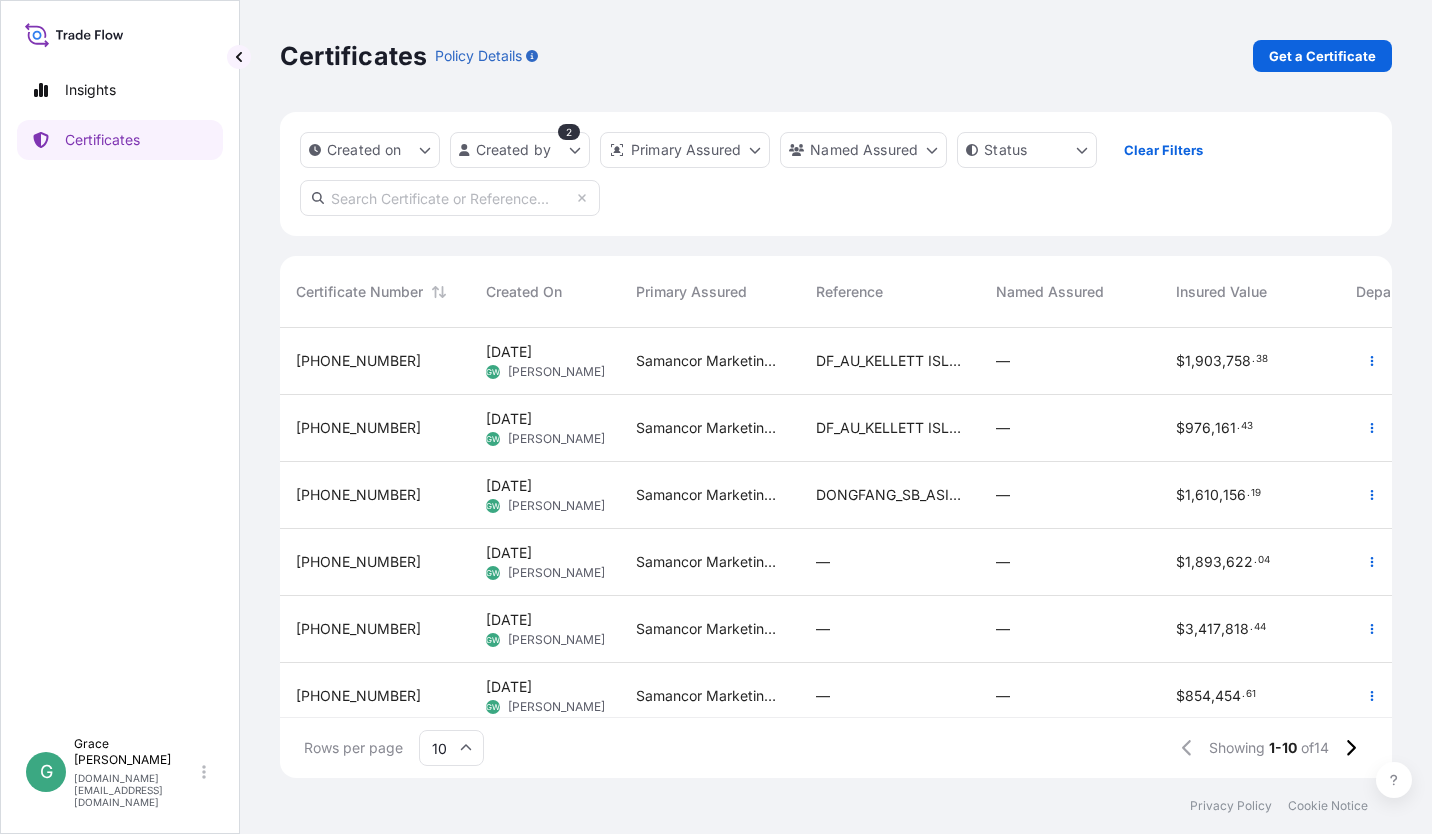 click on "DONGFANG_SB_ASIAN PROGRESS" at bounding box center [890, 495] 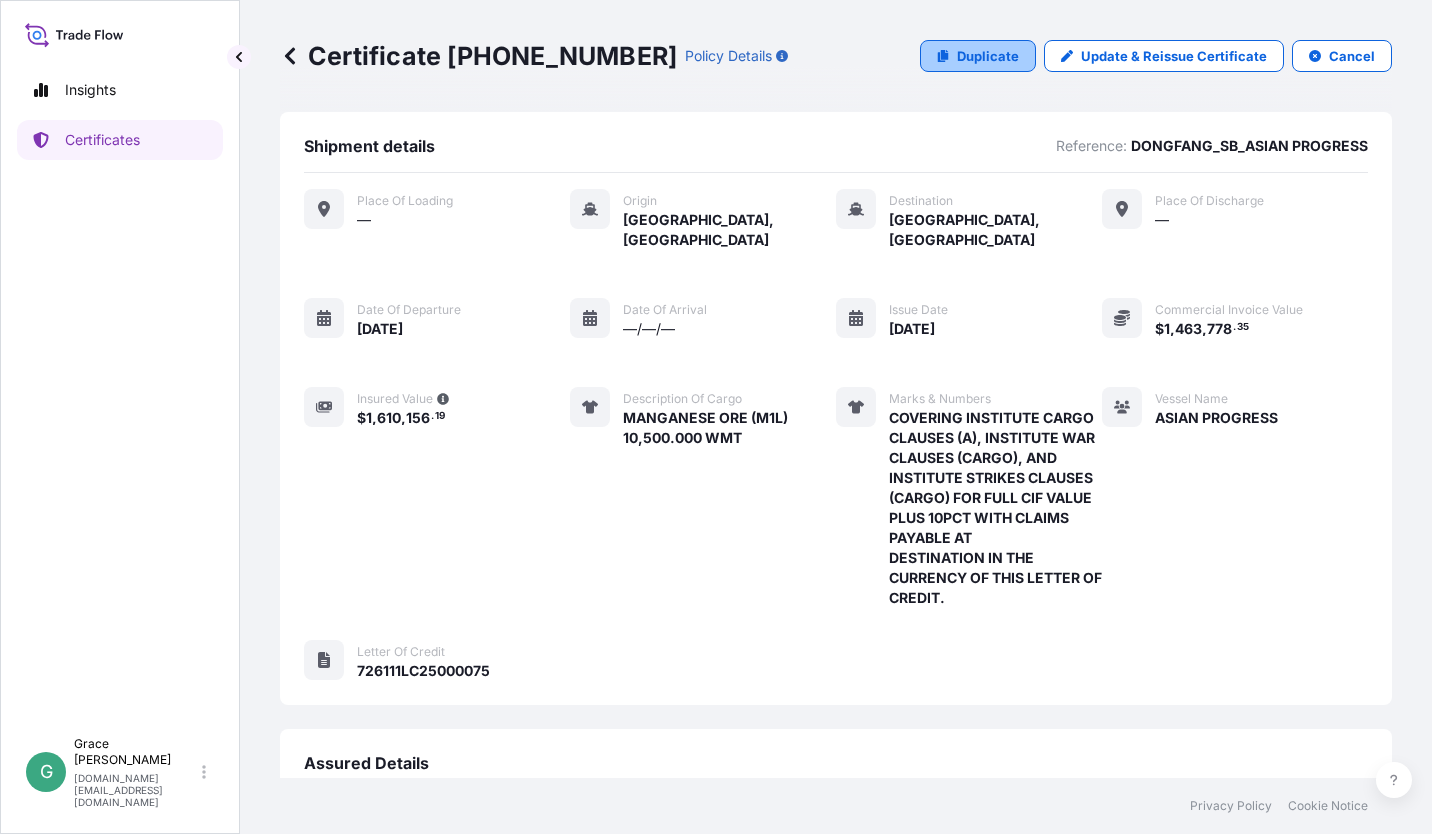 click on "Duplicate" at bounding box center [988, 56] 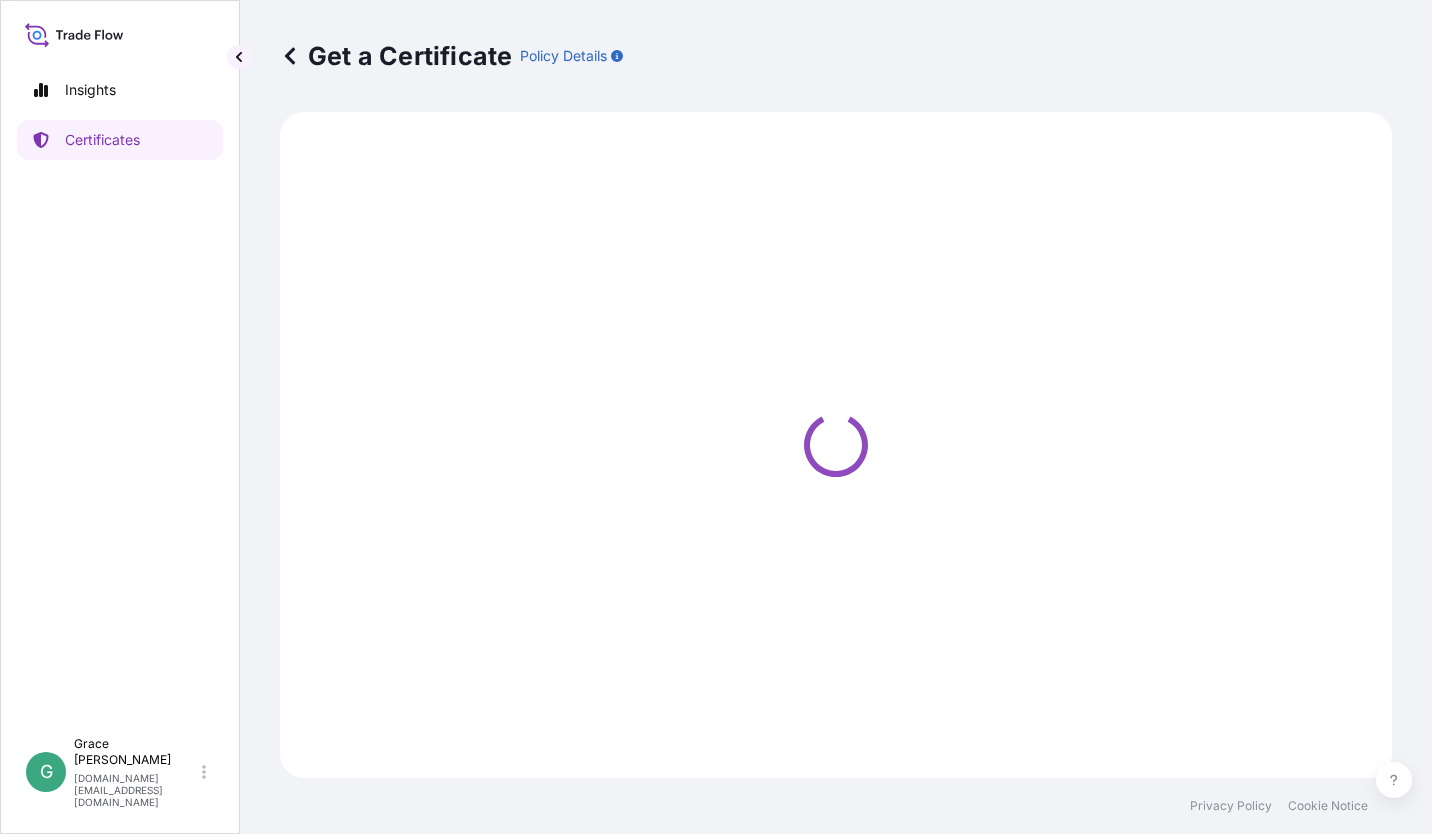 select on "Sea" 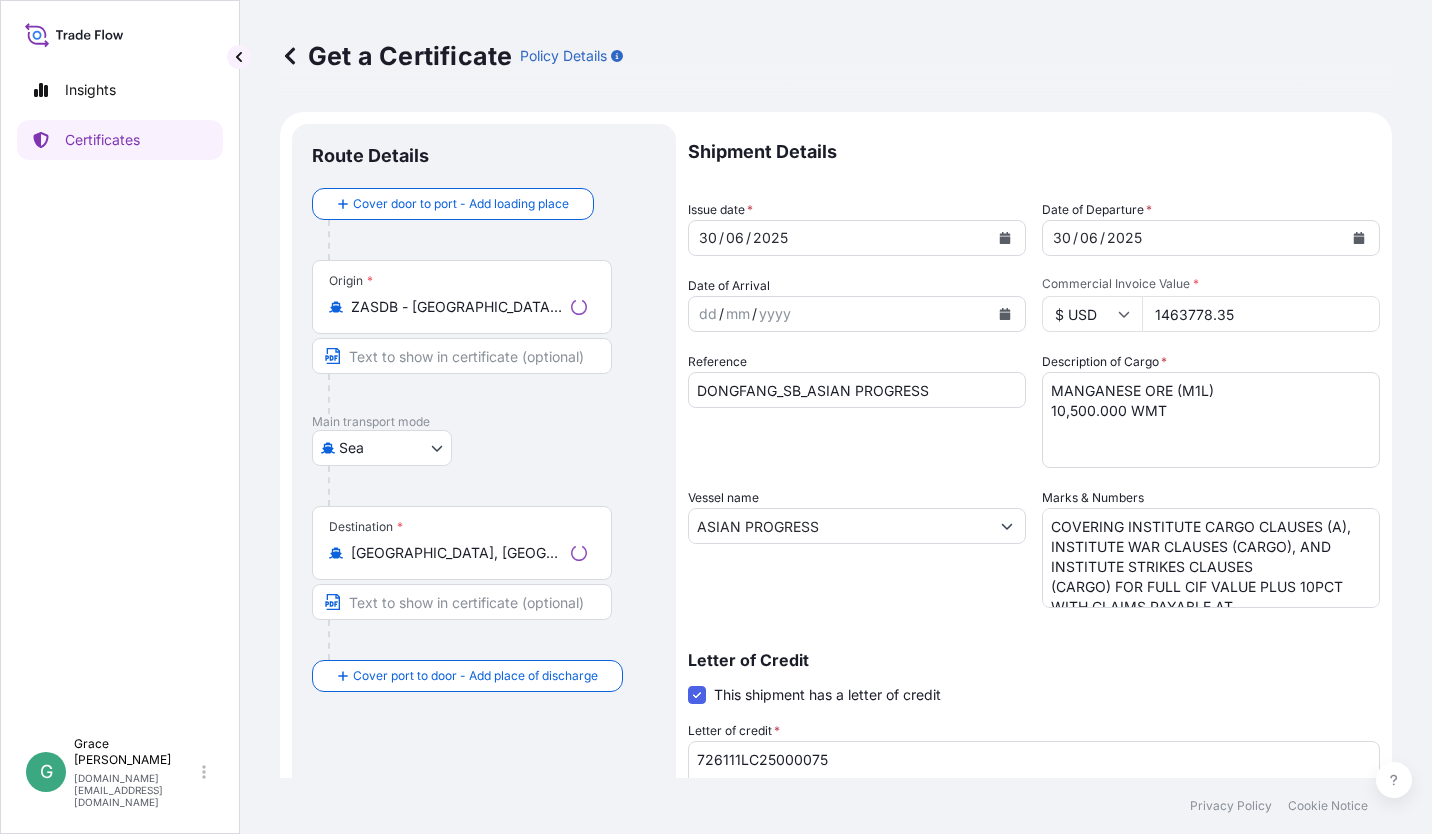 select on "31710" 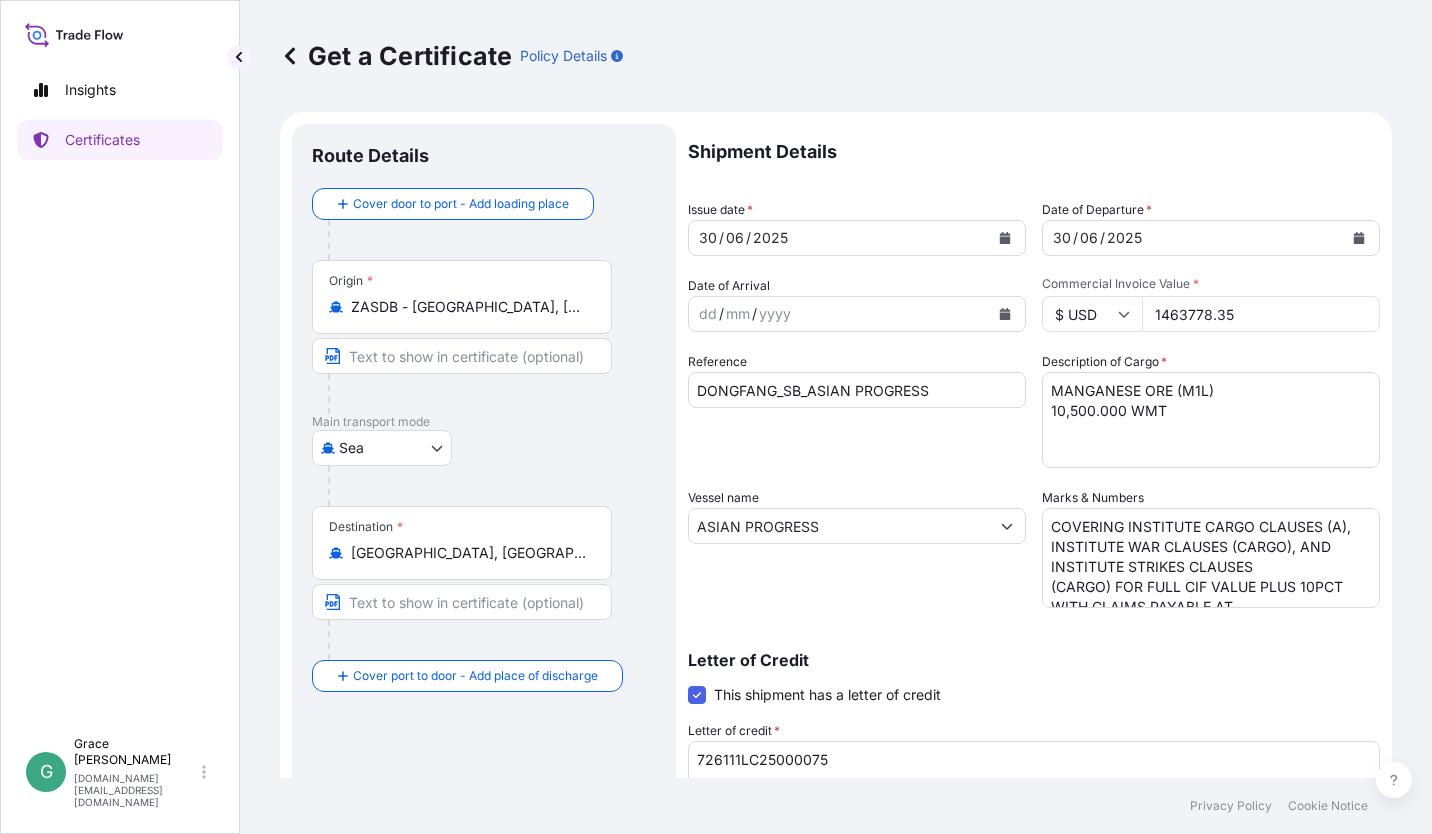 click at bounding box center (1005, 238) 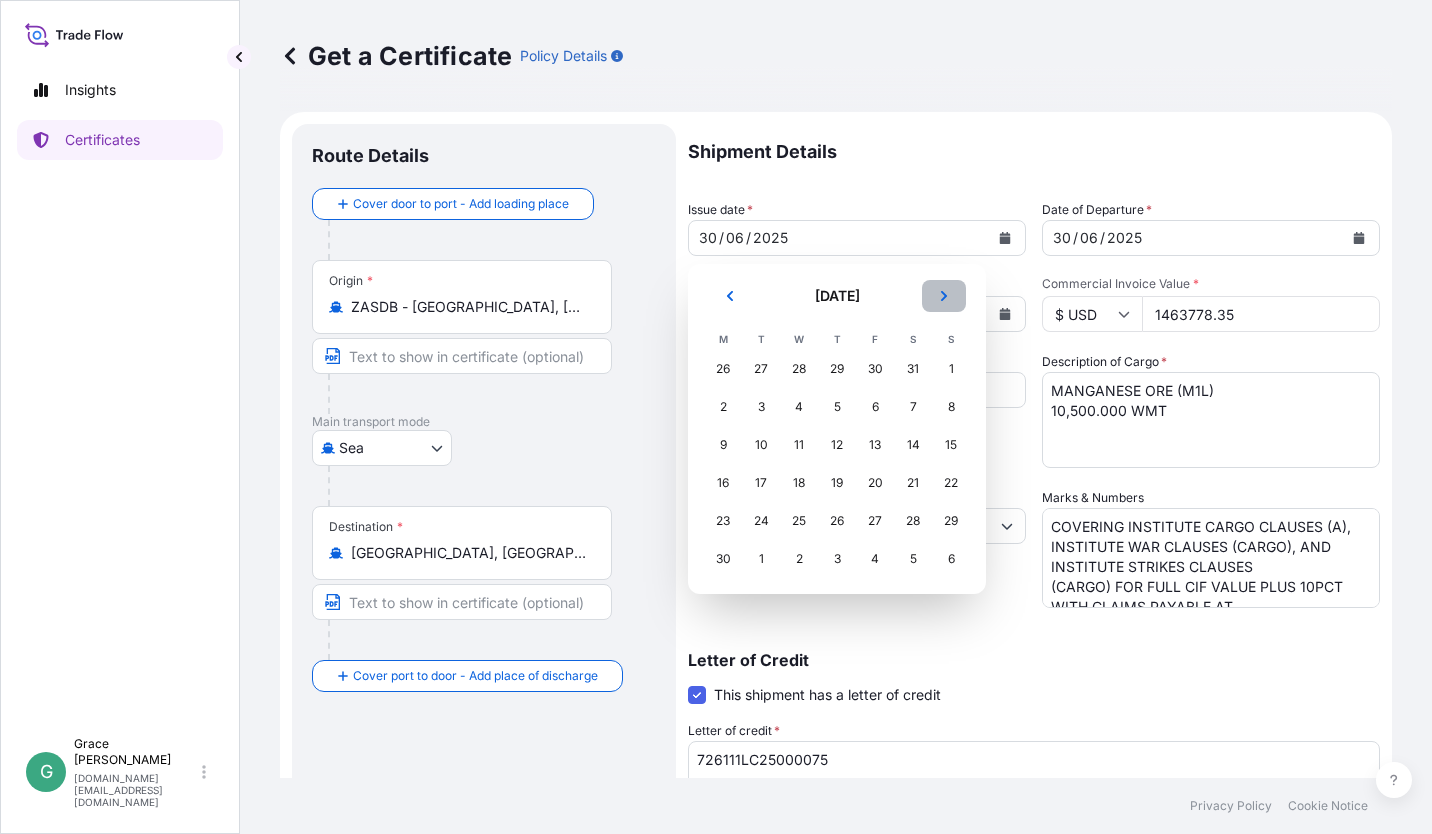 click 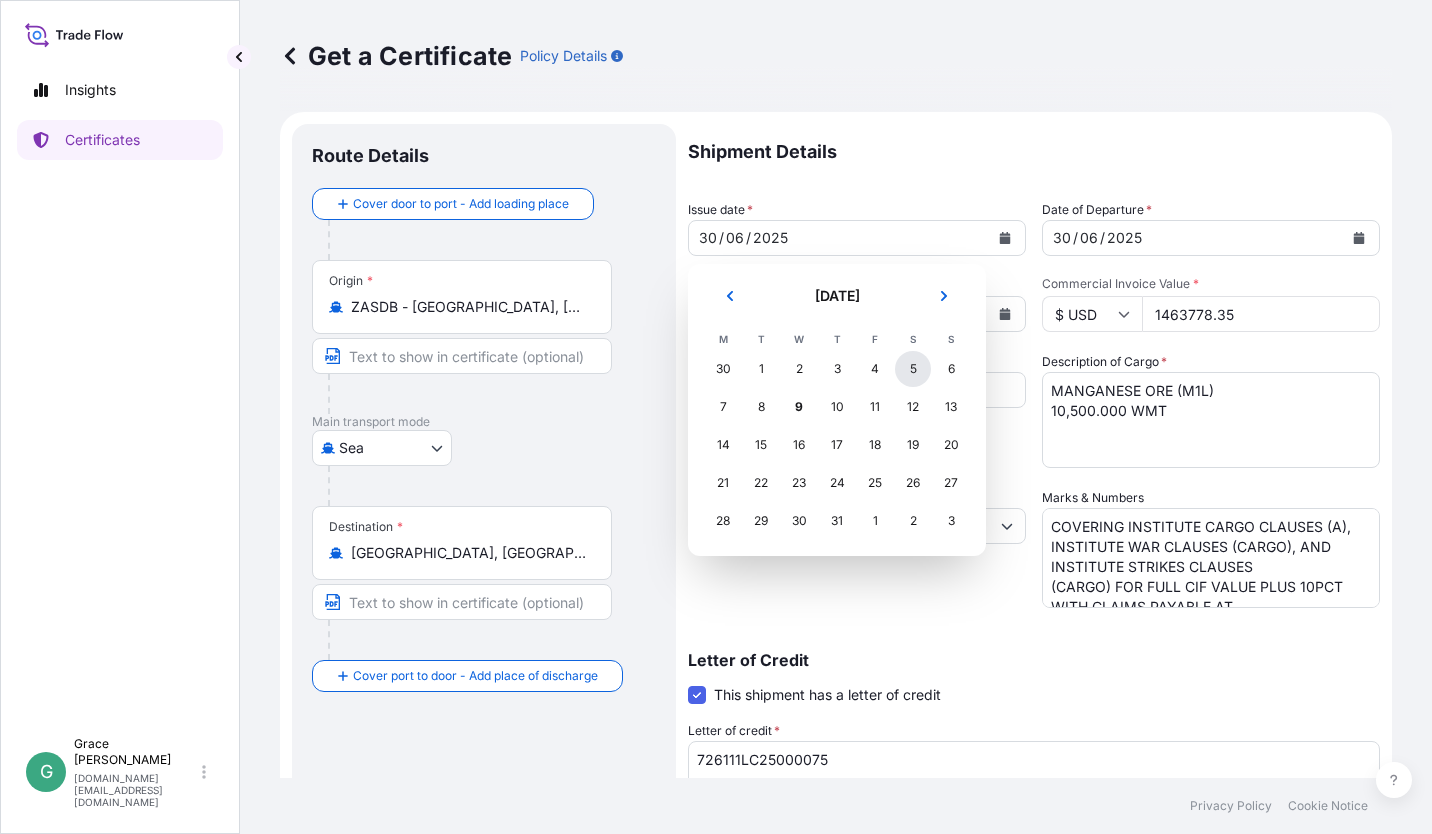click on "5" at bounding box center [913, 369] 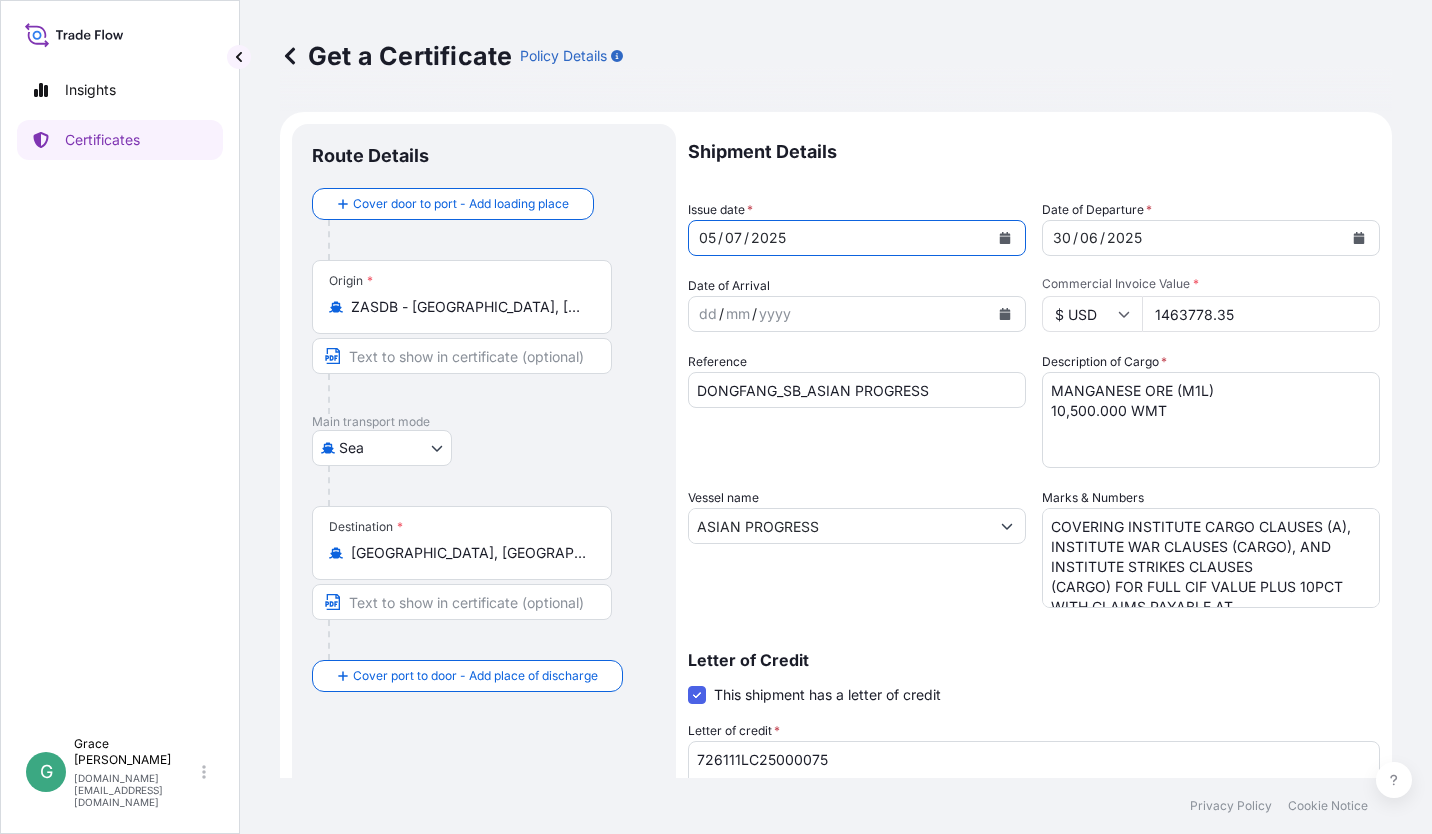 click 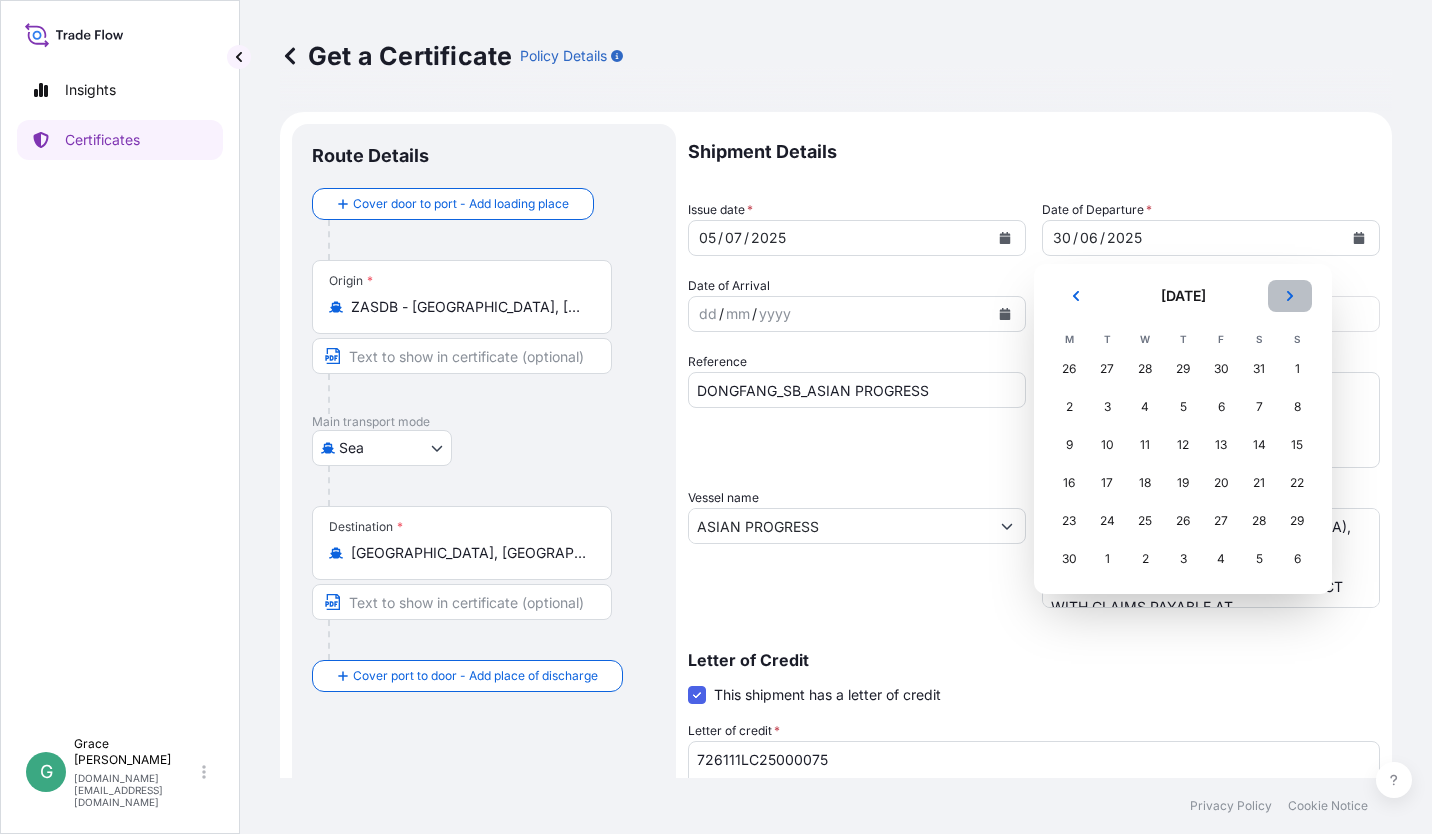 click 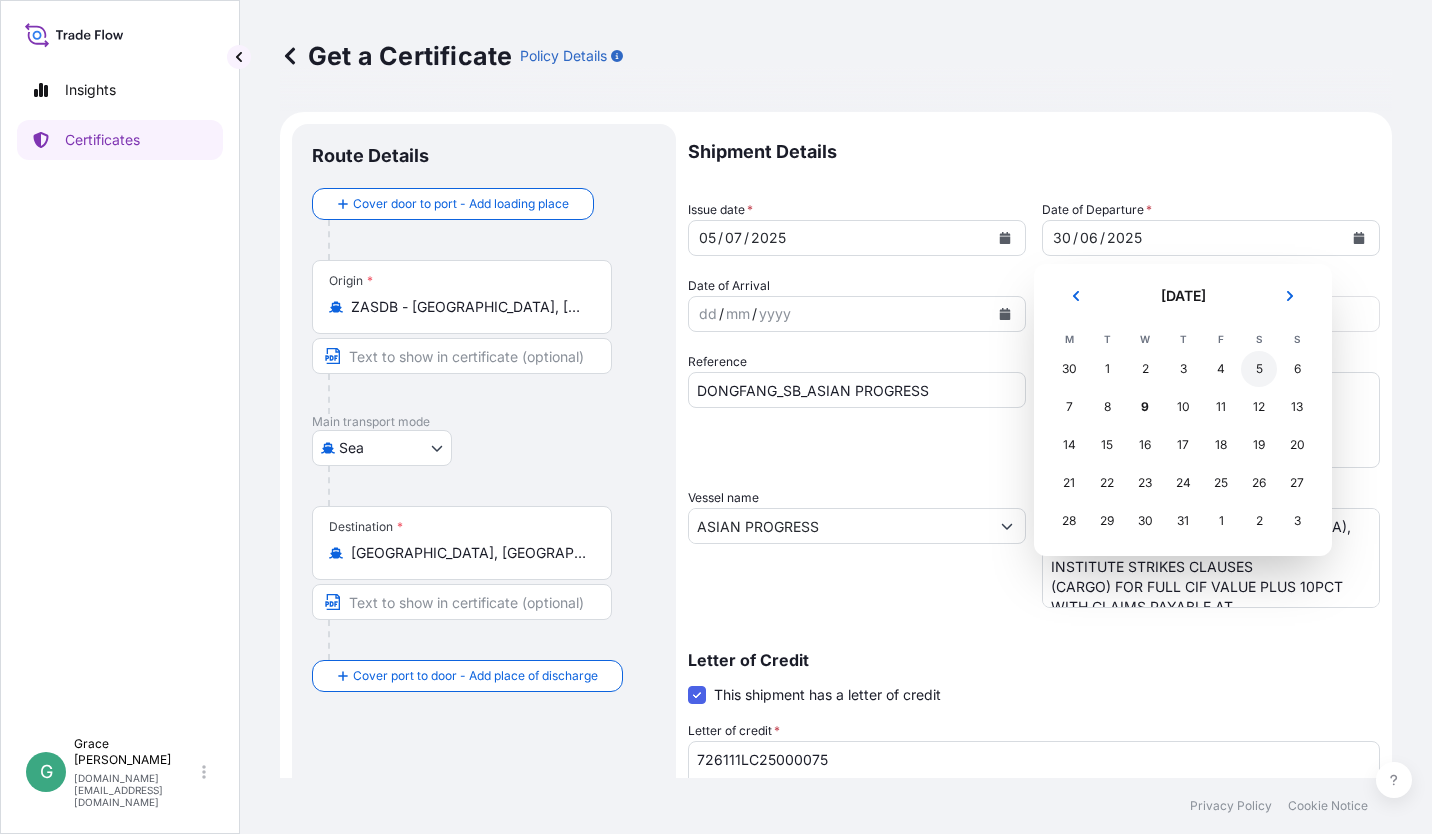 click on "5" at bounding box center [1259, 369] 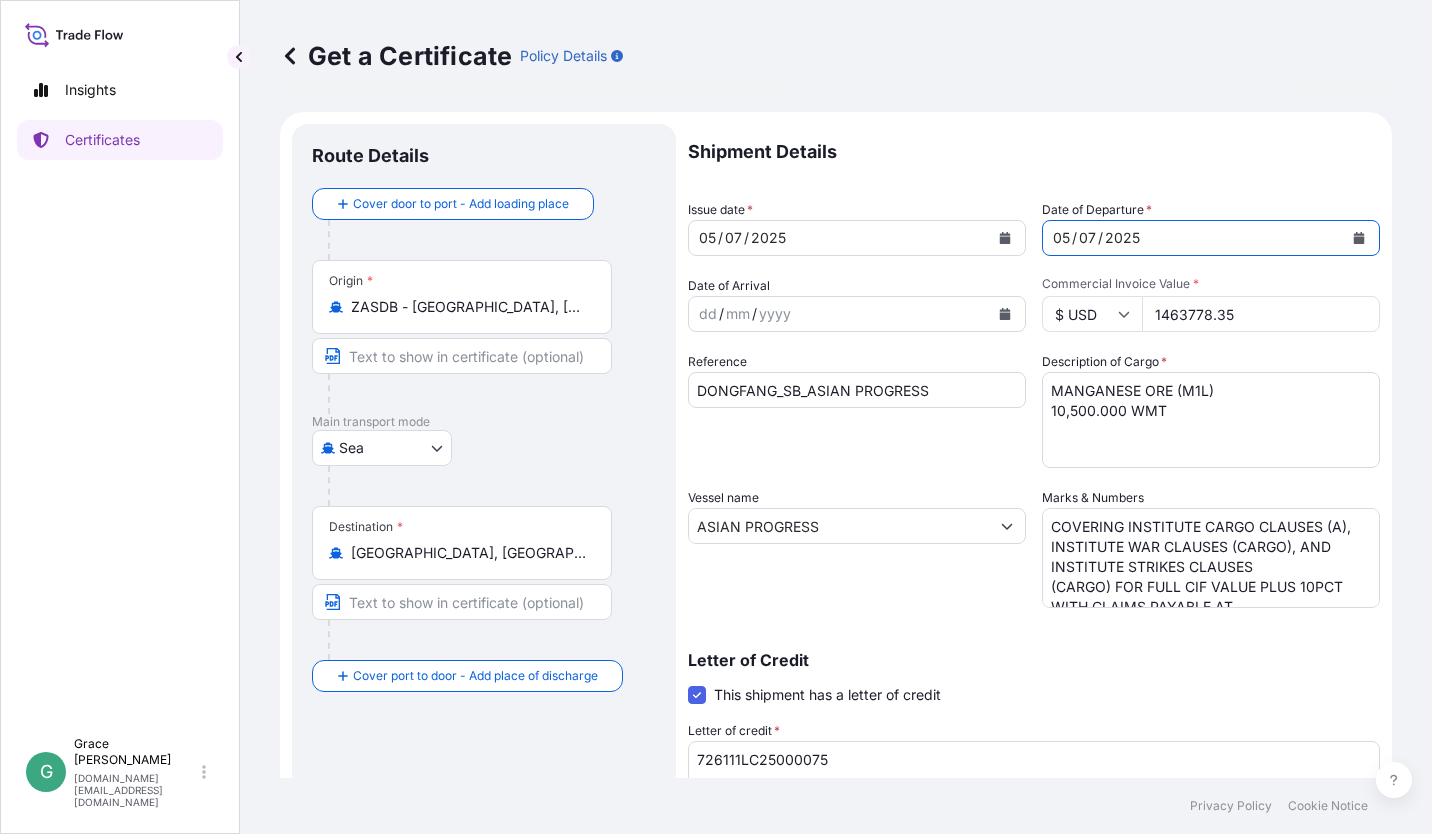 click on "1463778.35" at bounding box center (1261, 314) 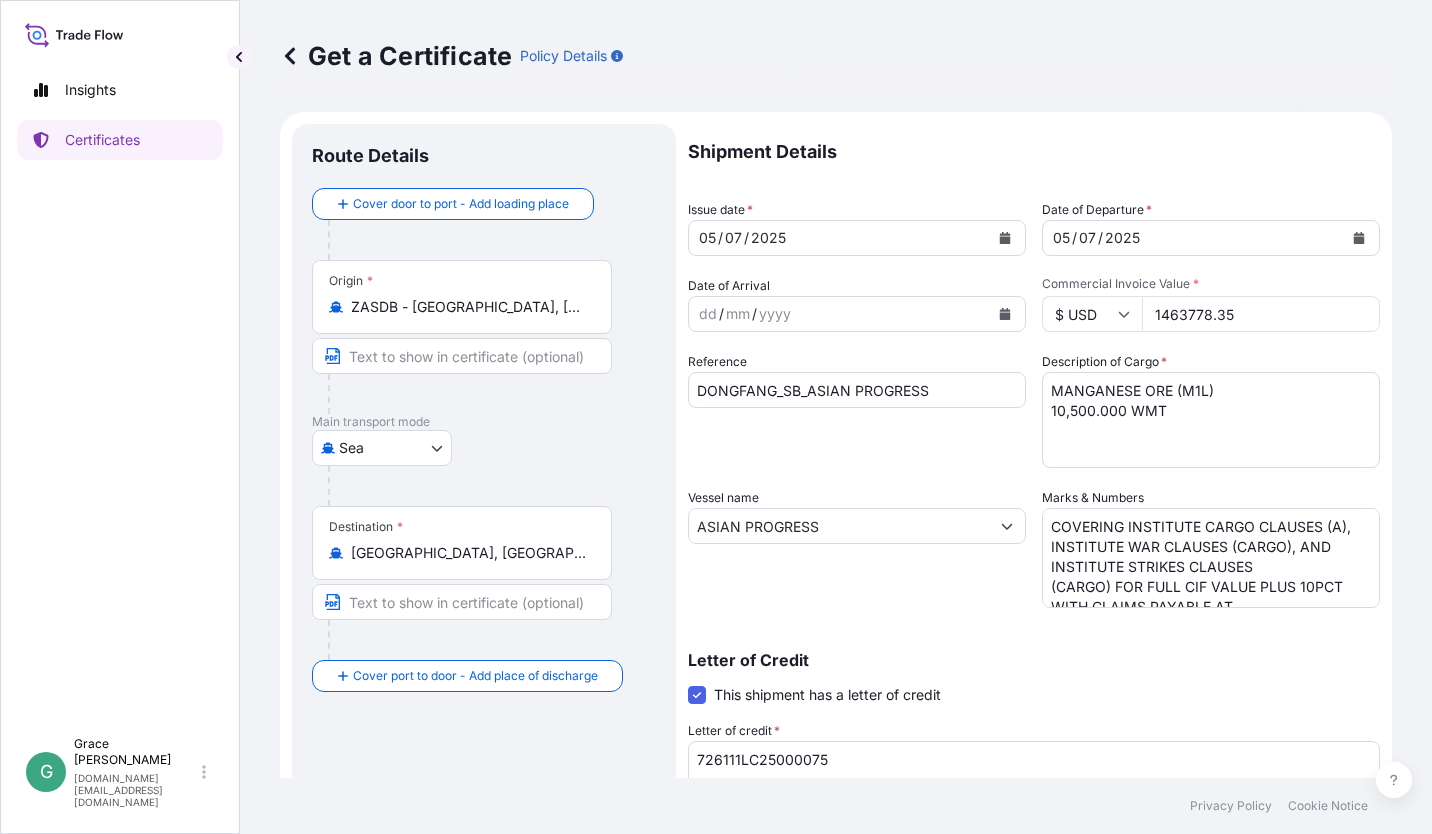 drag, startPoint x: 1248, startPoint y: 317, endPoint x: 1095, endPoint y: 308, distance: 153.26448 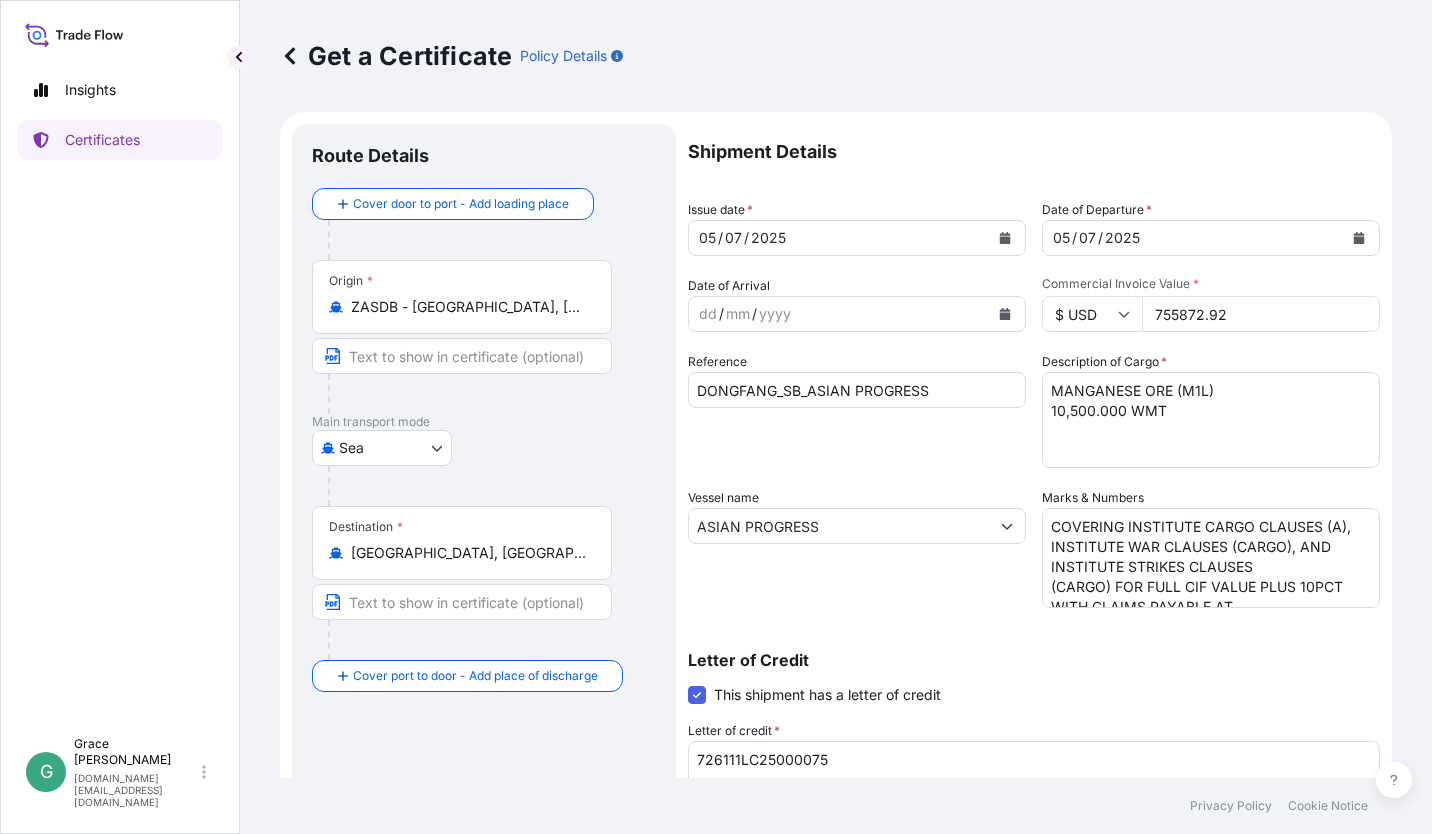 type on "755872.92" 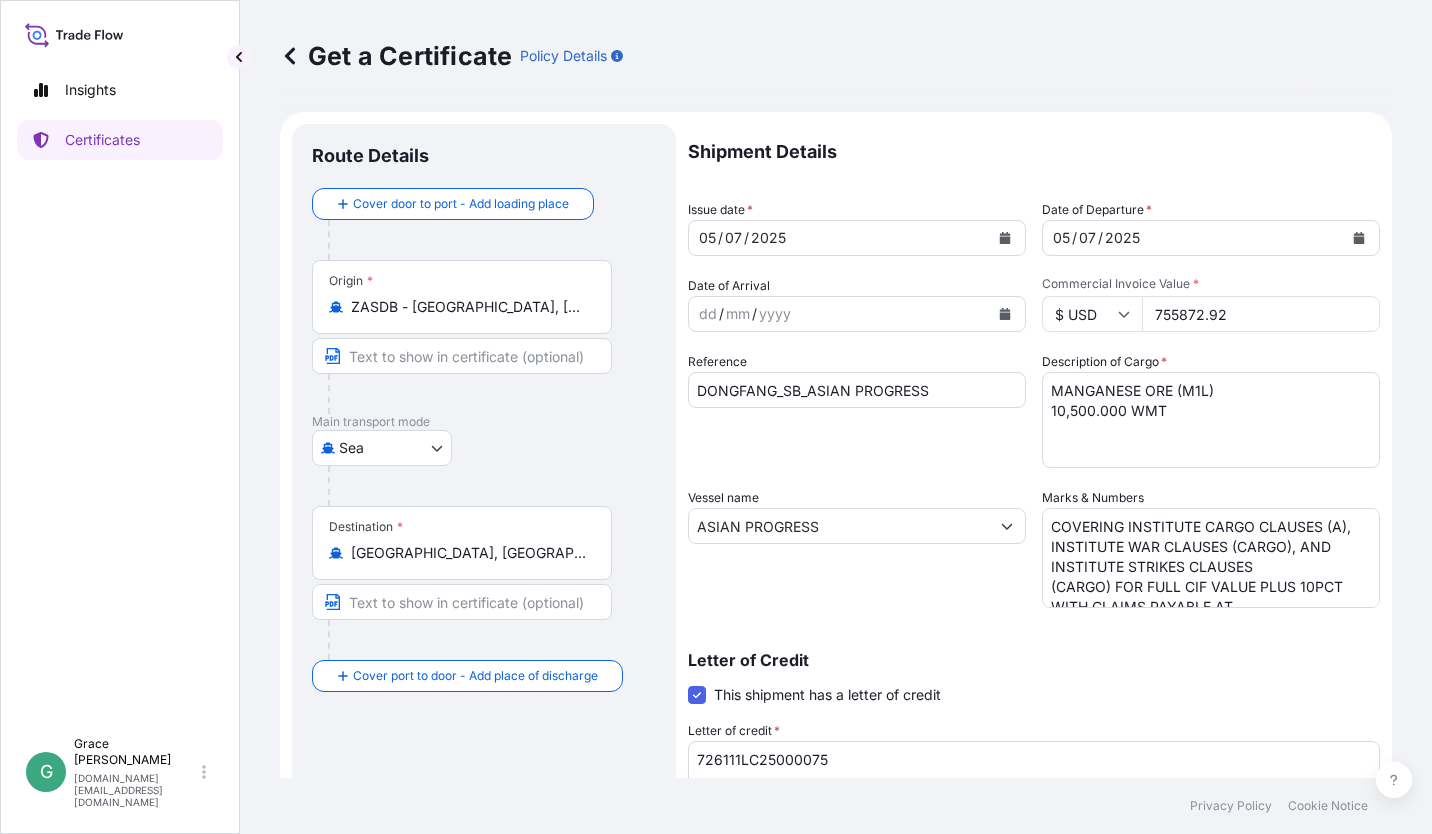 click on "DONGFANG_SB_ASIAN PROGRESS" at bounding box center (857, 390) 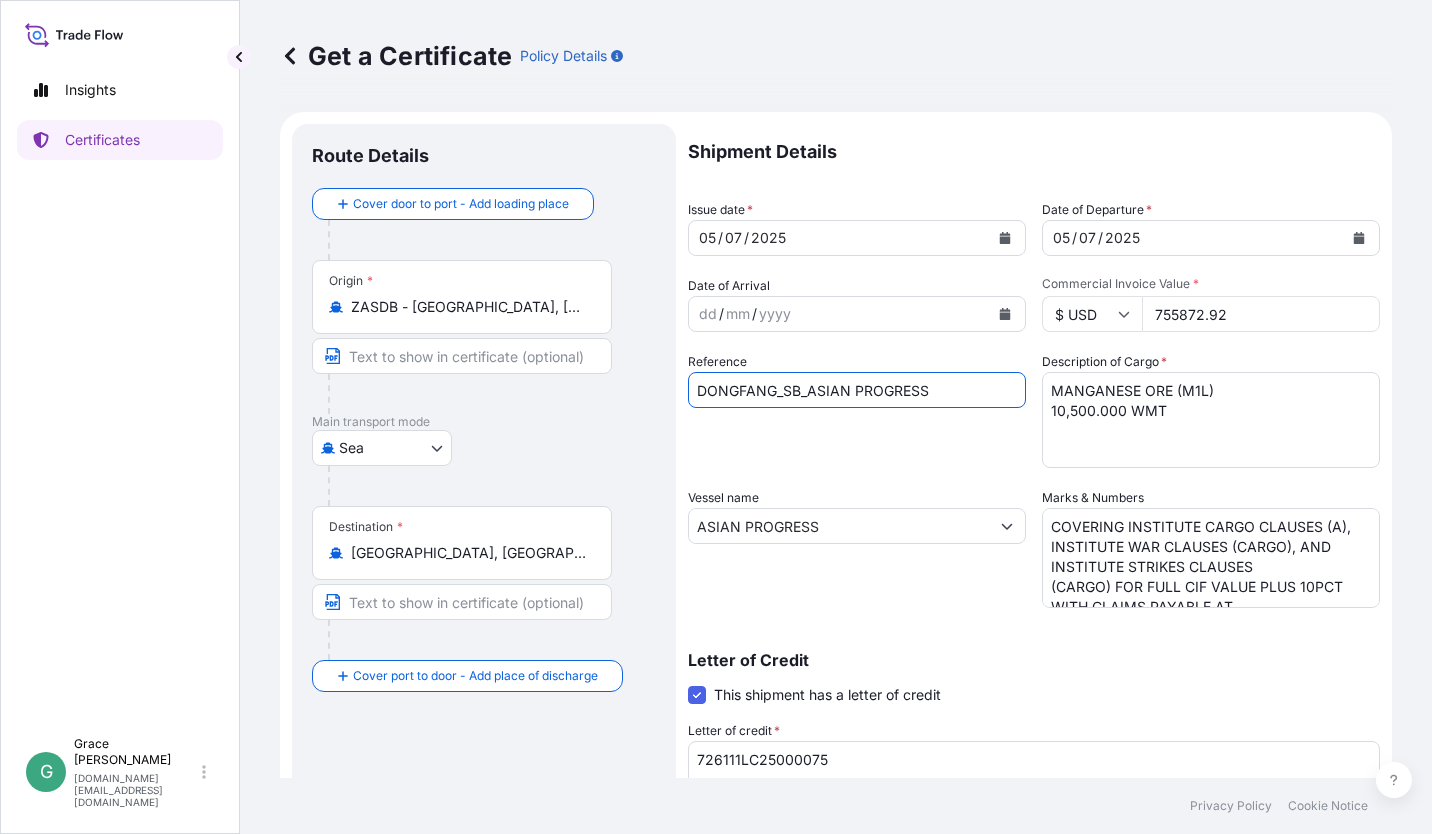 drag, startPoint x: 958, startPoint y: 390, endPoint x: 810, endPoint y: 382, distance: 148.21606 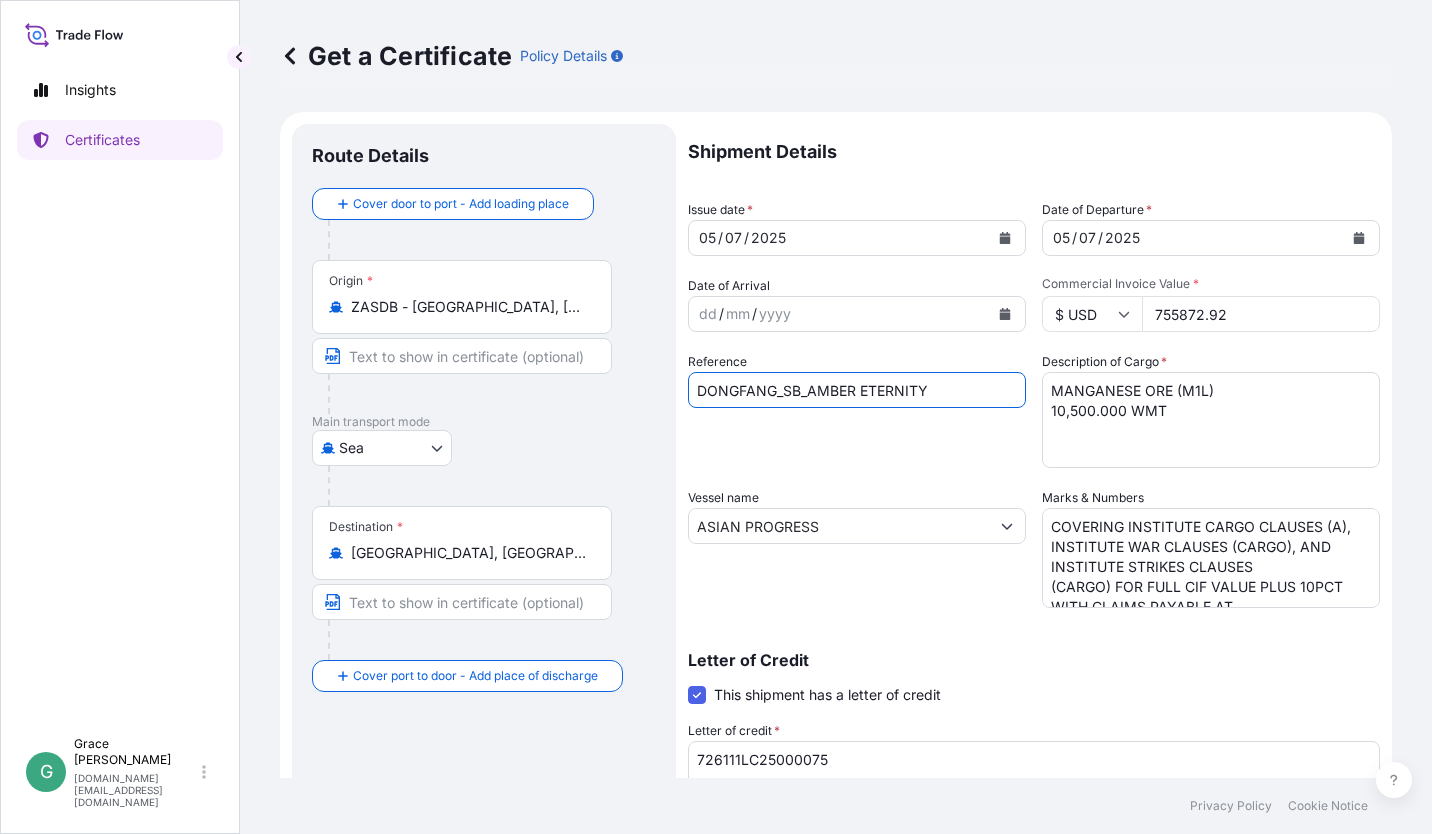 drag, startPoint x: 771, startPoint y: 386, endPoint x: 621, endPoint y: 388, distance: 150.01334 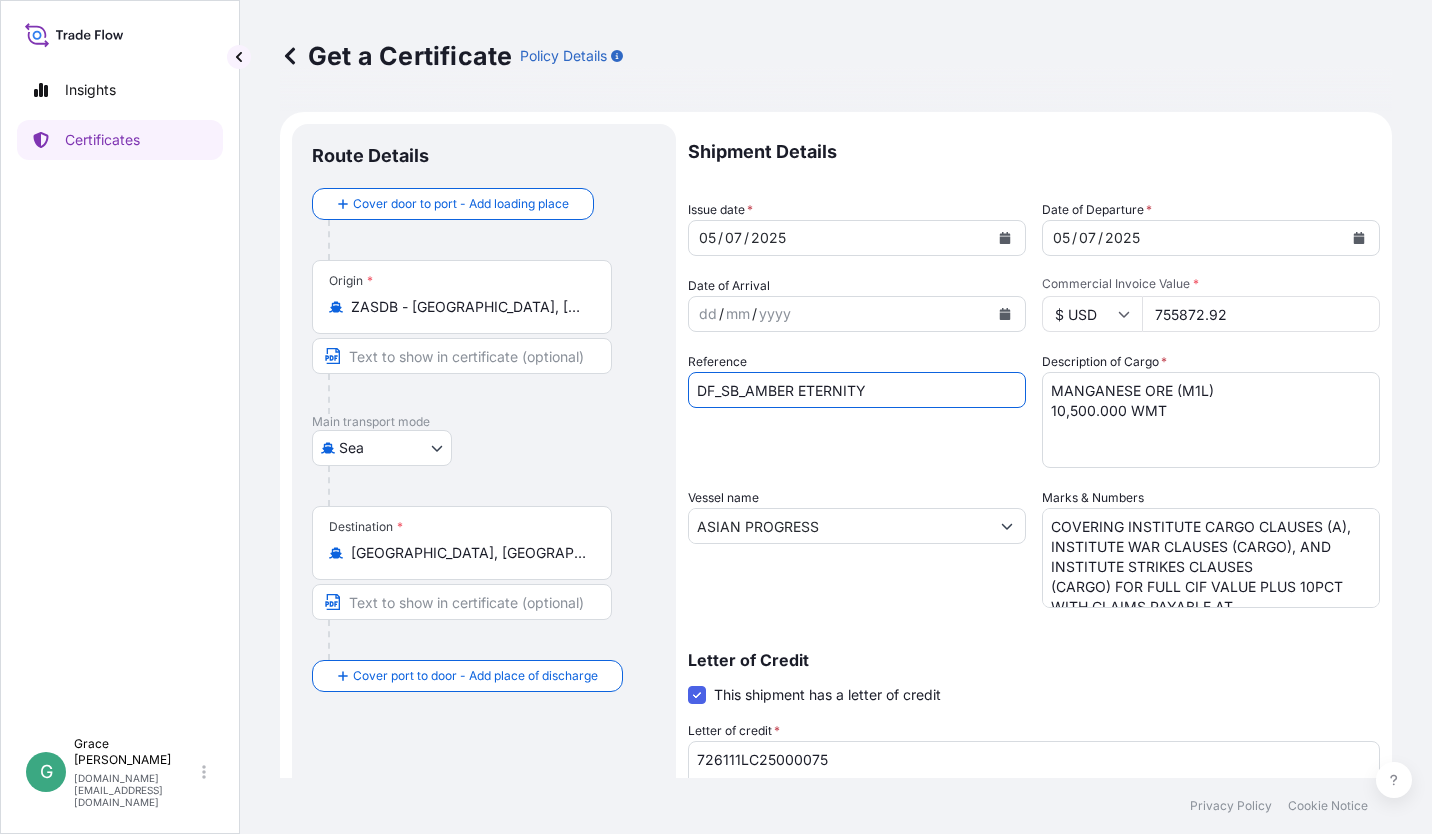 type on "DF_SB_AMBER ETERNITY" 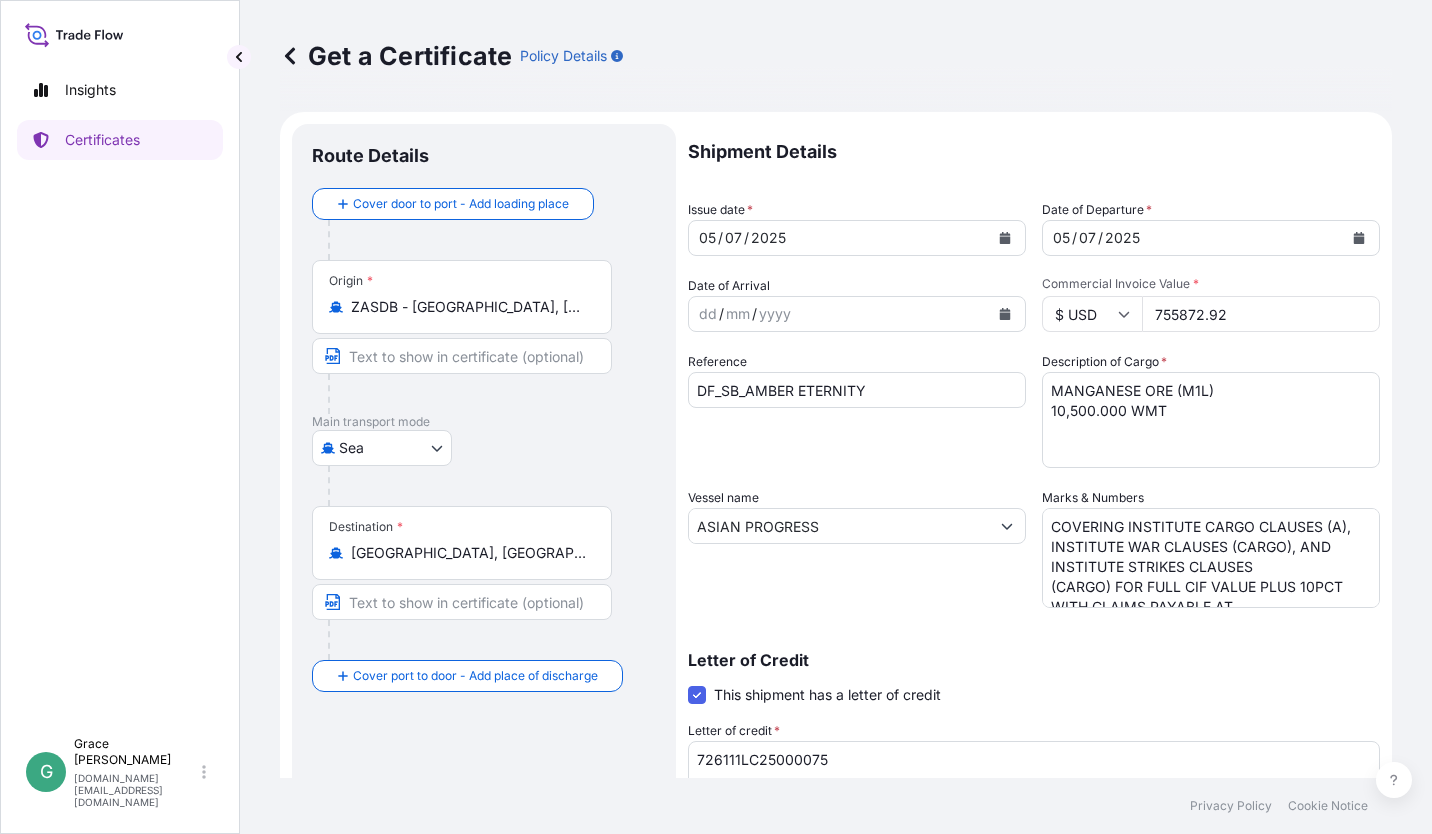 click on "MANGANESE ORE (M1L)
10,500.000 WMT" at bounding box center [1211, 420] 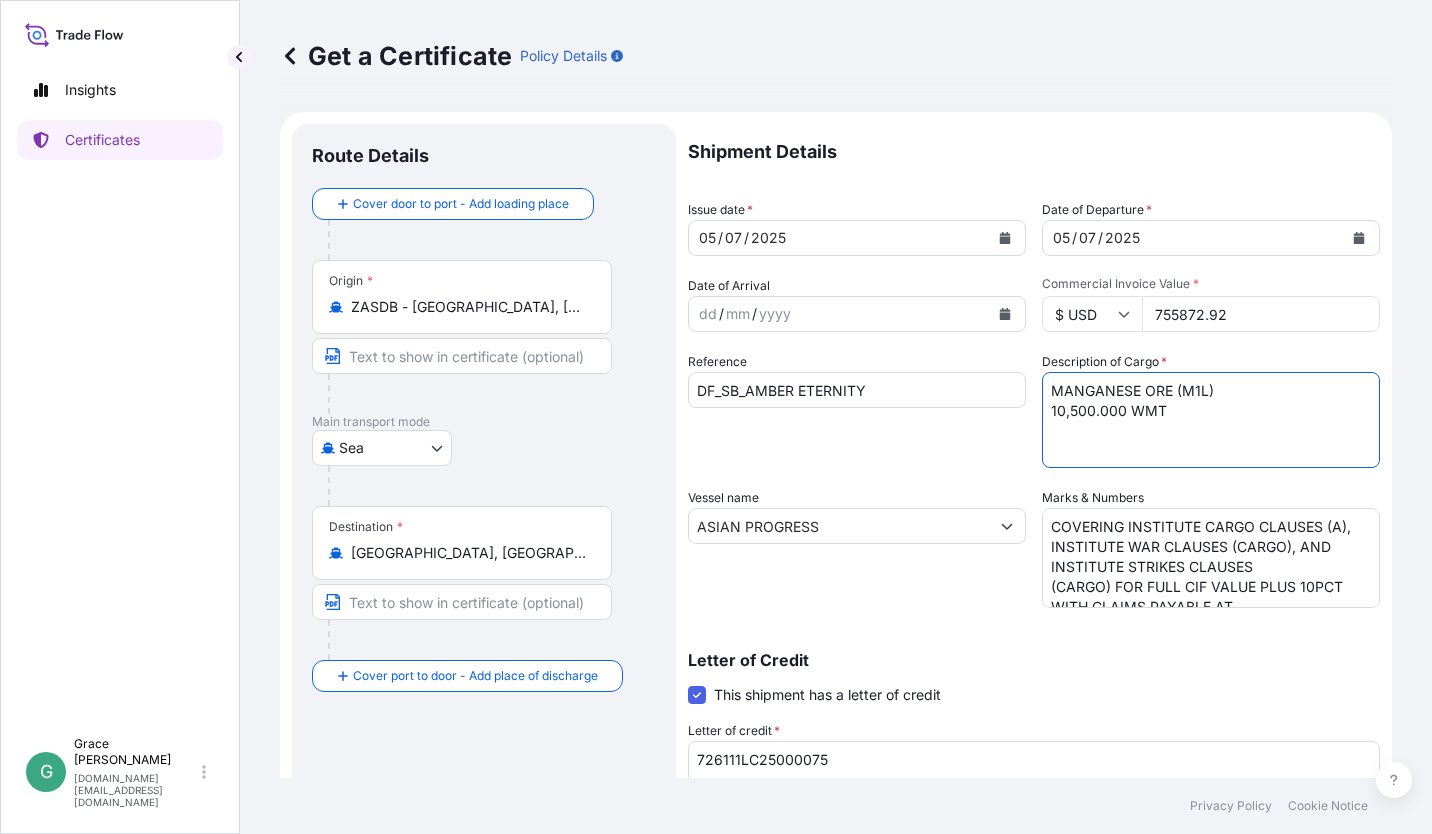 drag, startPoint x: 1196, startPoint y: 387, endPoint x: 1168, endPoint y: 387, distance: 28 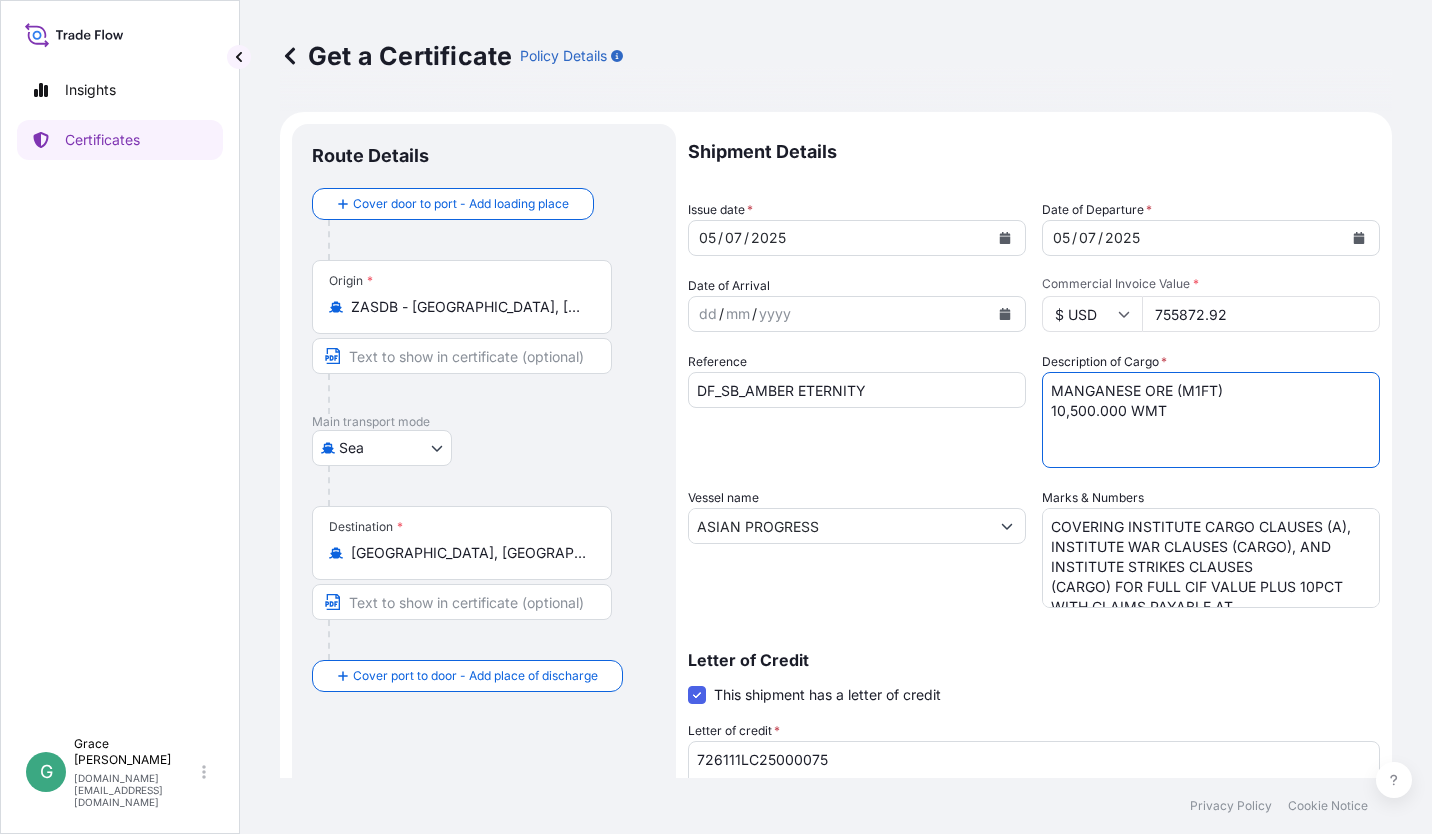 click on "MANGANESE ORE (M1L)
10,500.000 WMT" at bounding box center (1211, 420) 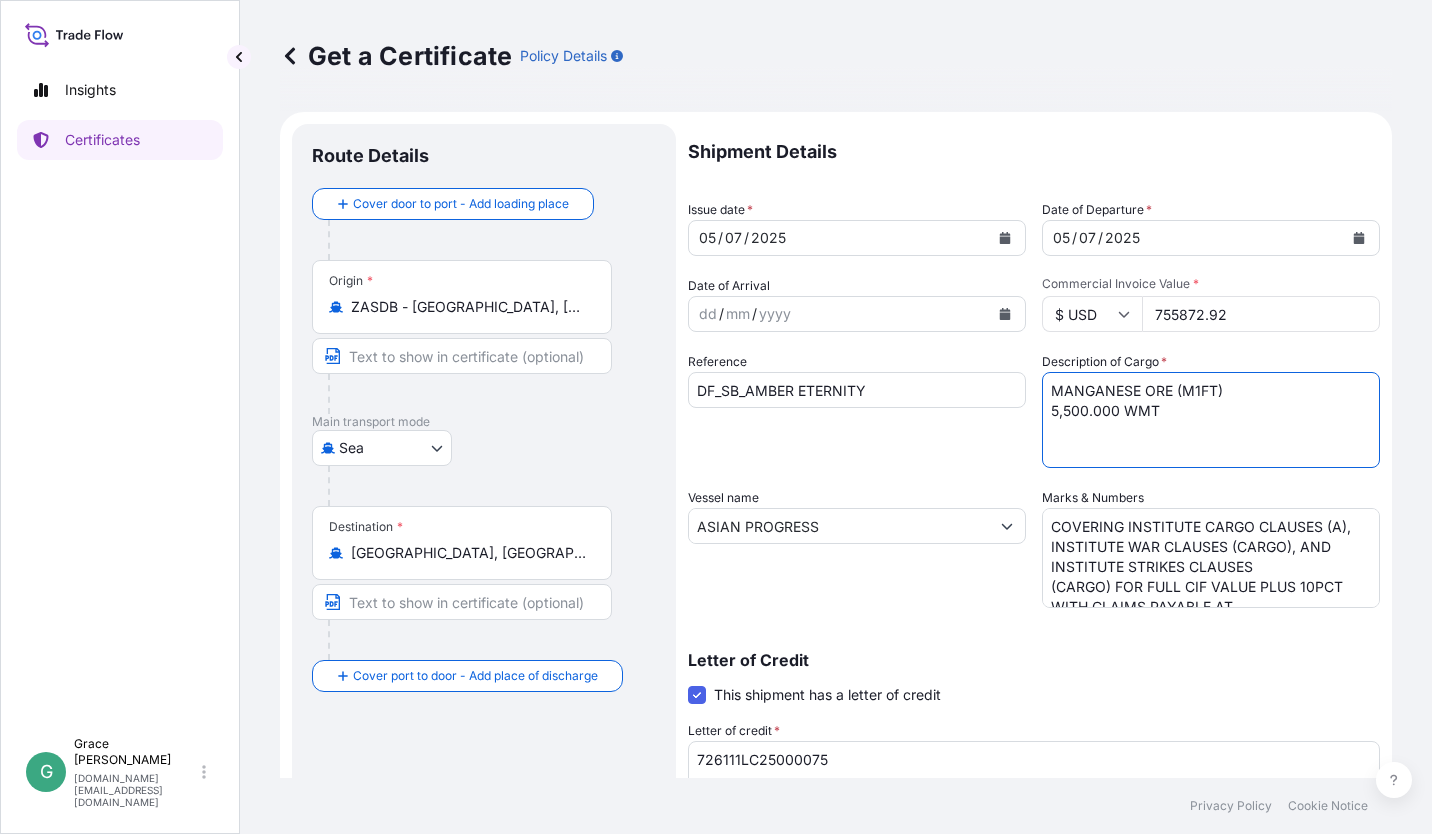 click on "MANGANESE ORE (M1L)
10,500.000 WMT" at bounding box center (1211, 420) 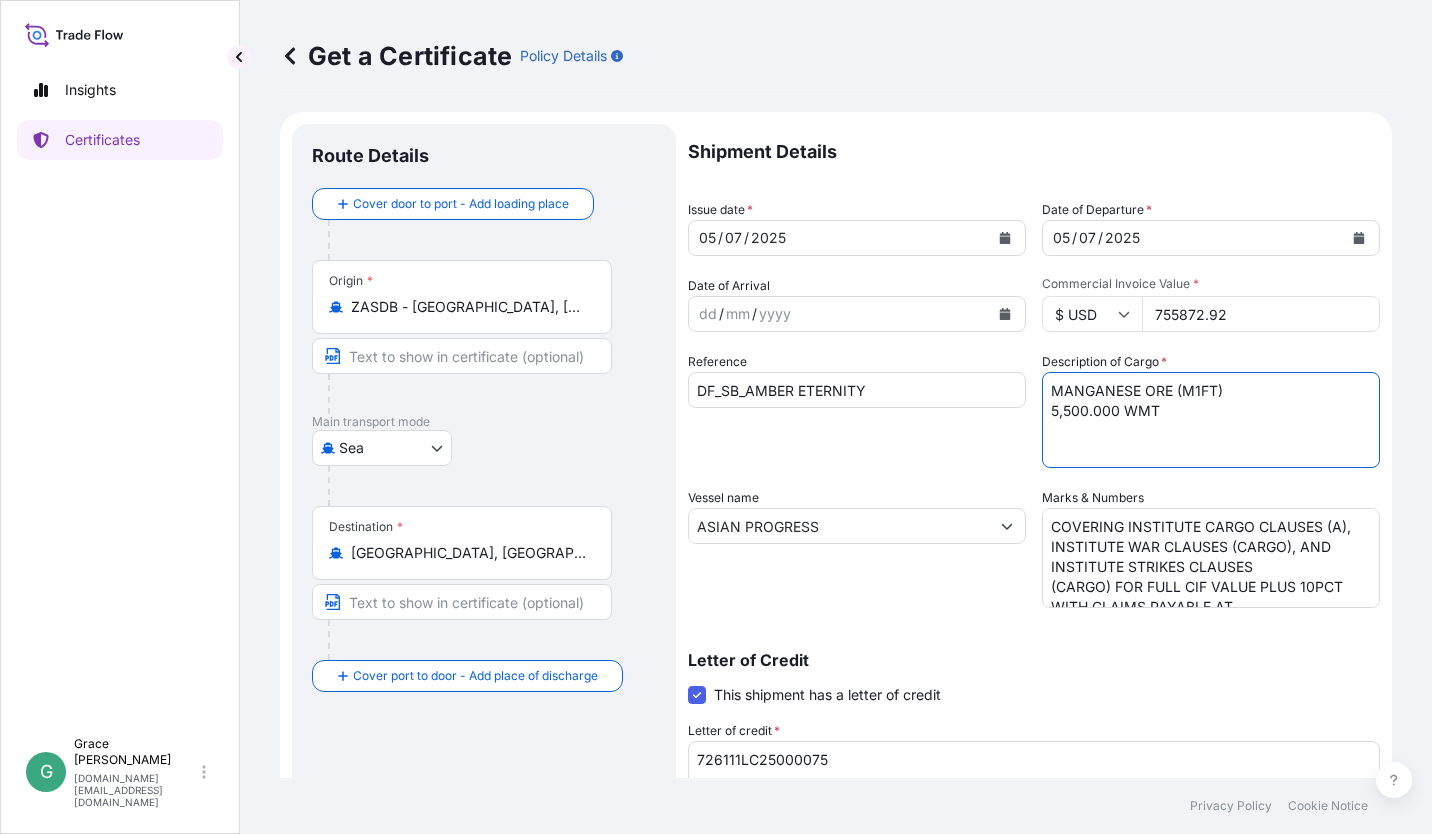 type on "MANGANESE ORE (M1FT)
5,500.000 WMT" 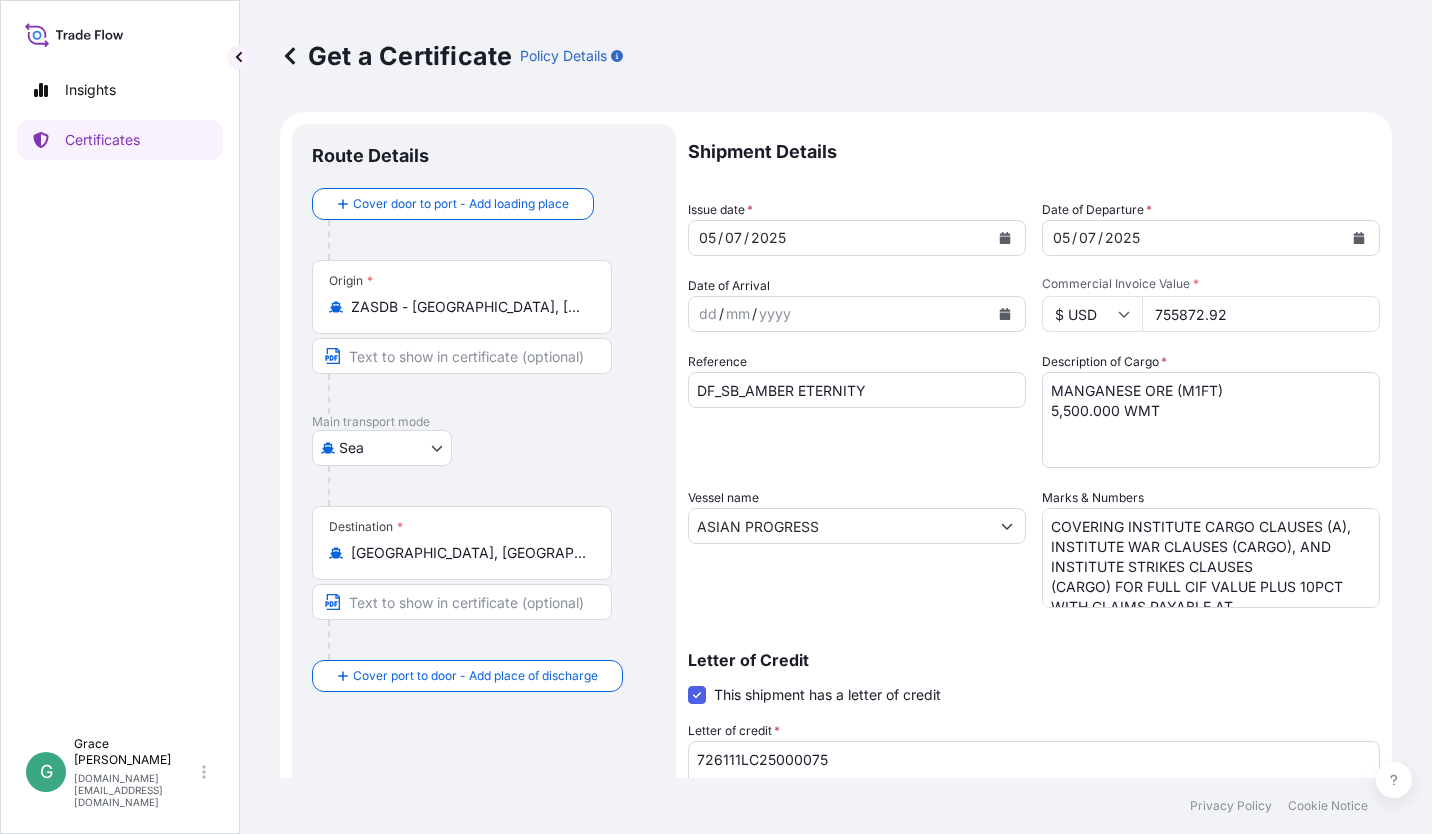 click on "COVERING INSTITUTE CARGO CLAUSES (A), INSTITUTE WAR CLAUSES (CARGO), AND INSTITUTE STRIKES CLAUSES
(CARGO) FOR FULL CIF VALUE PLUS 10PCT WITH CLAIMS PAYABLE AT
DESTINATION IN THE CURRENCY OF THIS LETTER OF CREDIT." at bounding box center (1211, 558) 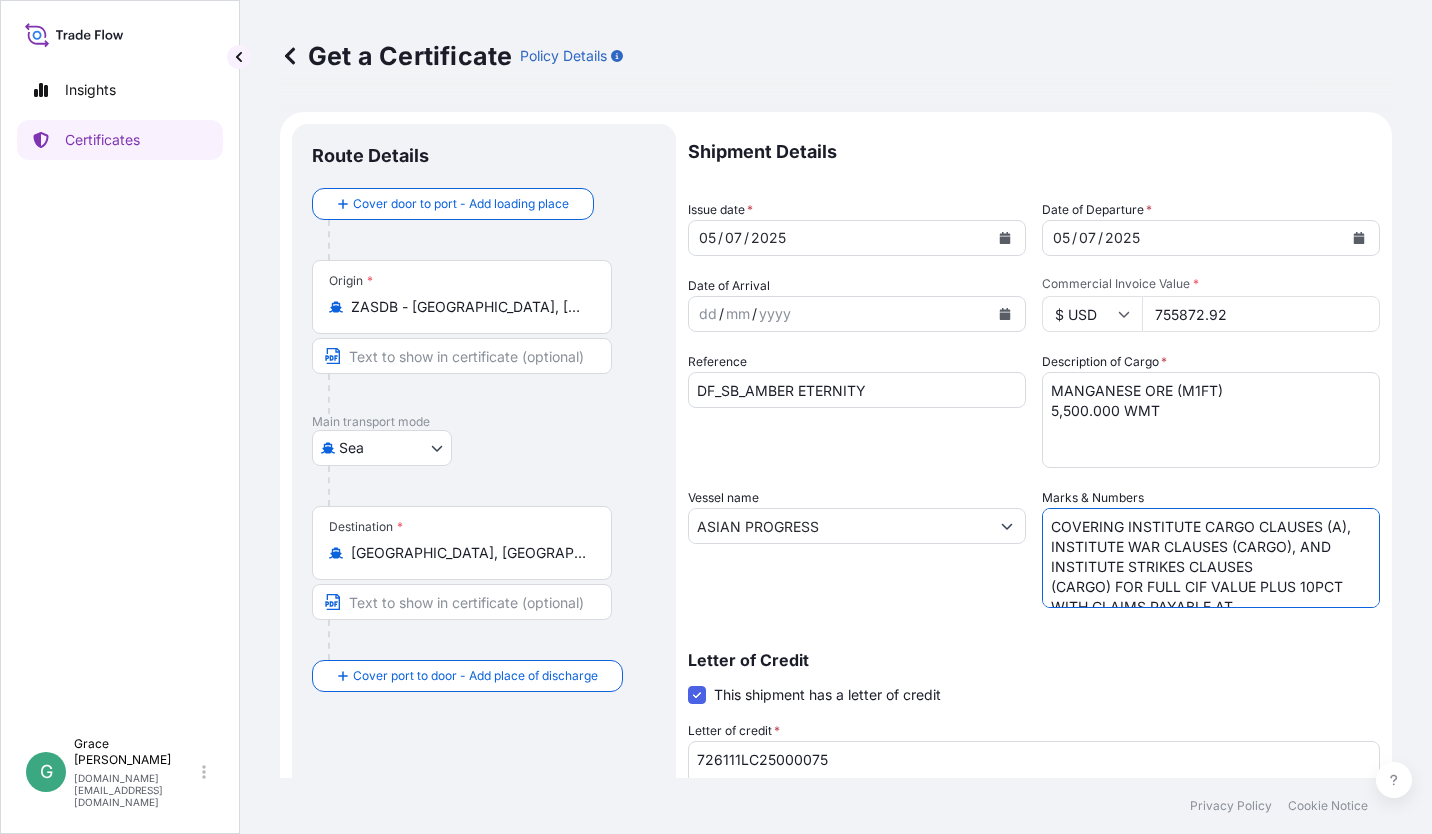 scroll, scrollTop: 57, scrollLeft: 0, axis: vertical 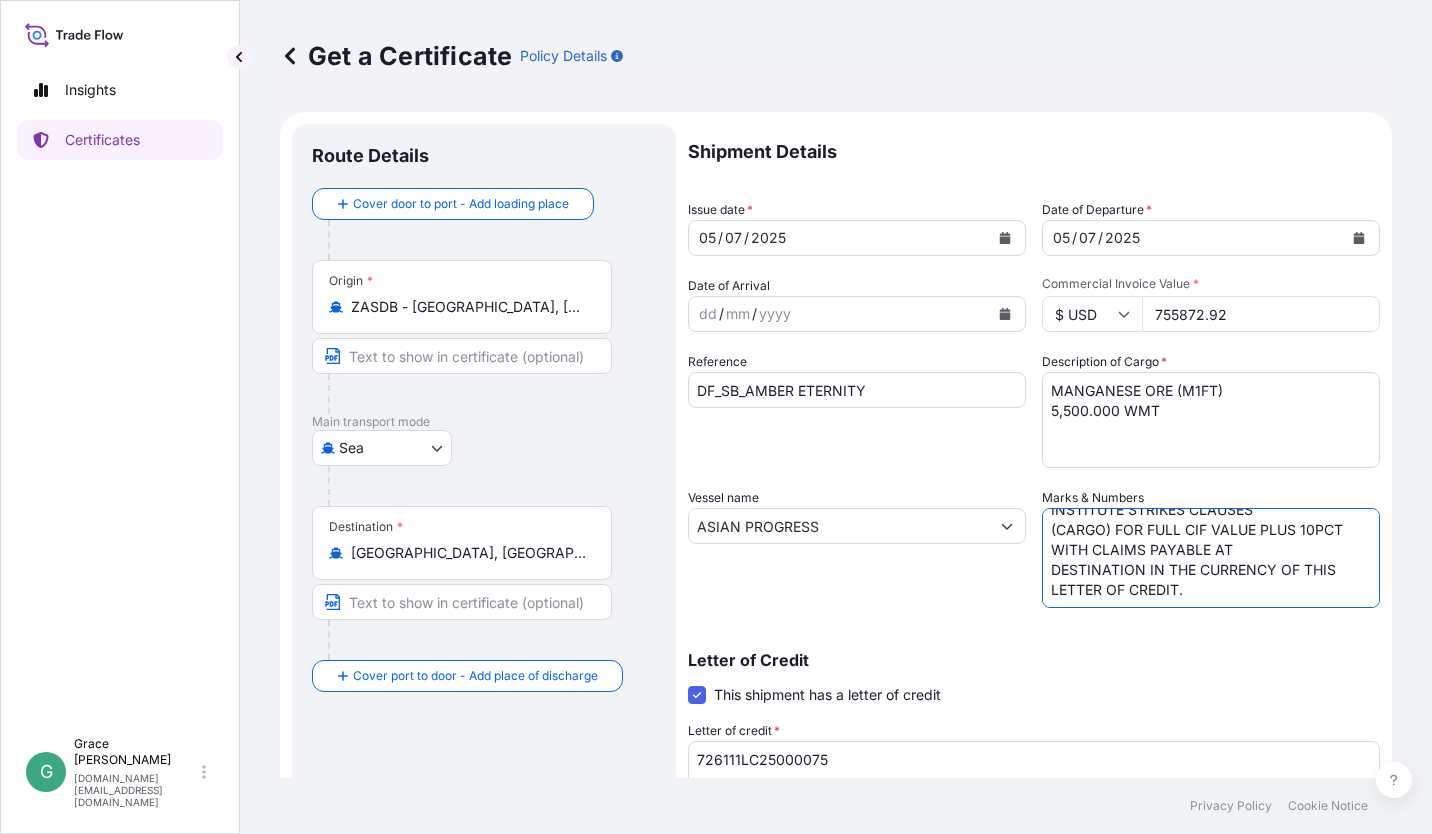 drag, startPoint x: 1044, startPoint y: 518, endPoint x: 1282, endPoint y: 716, distance: 309.5933 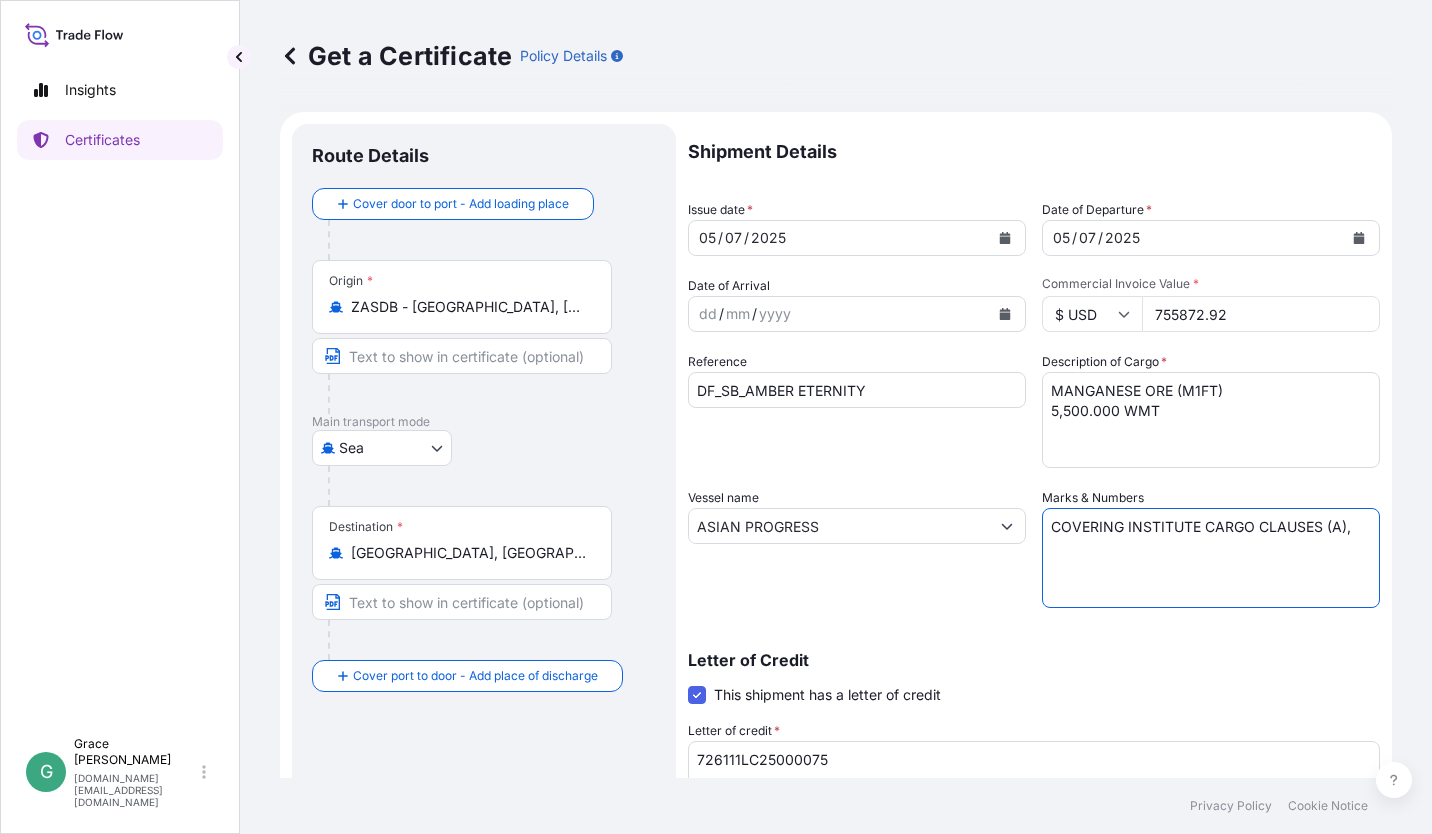 scroll, scrollTop: 0, scrollLeft: 0, axis: both 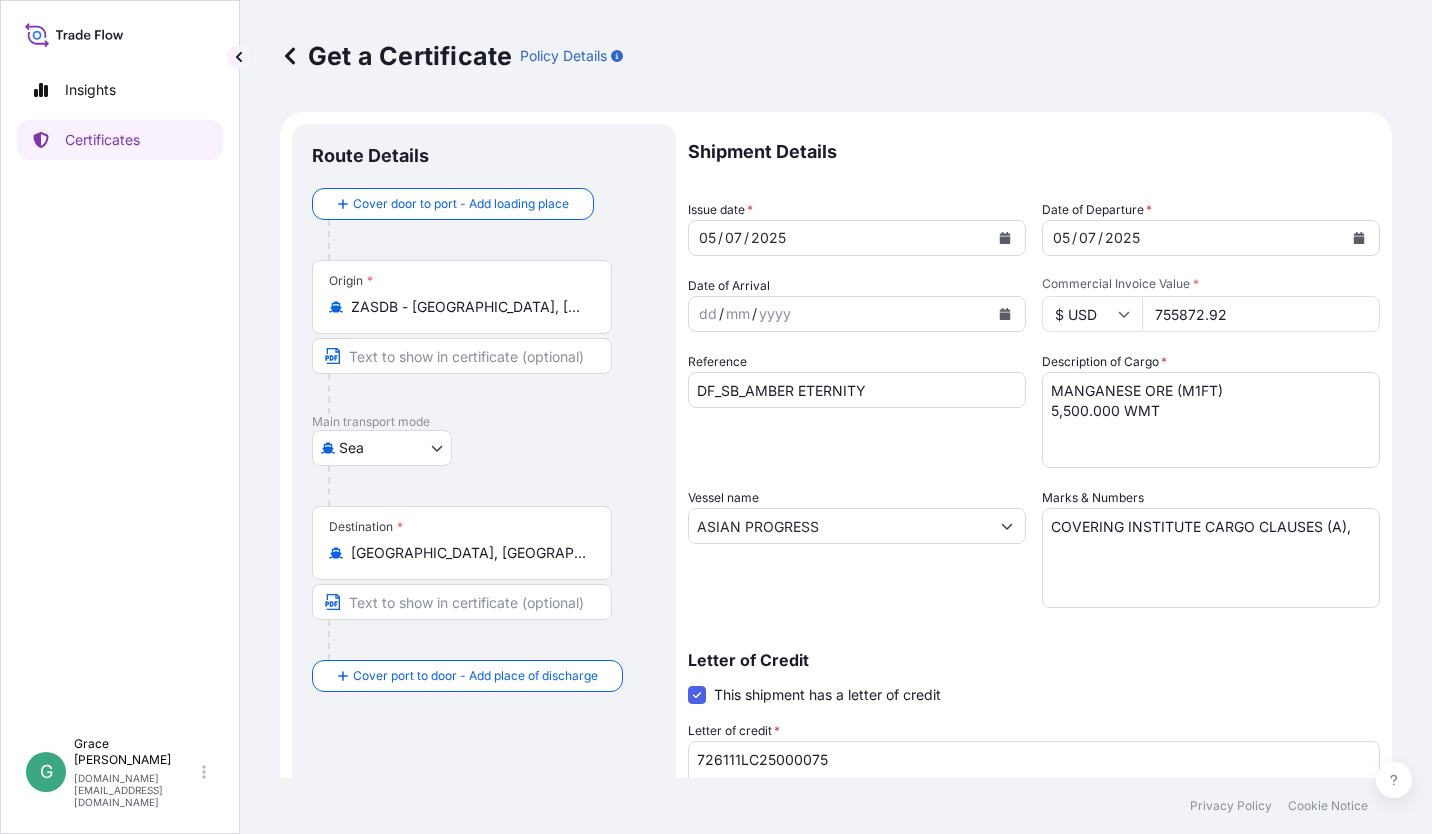 drag, startPoint x: 1319, startPoint y: 546, endPoint x: 1342, endPoint y: 539, distance: 24.04163 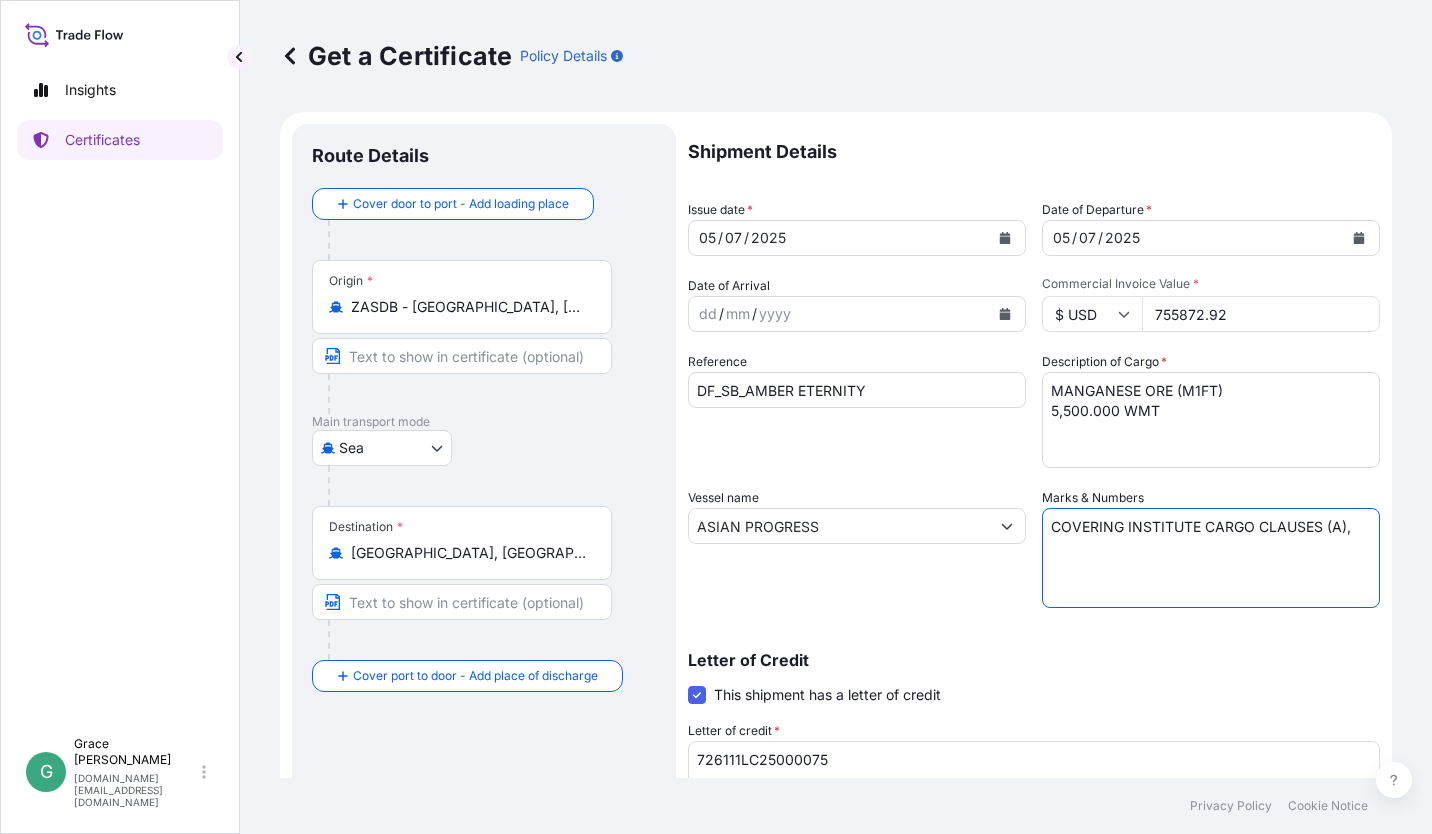 click on "COVERING INSTITUTE CARGO CLAUSES (A), INSTITUTE WAR CLAUSES (CARGO), AND INSTITUTE STRIKES CLAUSES
(CARGO) FOR FULL CIF VALUE PLUS 10PCT WITH CLAIMS PAYABLE AT
DESTINATION IN THE CURRENCY OF THIS LETTER OF CREDIT." at bounding box center (1211, 558) 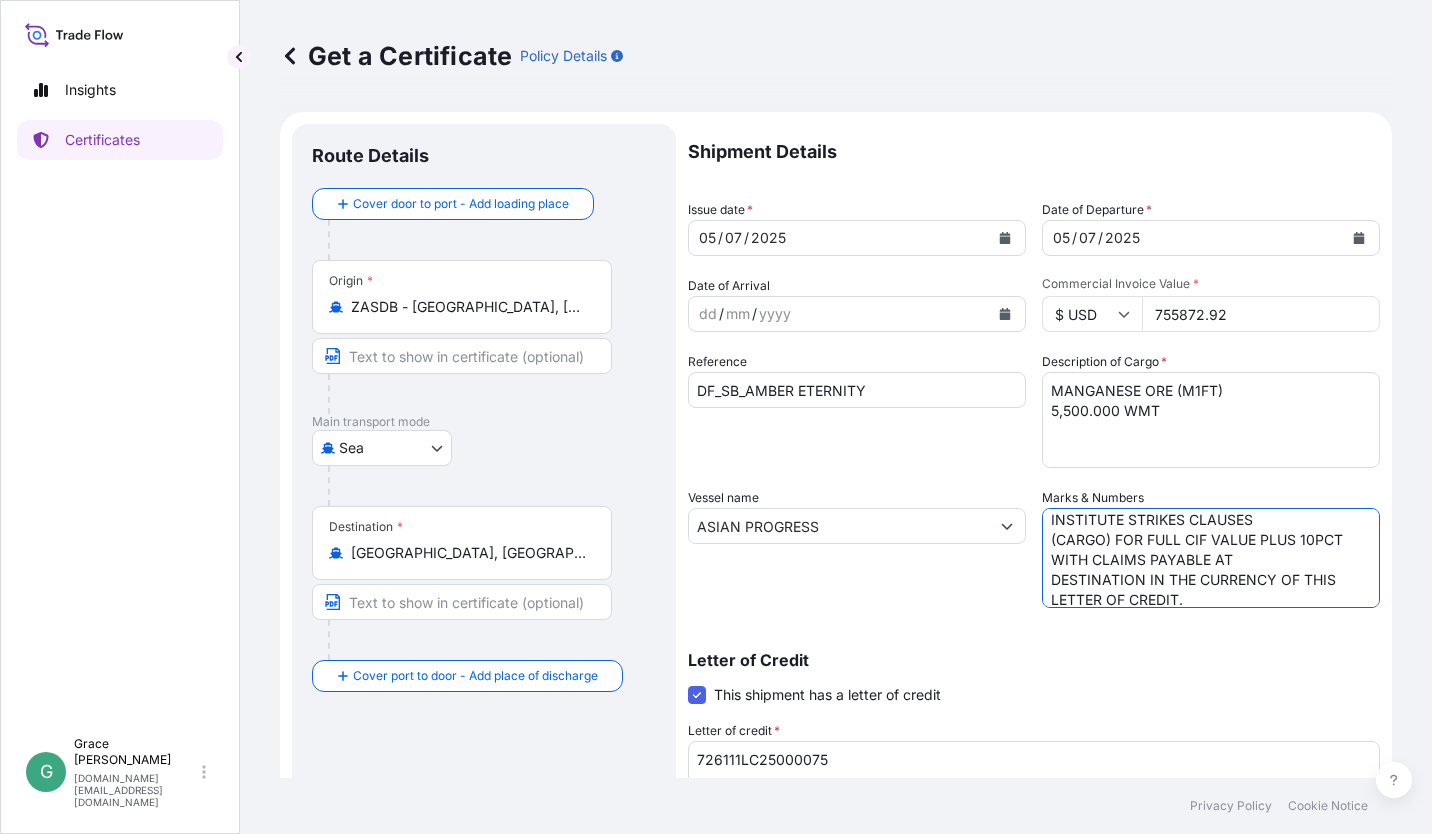 scroll, scrollTop: 57, scrollLeft: 0, axis: vertical 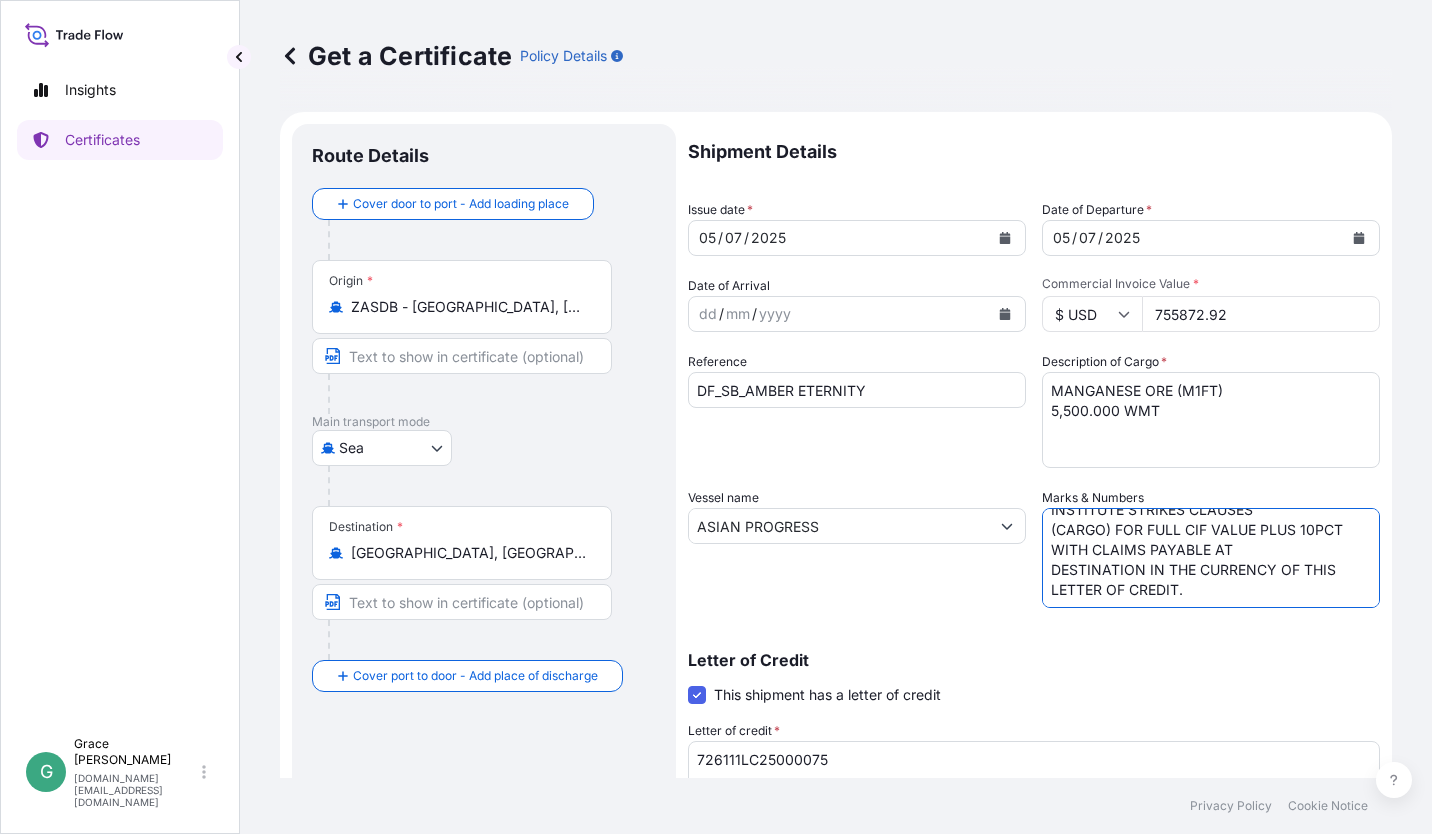 type on "COVERING INSTITUTE CARGO CLAUSES (A), INSTITUTE WAR CLAUSES (CARGO), AND INSTITUTE STRIKES CLAUSES
(CARGO) FOR FULL CIF VALUE PLUS 10PCT WITH CLAIMS PAYABLE AT
DESTINATION IN THE CURRENCY OF THIS LETTER OF CREDIT." 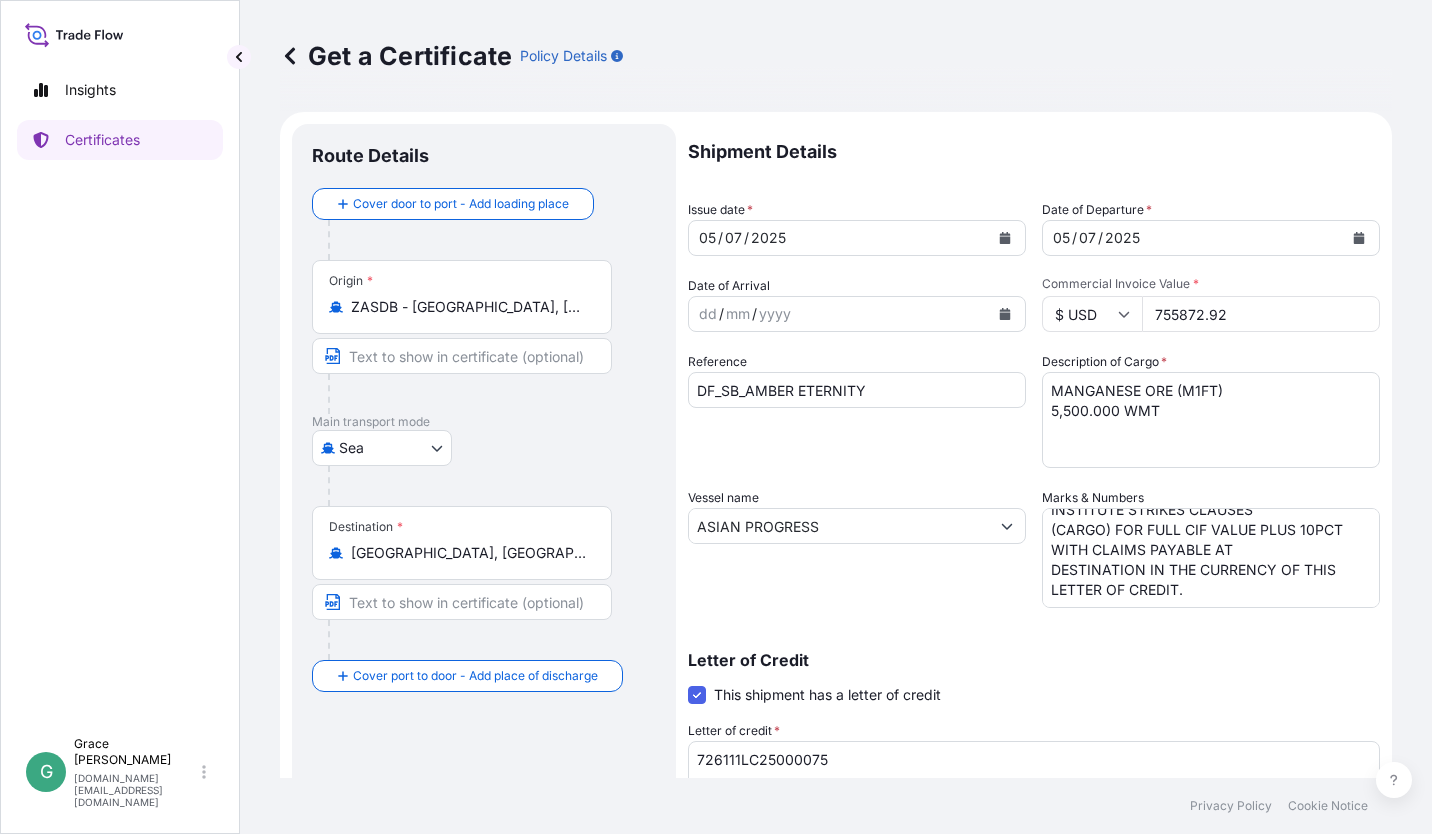drag, startPoint x: 836, startPoint y: 519, endPoint x: 854, endPoint y: 548, distance: 34.132095 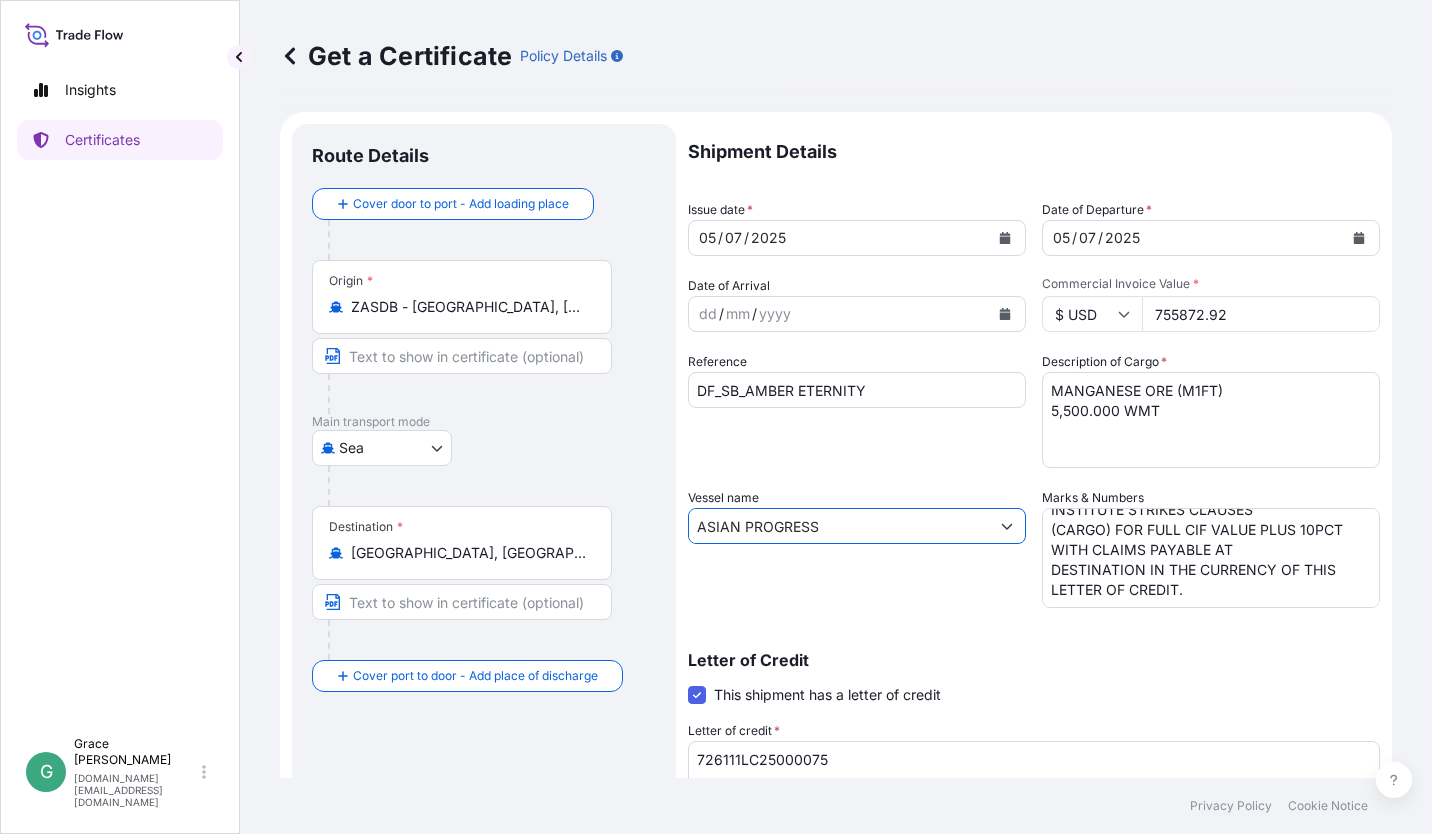 drag, startPoint x: 792, startPoint y: 522, endPoint x: 666, endPoint y: 523, distance: 126.00397 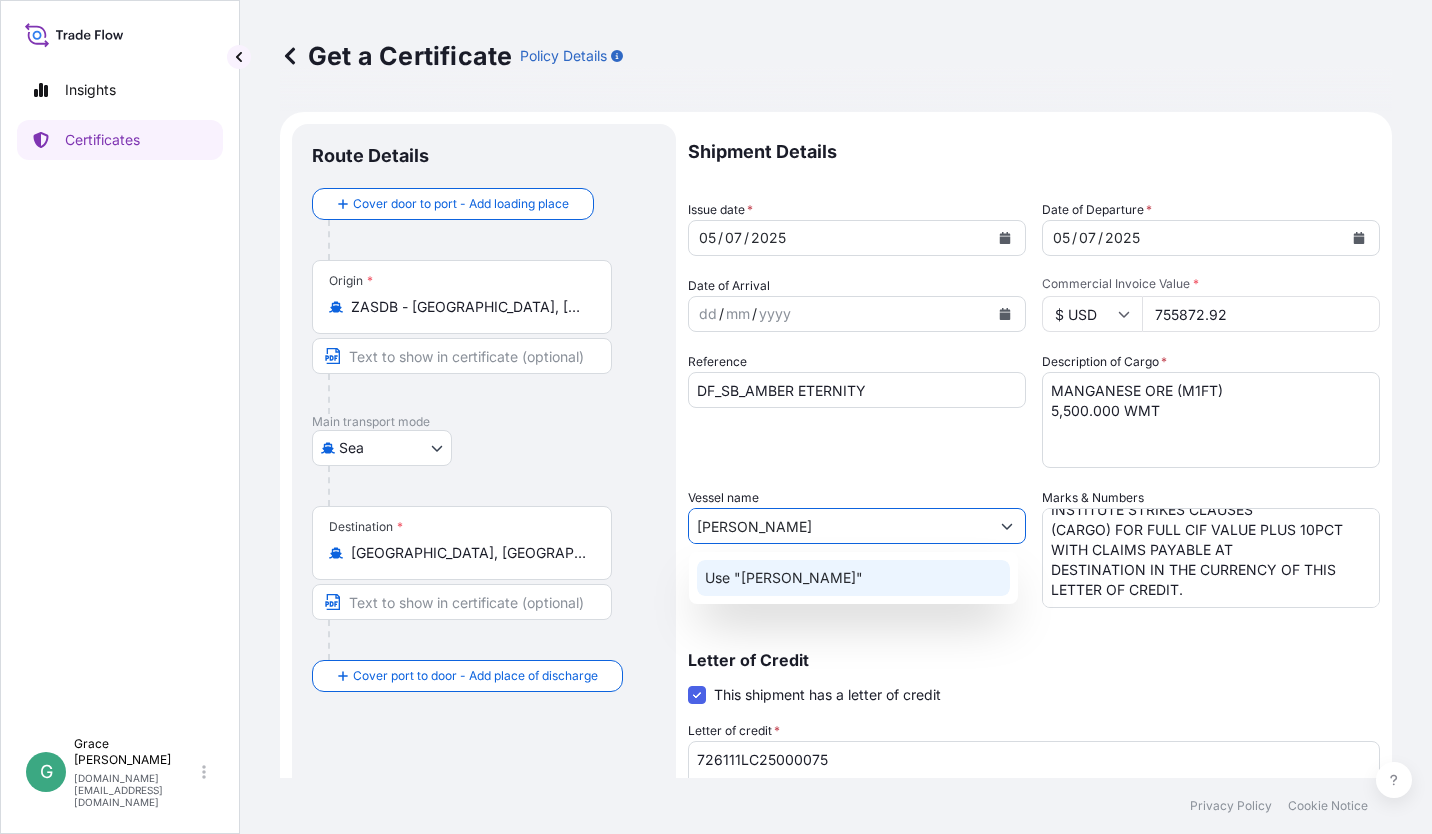 drag, startPoint x: 739, startPoint y: 530, endPoint x: 656, endPoint y: 522, distance: 83.38465 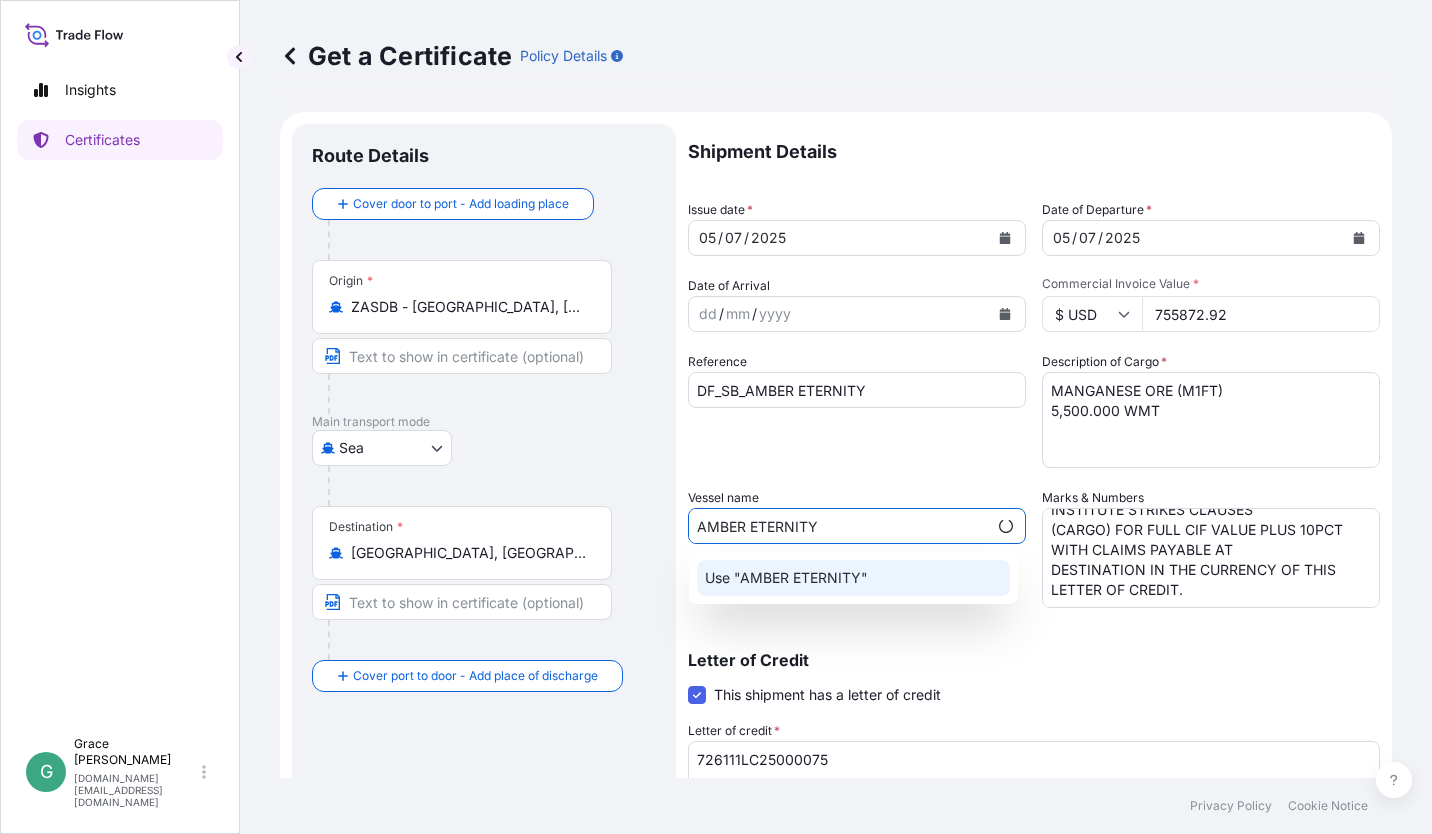 click on "Use "AMBER ETERNITY"" 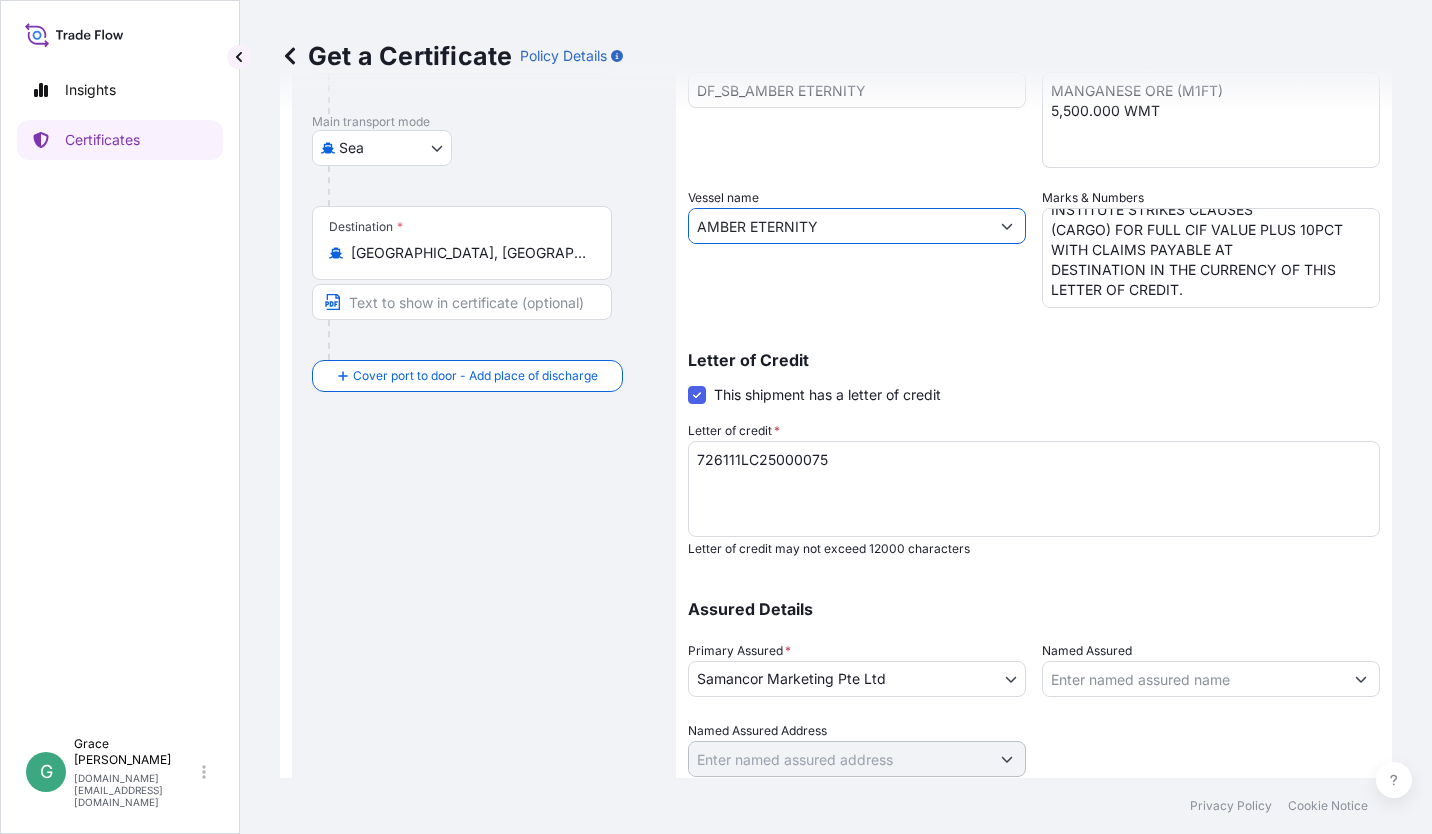 scroll, scrollTop: 366, scrollLeft: 0, axis: vertical 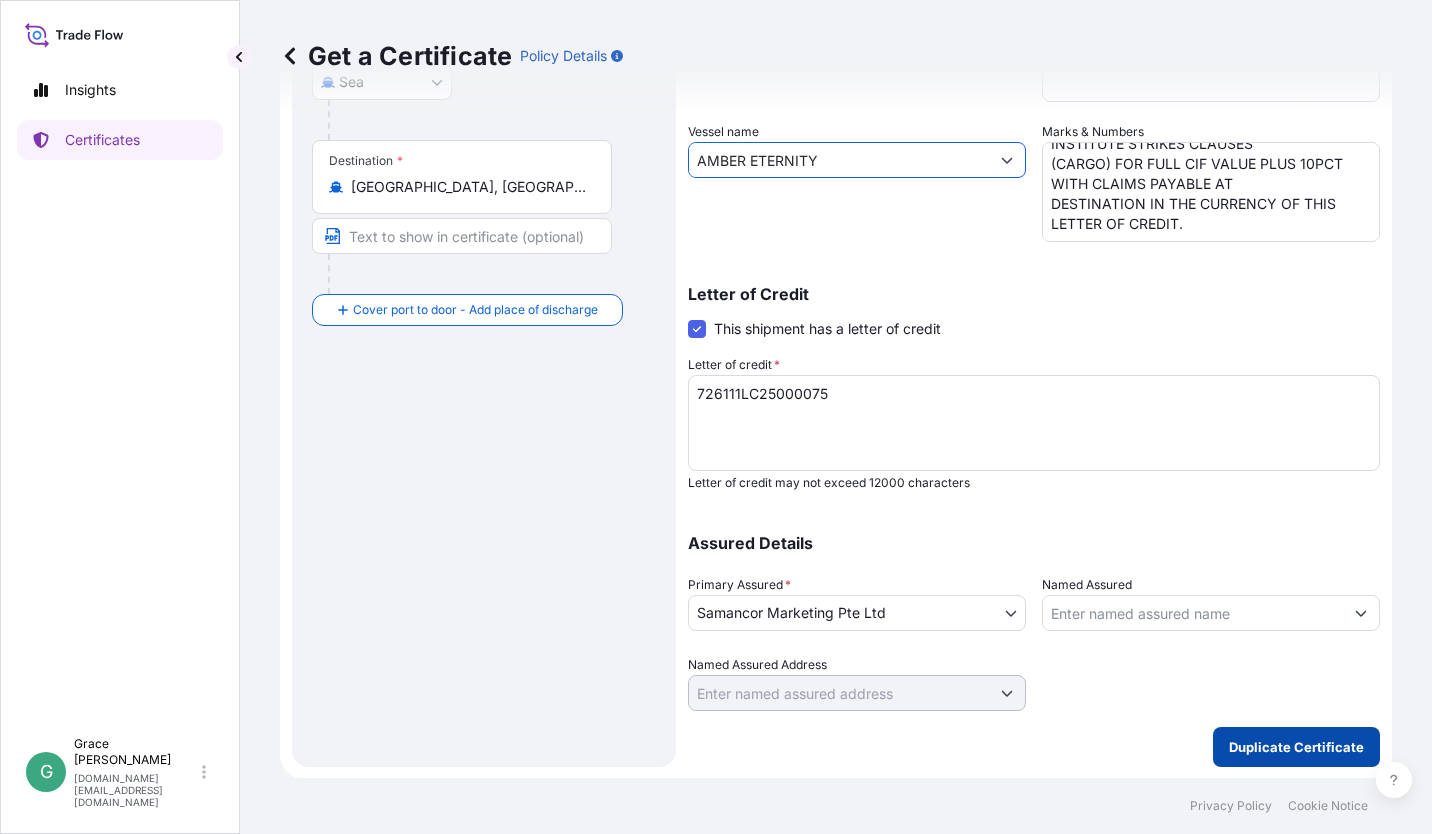 type on "AMBER ETERNITY" 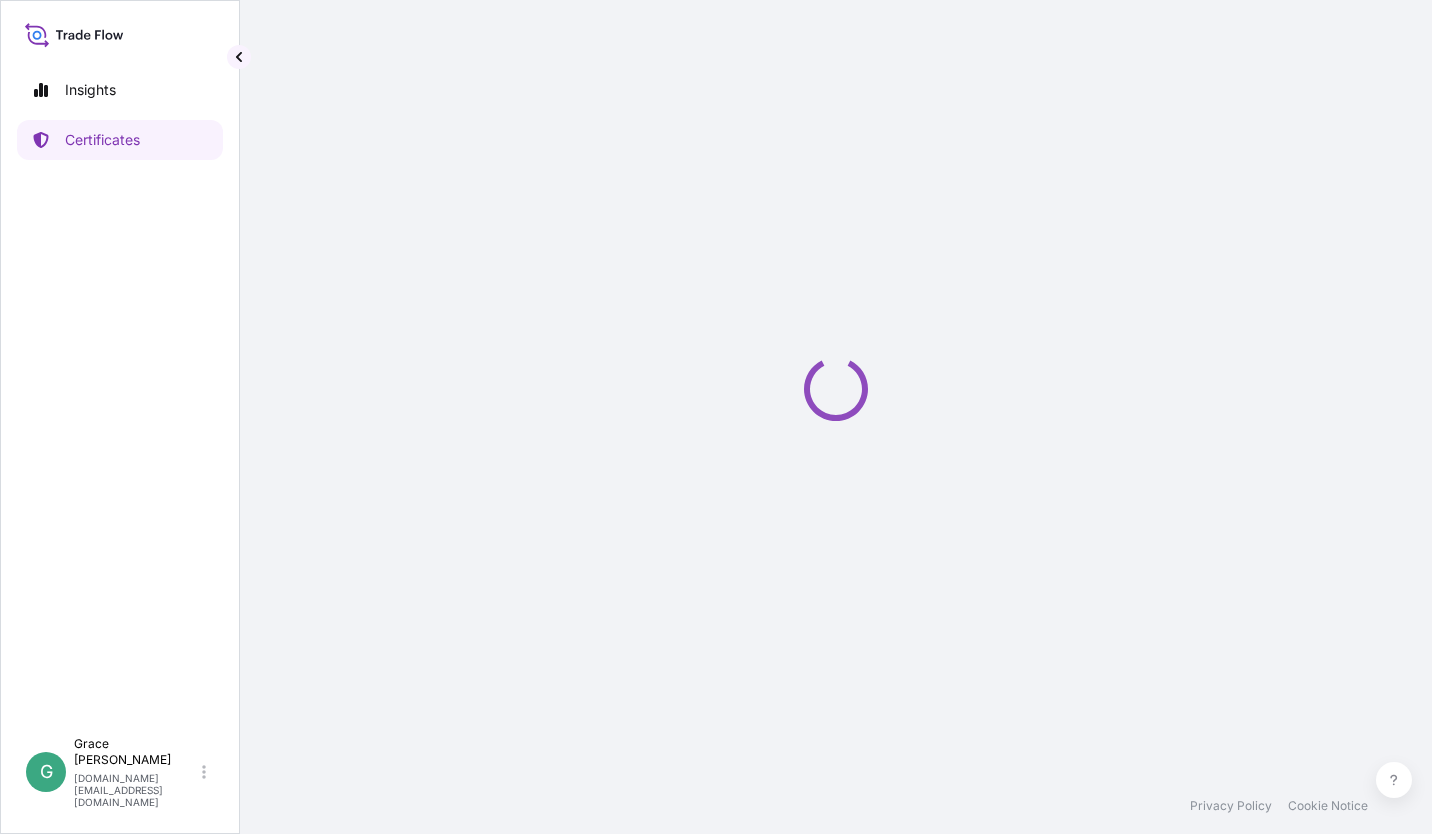 scroll, scrollTop: 0, scrollLeft: 0, axis: both 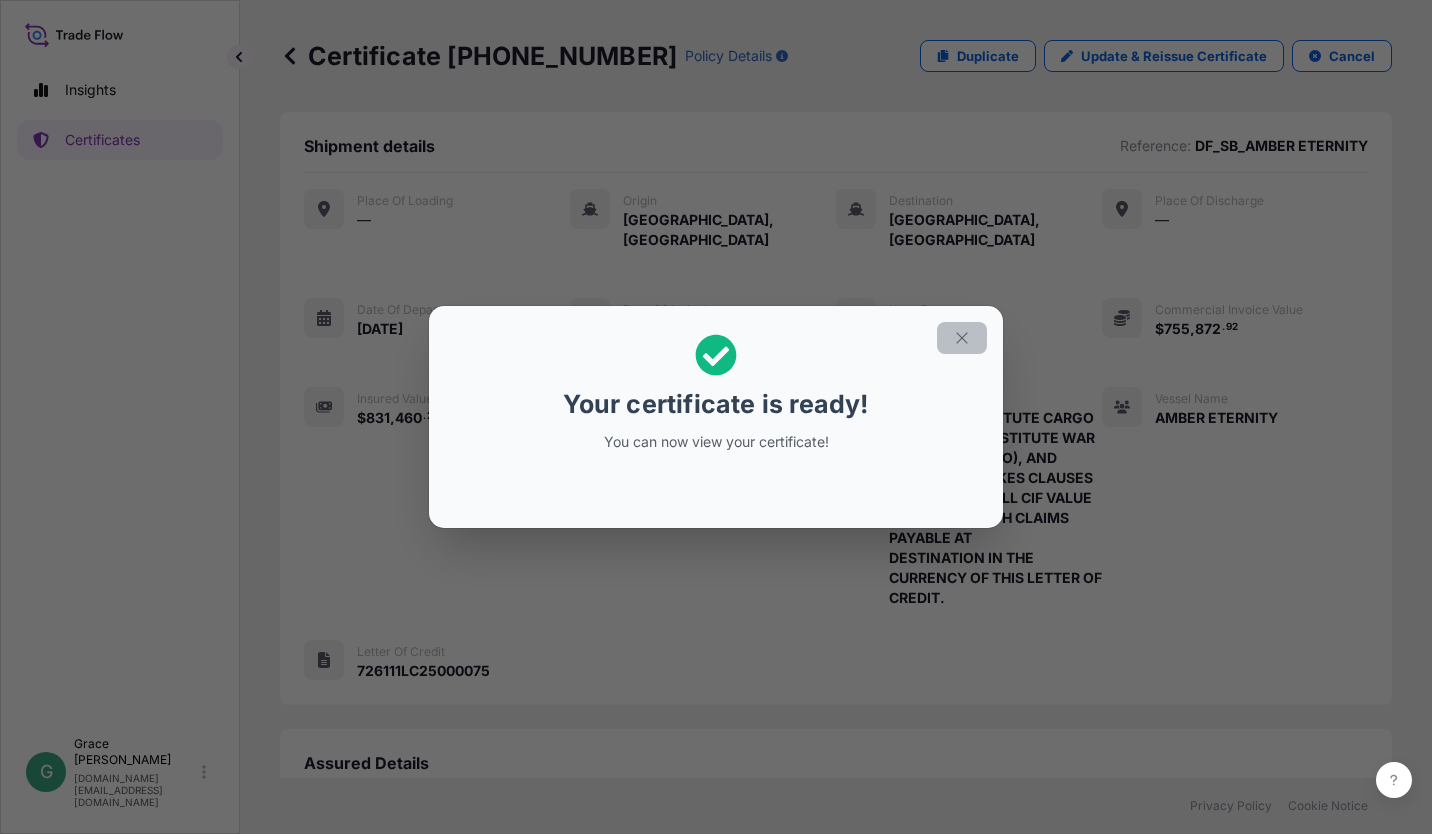 click 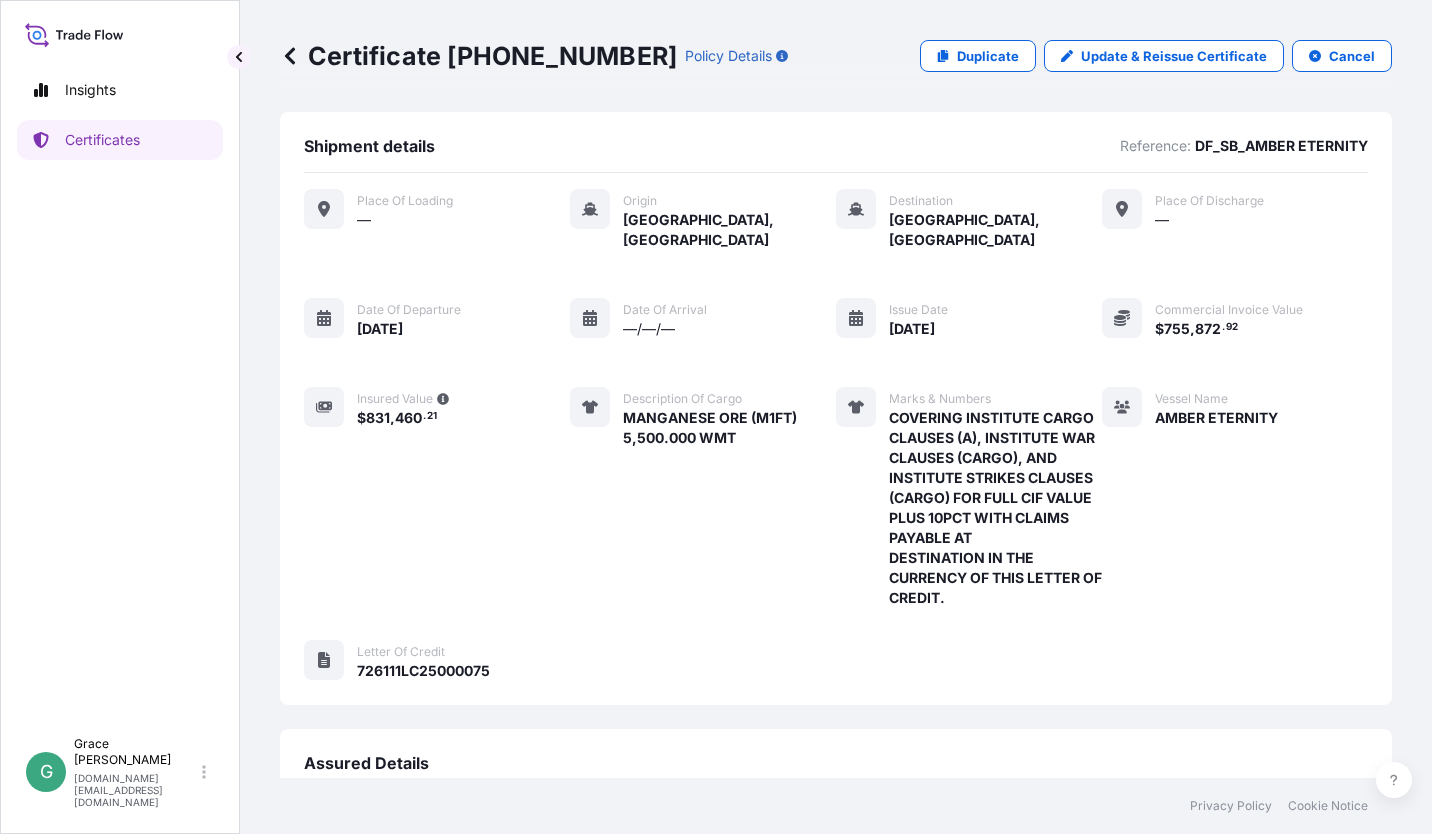 scroll, scrollTop: 300, scrollLeft: 0, axis: vertical 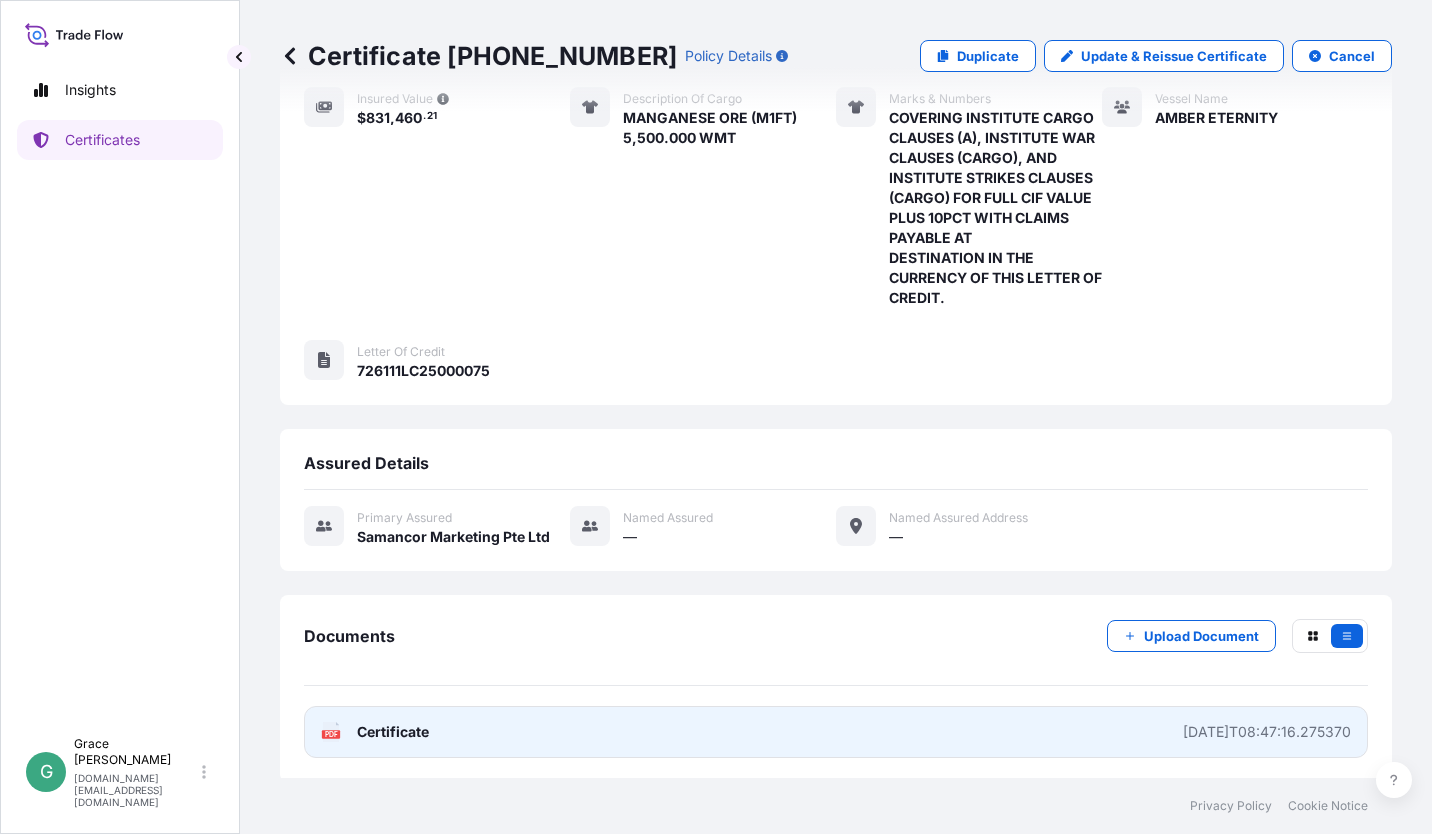 click on "PDF Certificate [DATE]T08:47:16.275370" at bounding box center [836, 732] 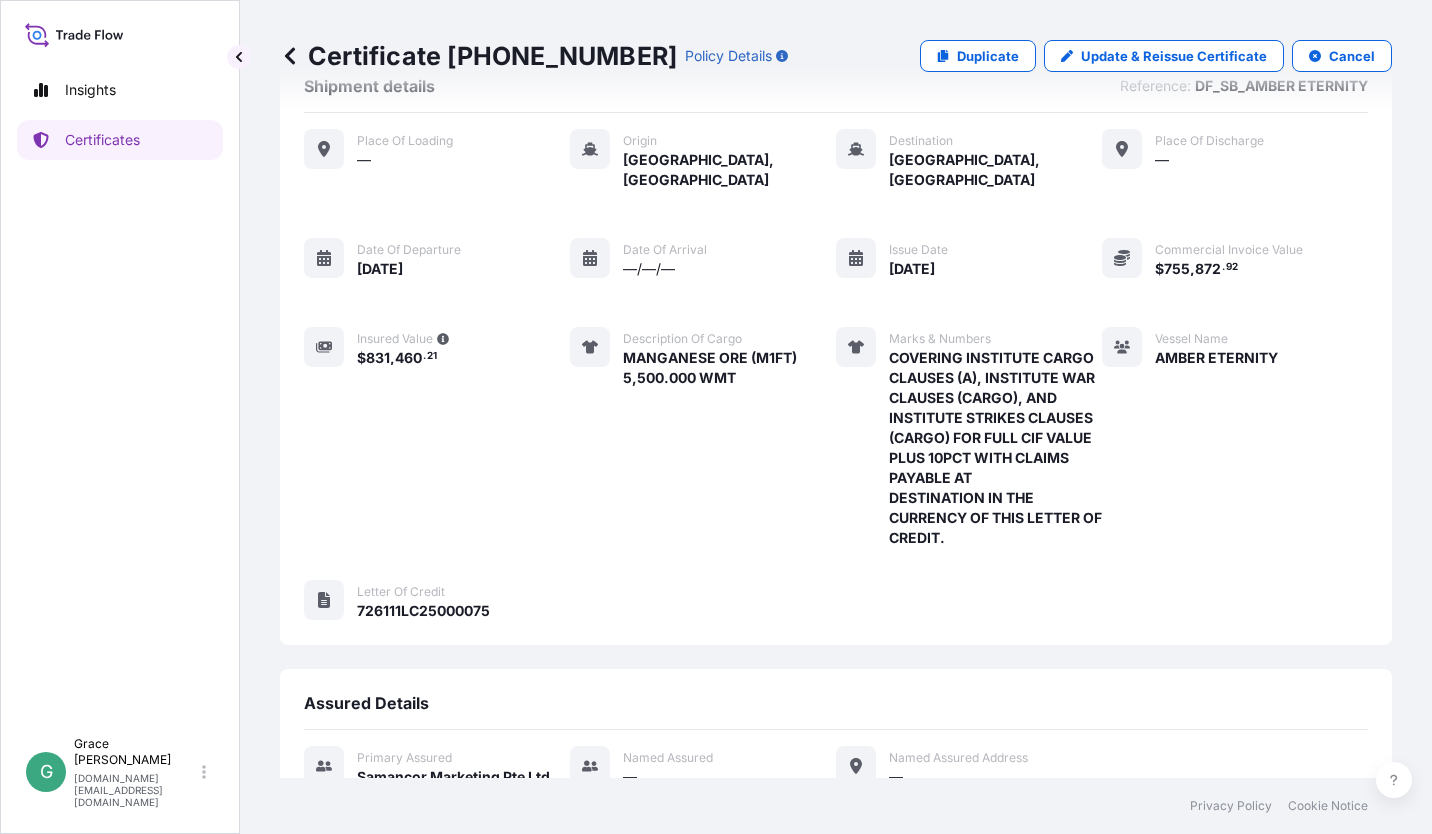scroll, scrollTop: 0, scrollLeft: 0, axis: both 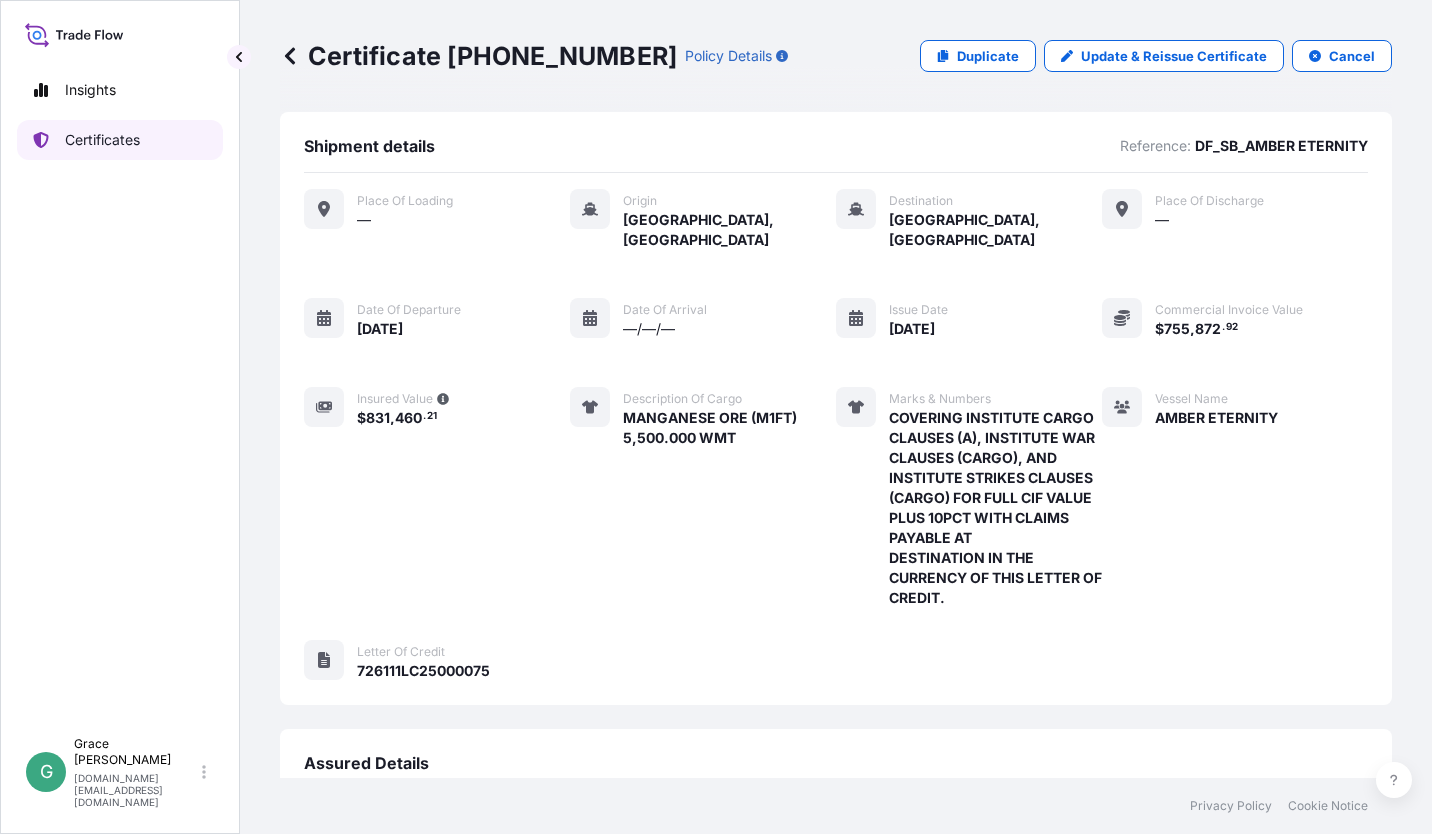 click on "Certificates" at bounding box center (102, 140) 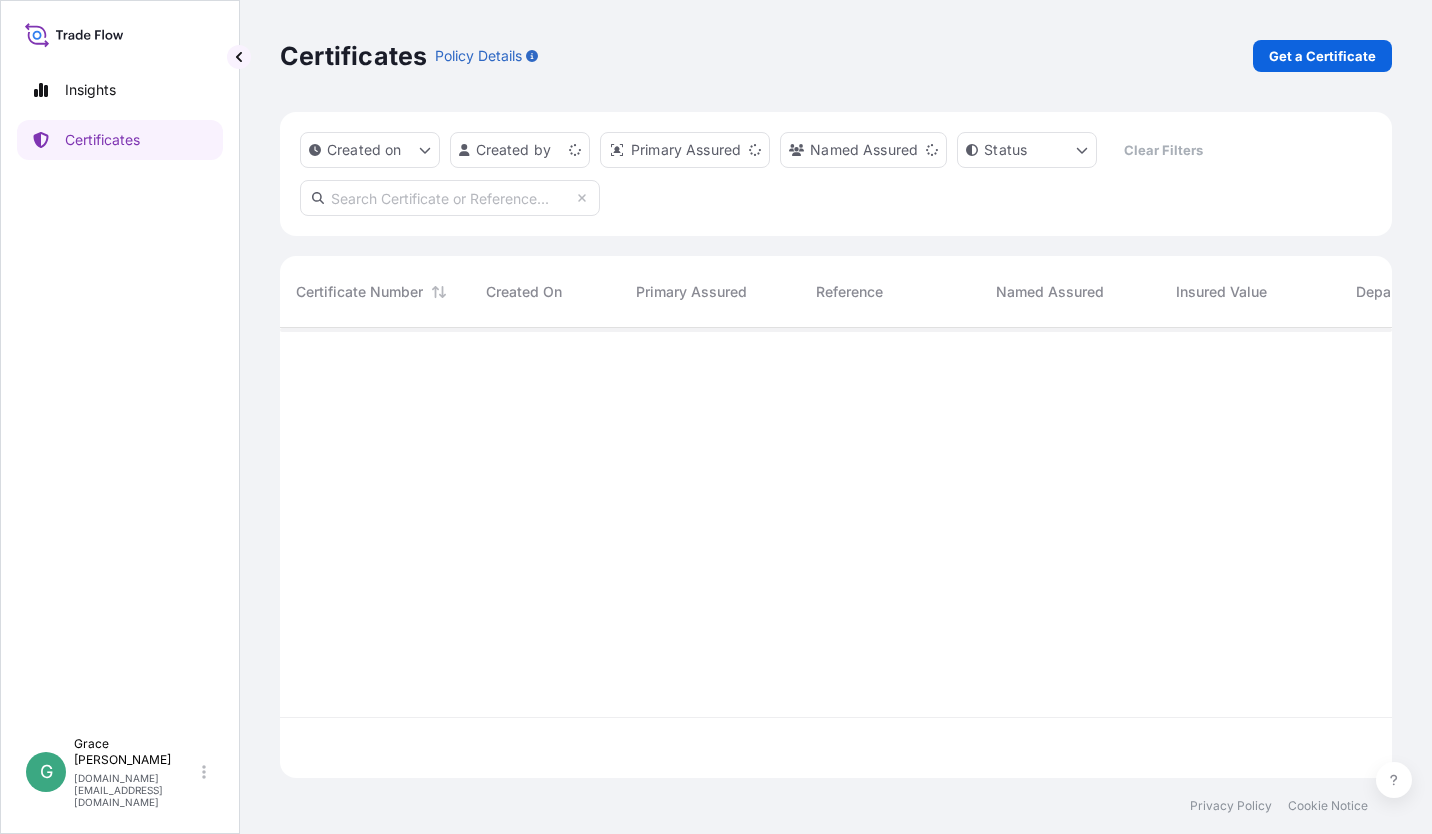 scroll, scrollTop: 16, scrollLeft: 16, axis: both 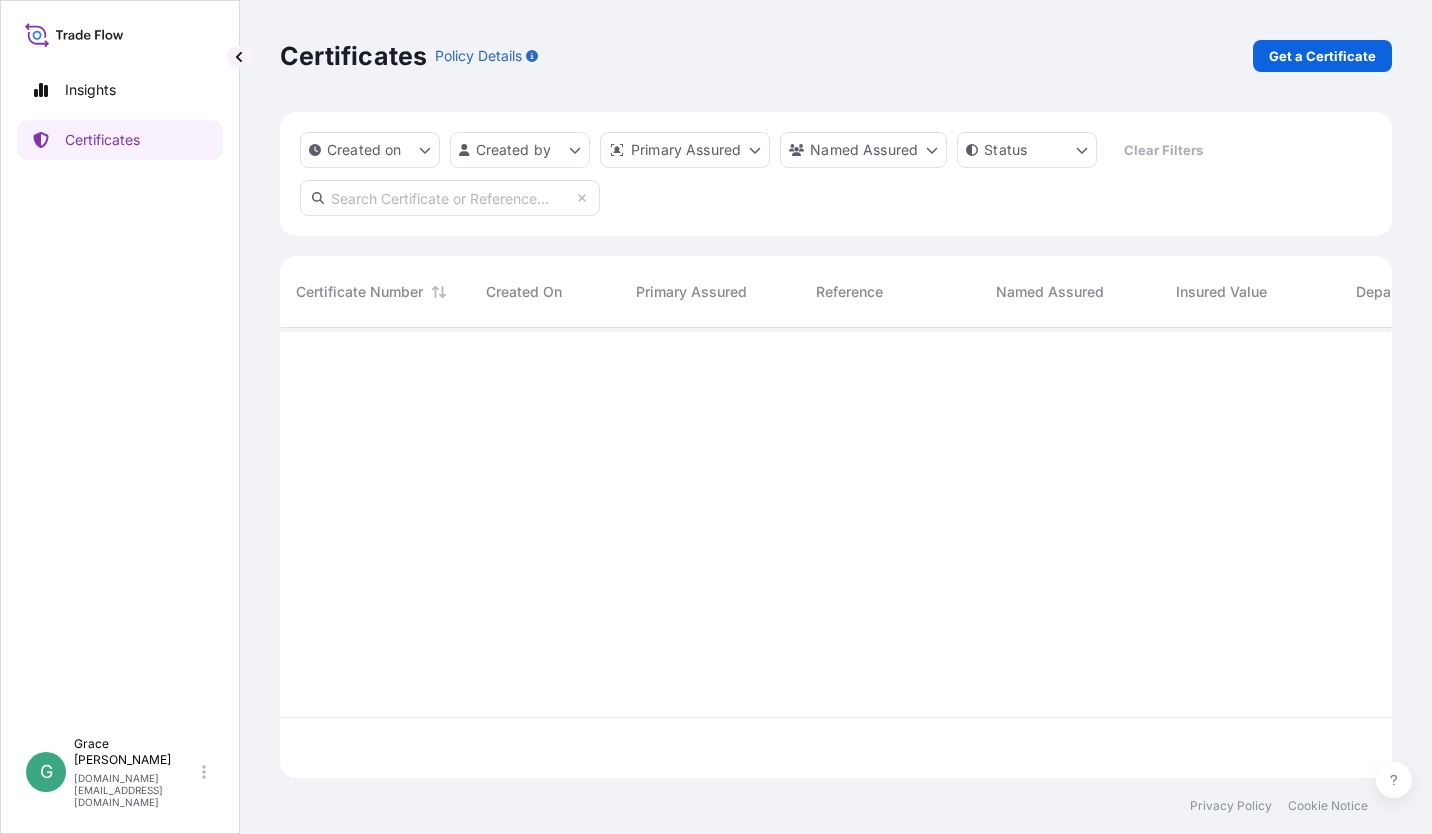 click on "Insights Certificates G [PERSON_NAME] [PERSON_NAME][DOMAIN_NAME][EMAIL_ADDRESS][PERSON_NAME][DOMAIN_NAME] Certificates Policy Details Get a Certificate Created on Created by Primary Assured Named Assured Status Clear Filters Certificate Number Created On Primary Assured Reference Named Assured Insured Value Departure Arrival Status Privacy Policy Cookie Notice
0" at bounding box center (716, 417) 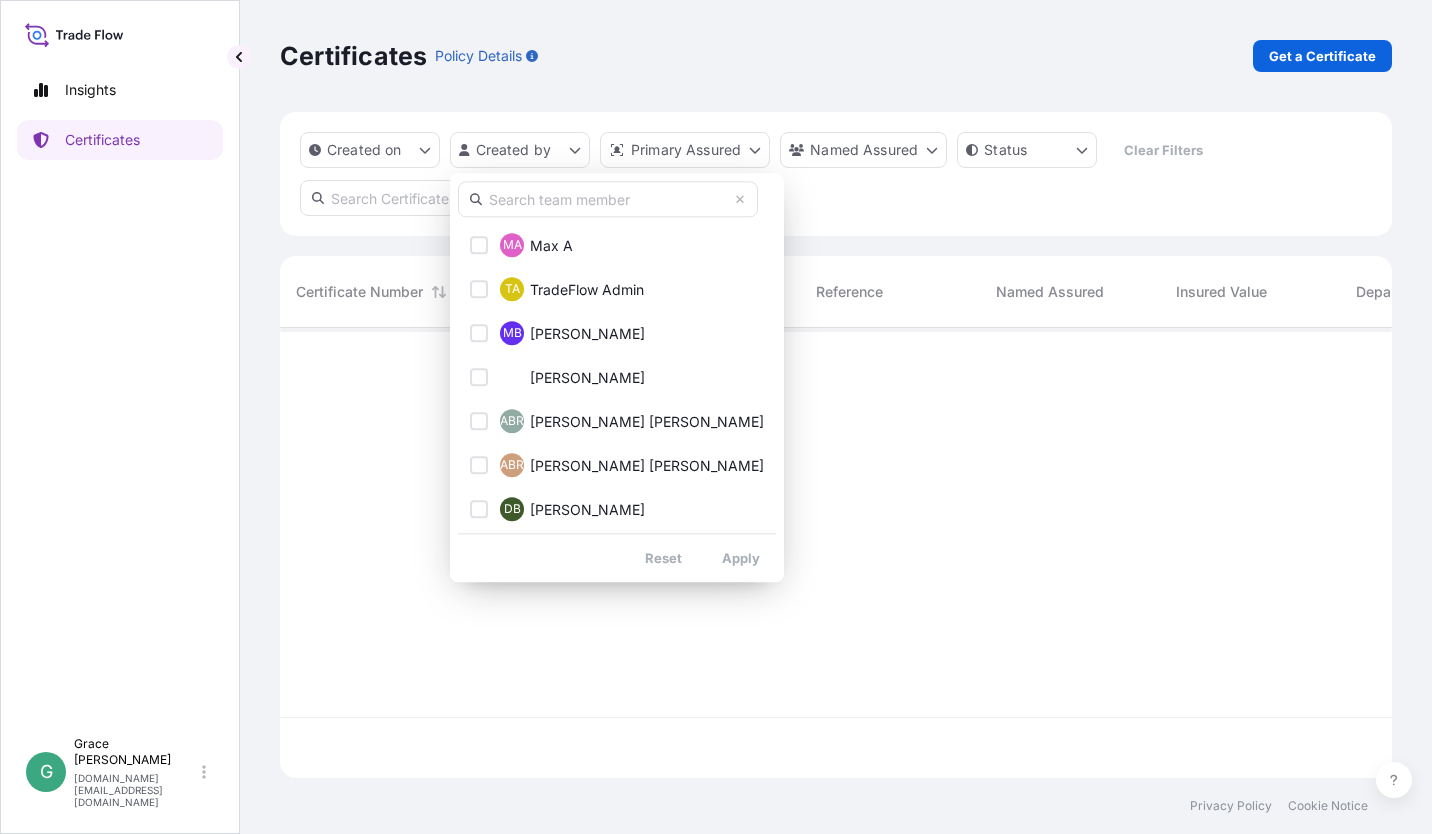 click at bounding box center (608, 199) 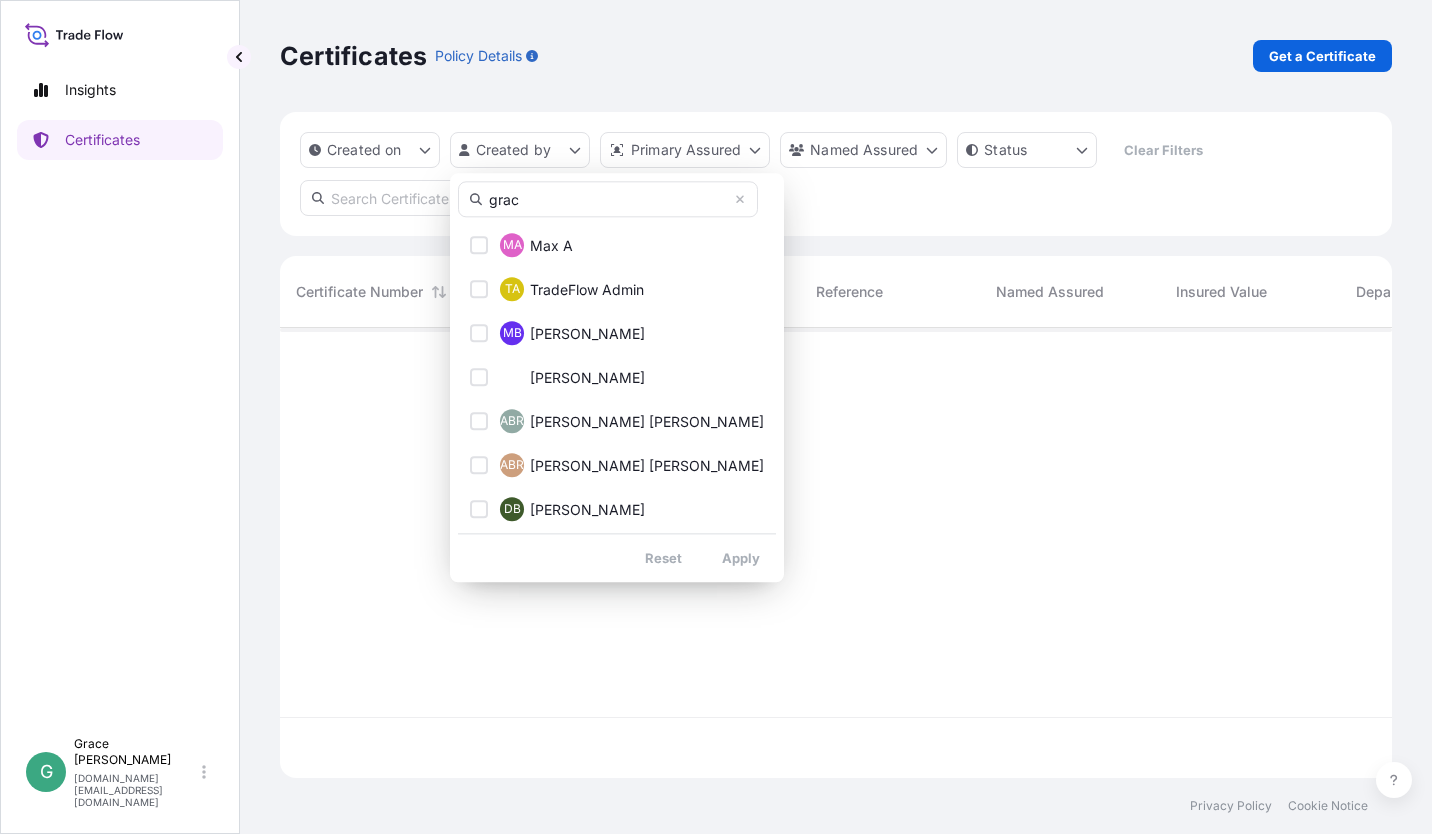 type on "grace" 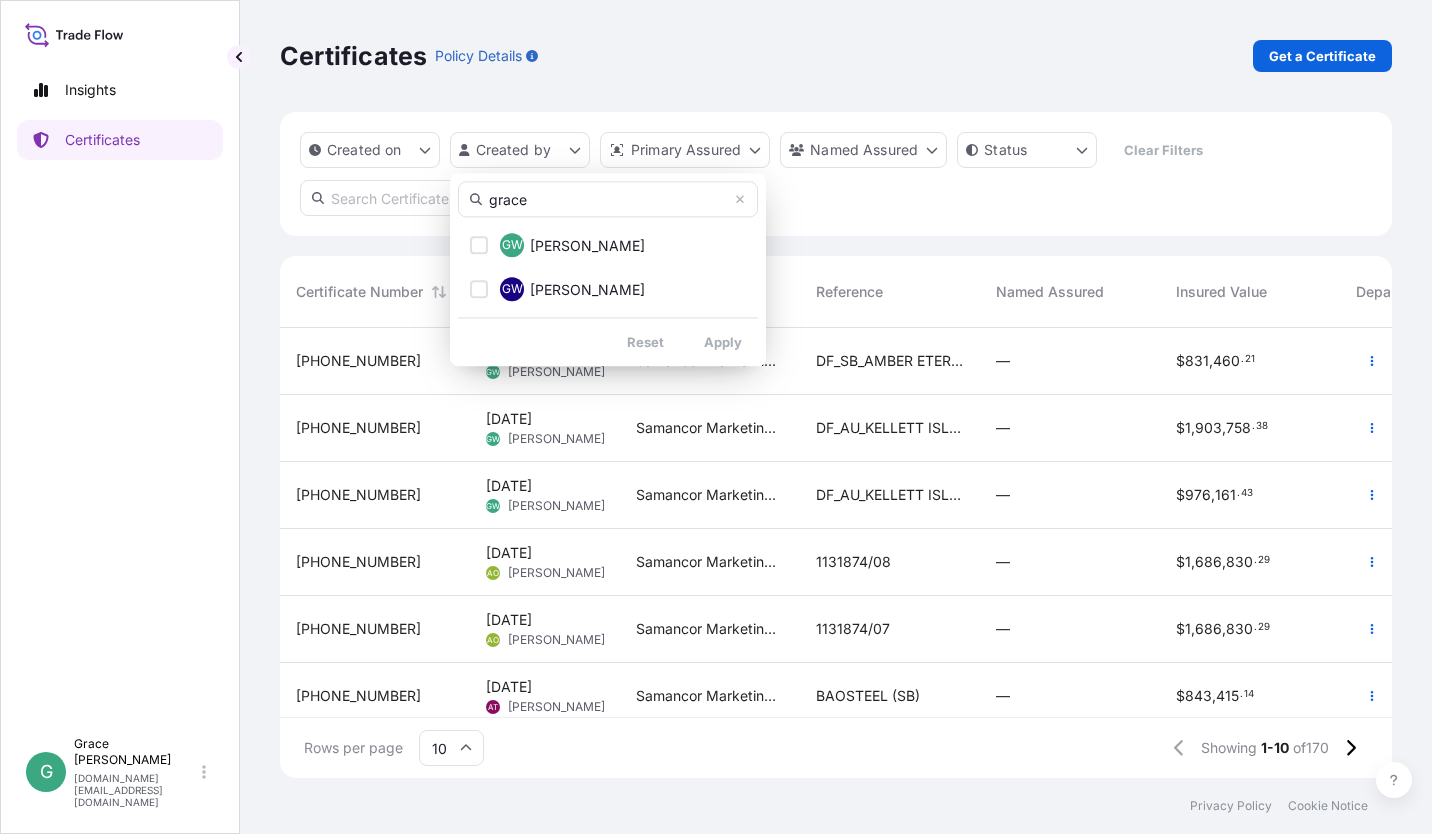 click on "Insights Certificates G [PERSON_NAME] [PERSON_NAME][DOMAIN_NAME][EMAIL_ADDRESS][PERSON_NAME][DOMAIN_NAME] Certificates Policy Details Get a Certificate Created on Created by Primary Assured Named Assured Status Clear Filters Certificate Number Created On Primary Assured Reference Named Assured Insured Value Departure Arrival Status [PHONE_NUMBER] [DATE] GW [PERSON_NAME] Marketing Pte Ltd DF_SB_AMBER ETERNITY — $ 831 , 460 . 21 ZASDB [DATE] [GEOGRAPHIC_DATA] —/—/— Issued [PHONE_NUMBER] [DATE] GW [PERSON_NAME] Marketing Pte Ltd DF_AU_KELLETT ISLAND — $ 1 , 903 , 758 . 38 AUMIB [DATE] [GEOGRAPHIC_DATA] —/—/— Issued [PHONE_NUMBER] [DATE] GW [PERSON_NAME] Marketing Pte Ltd DF_AU_KELLETT ISLAND — $ 976 , 161 . 43 AUMIB [DATE] [GEOGRAPHIC_DATA] —/—/— Issued [PHONE_NUMBER] [DATE] AO [PERSON_NAME] Samancor Marketing Pte Ltd 1131874/08 — $ 1 , 686 , 830 . 29 Saldanha [DATE] [GEOGRAPHIC_DATA] —/—/— Issued [PHONE_NUMBER] [DATE] AO [PERSON_NAME] Samancor Marketing Pte Ltd 1131874/07 — $ 1 , 686 , 830 . 29 Saldanha [DATE] Tianjin AT" at bounding box center (716, 417) 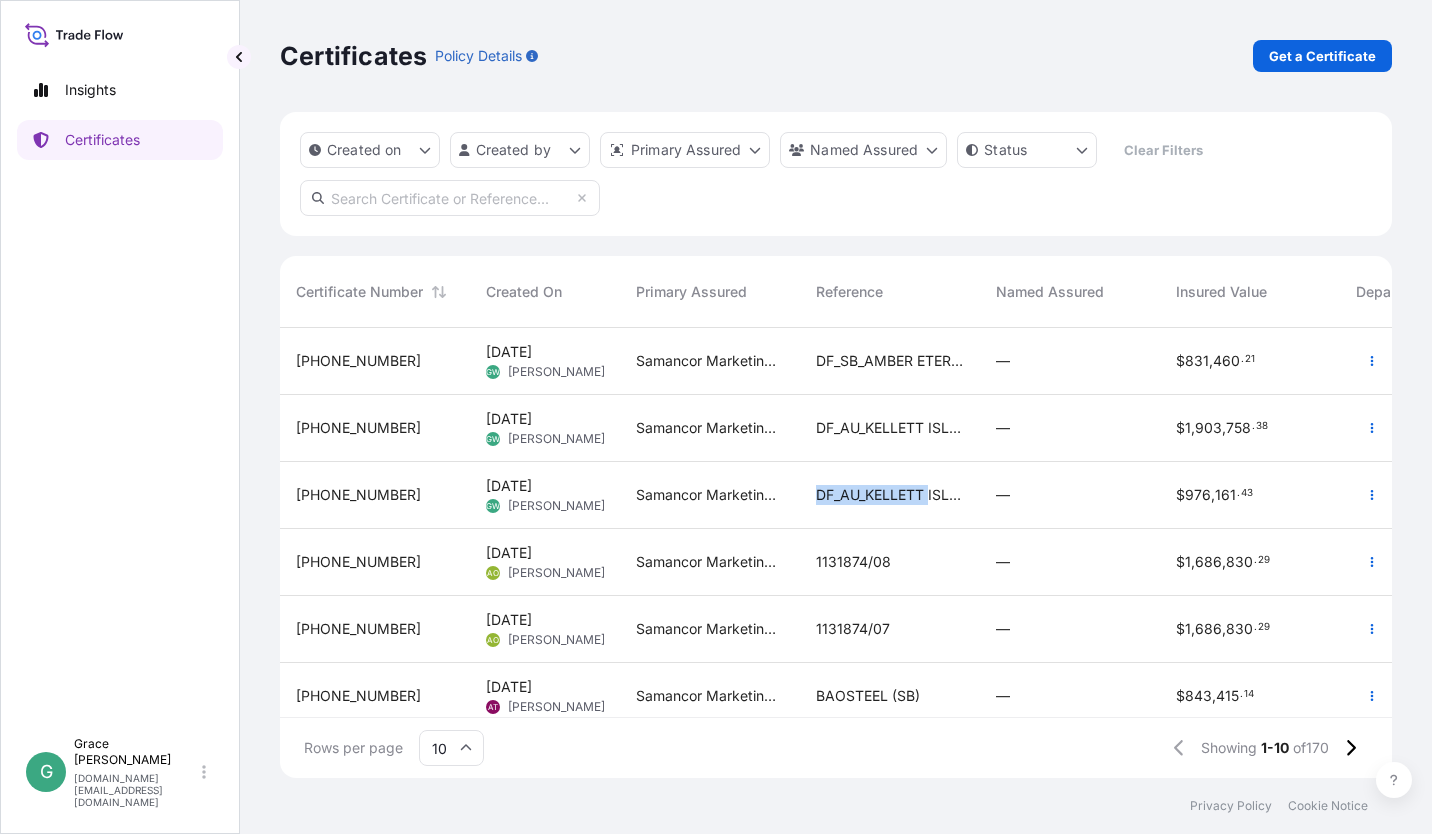 click on "DF_AU_KELLETT ISLAND" at bounding box center (890, 495) 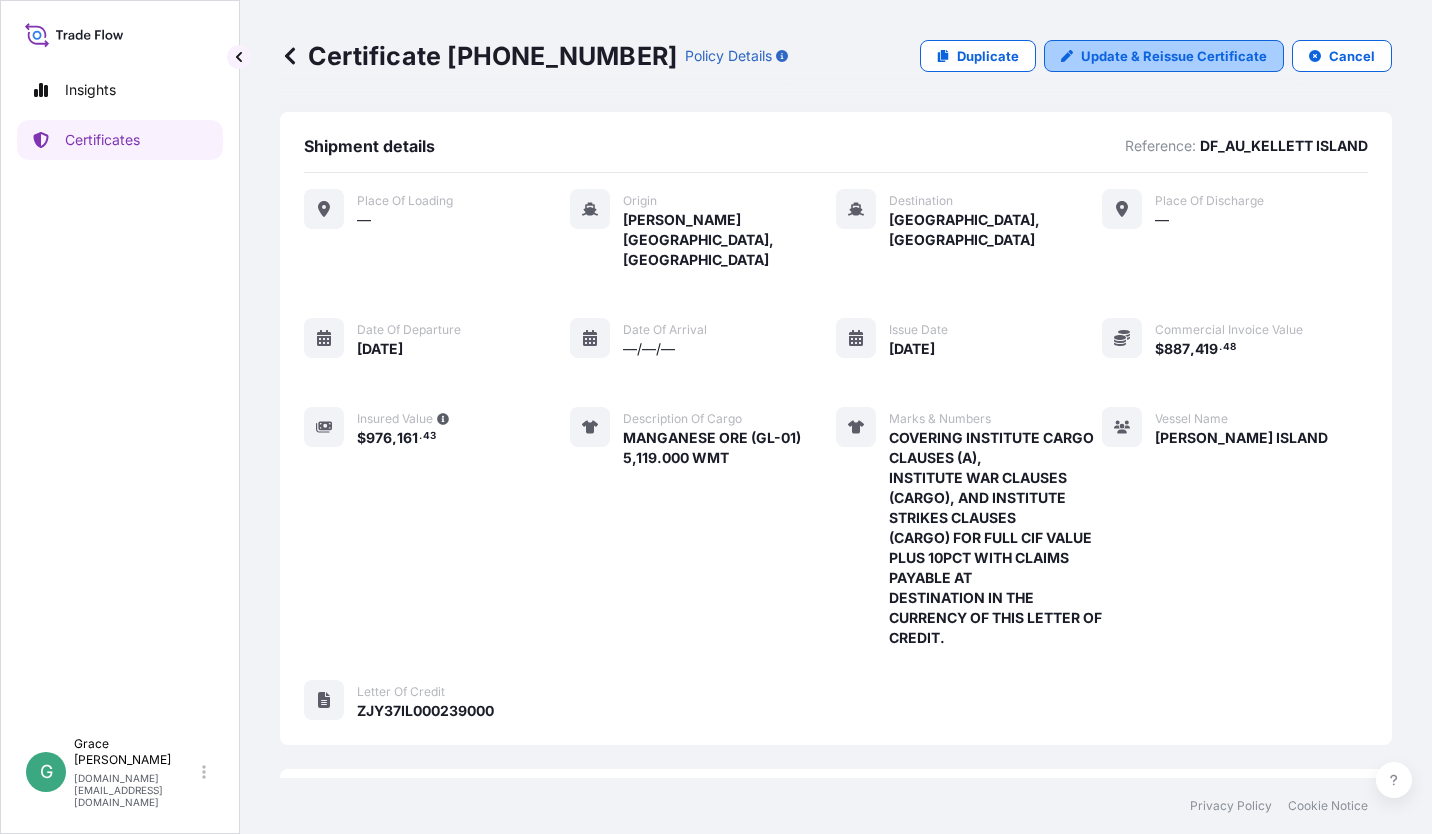 click on "Update & Reissue Certificate" at bounding box center [1174, 56] 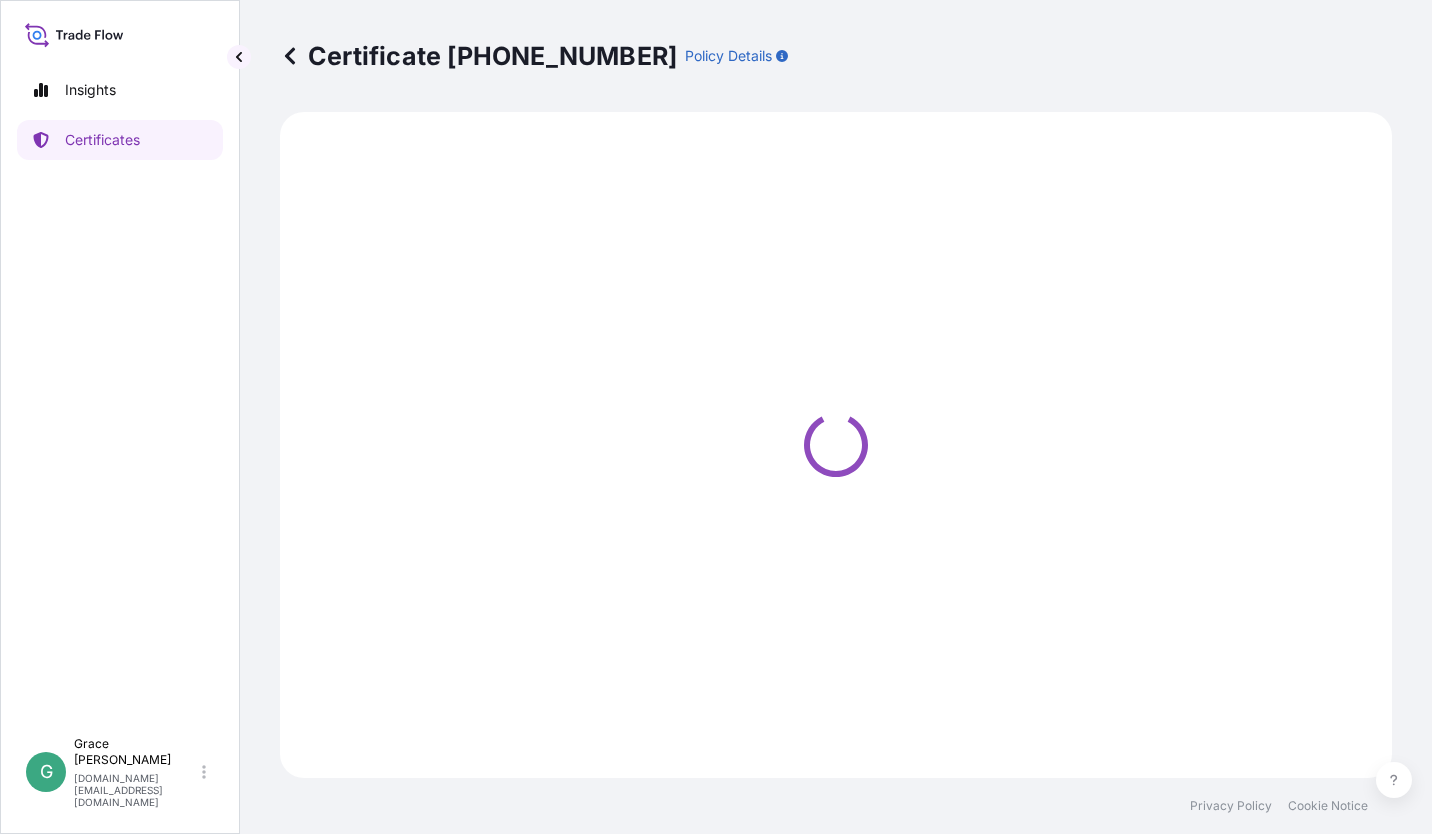 select on "Sea" 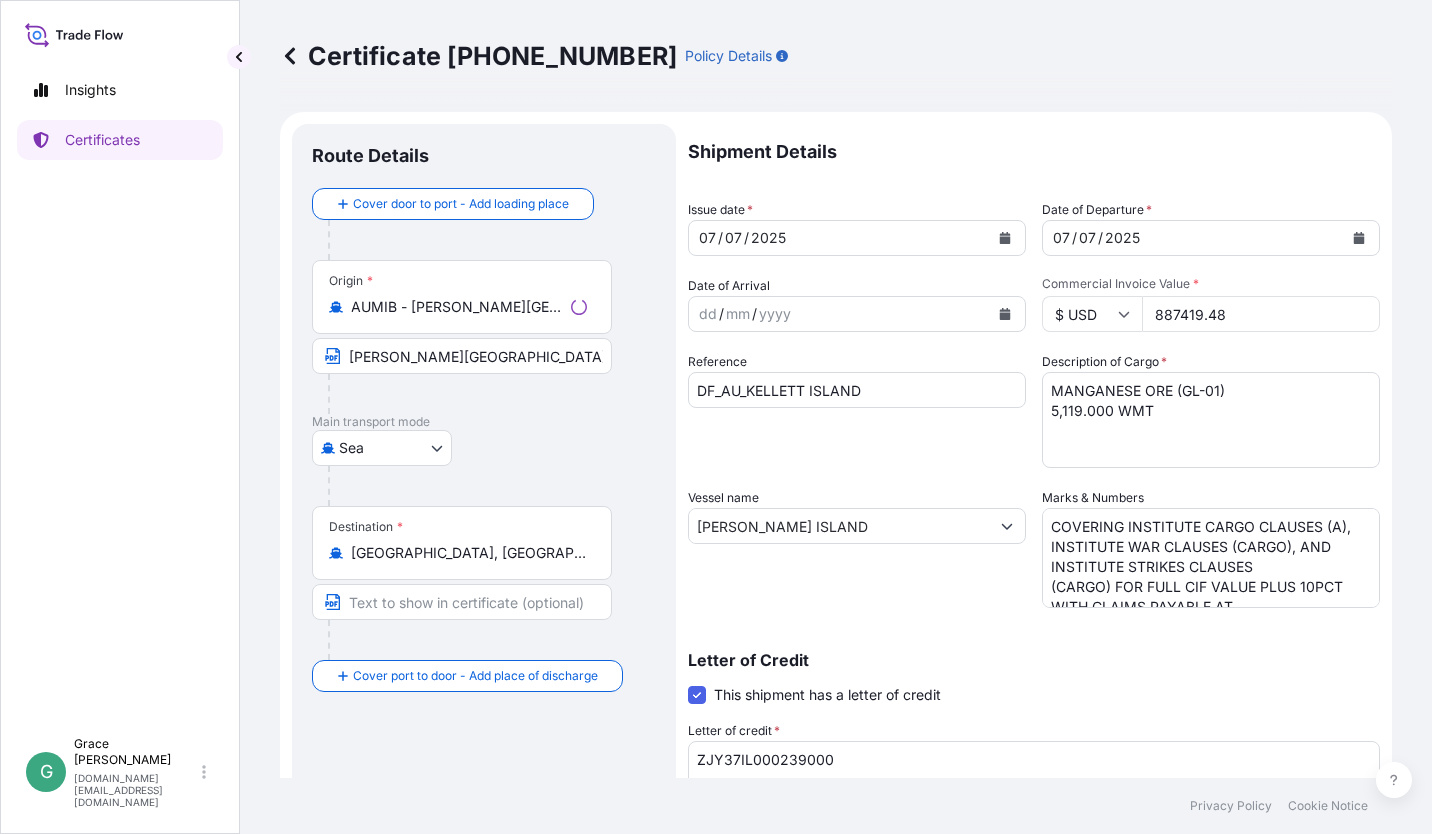 select on "31710" 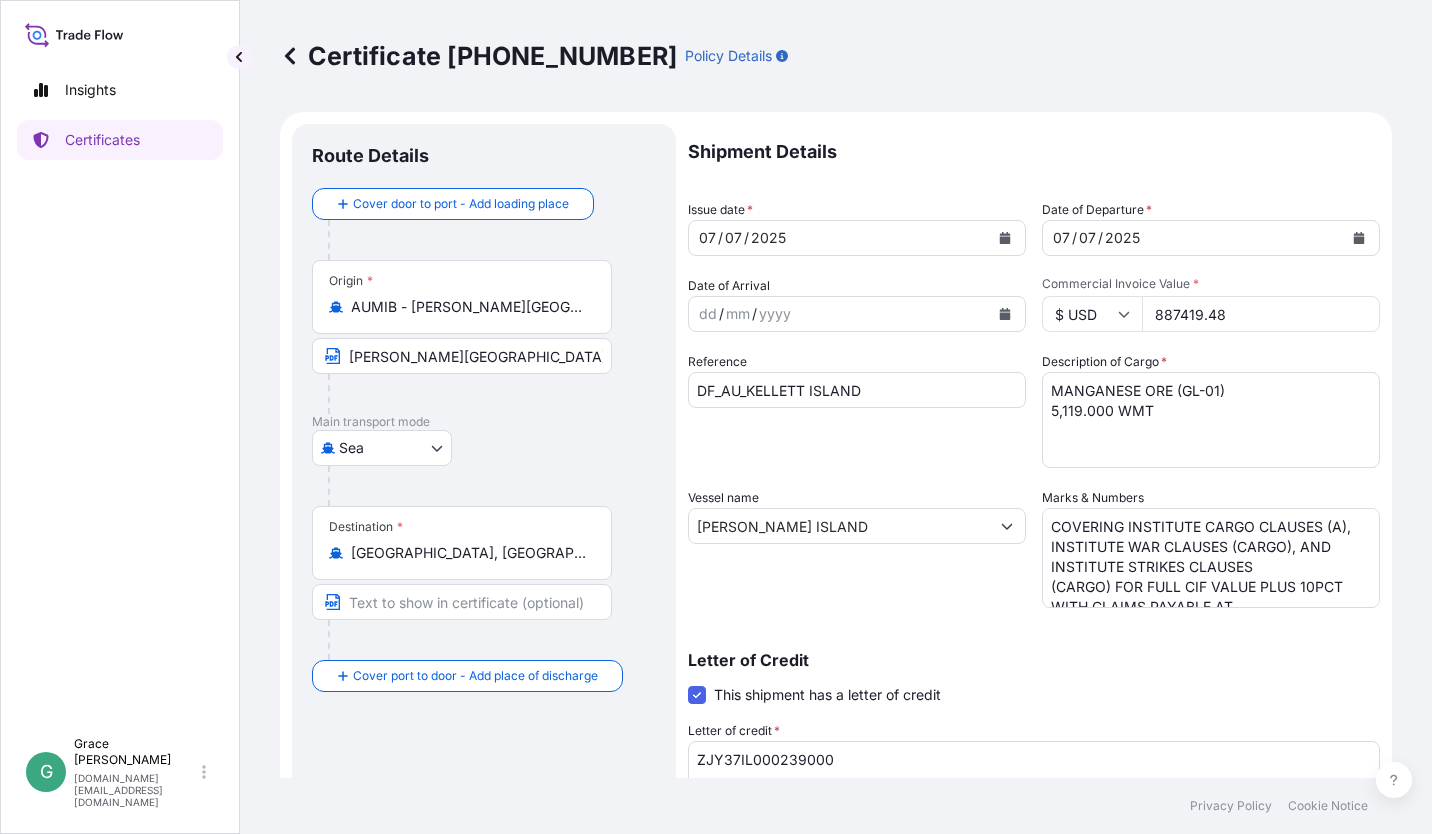 click on "ZJY37IL000239000" at bounding box center [1034, 789] 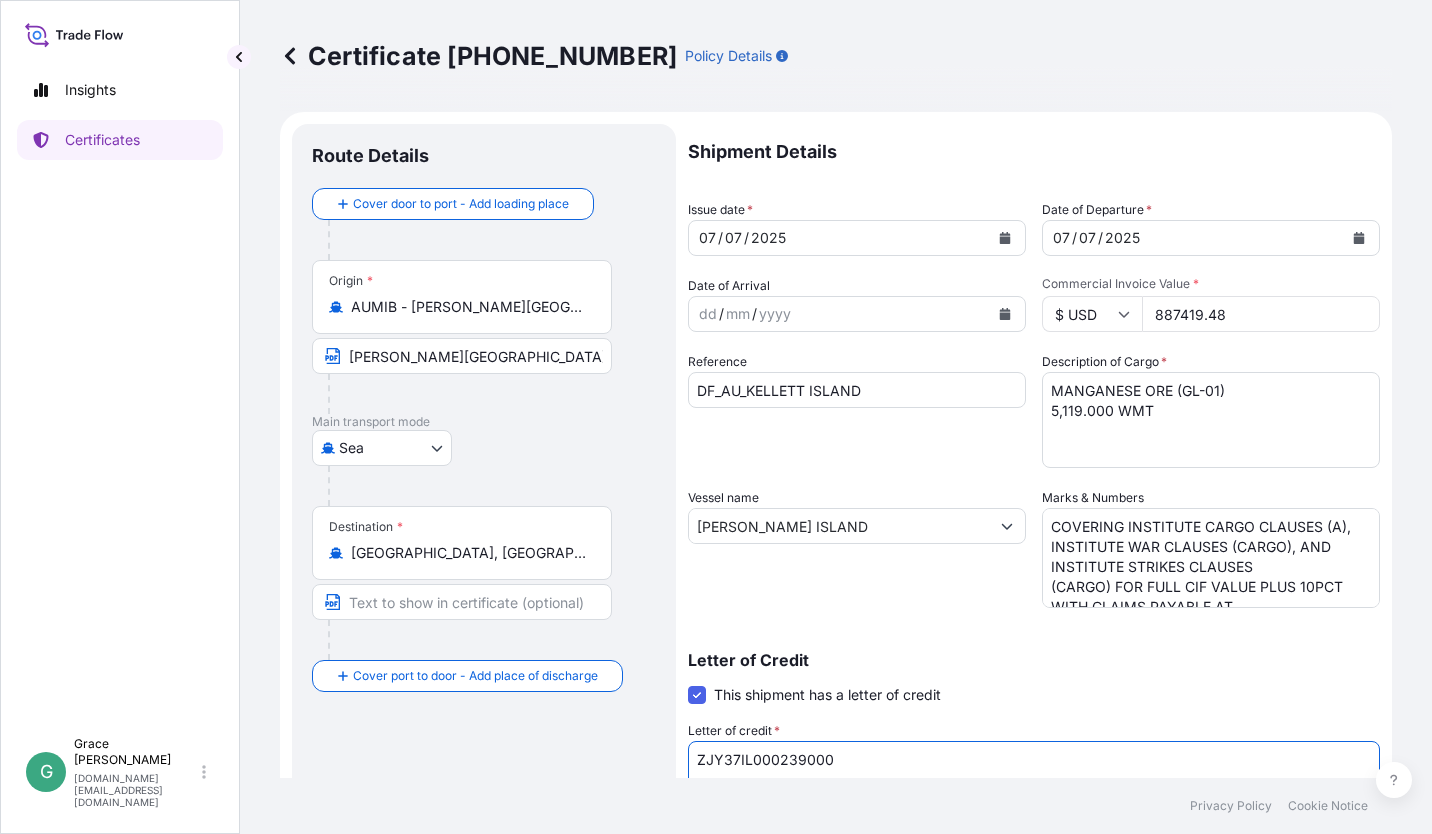 drag, startPoint x: 846, startPoint y: 758, endPoint x: 625, endPoint y: 754, distance: 221.0362 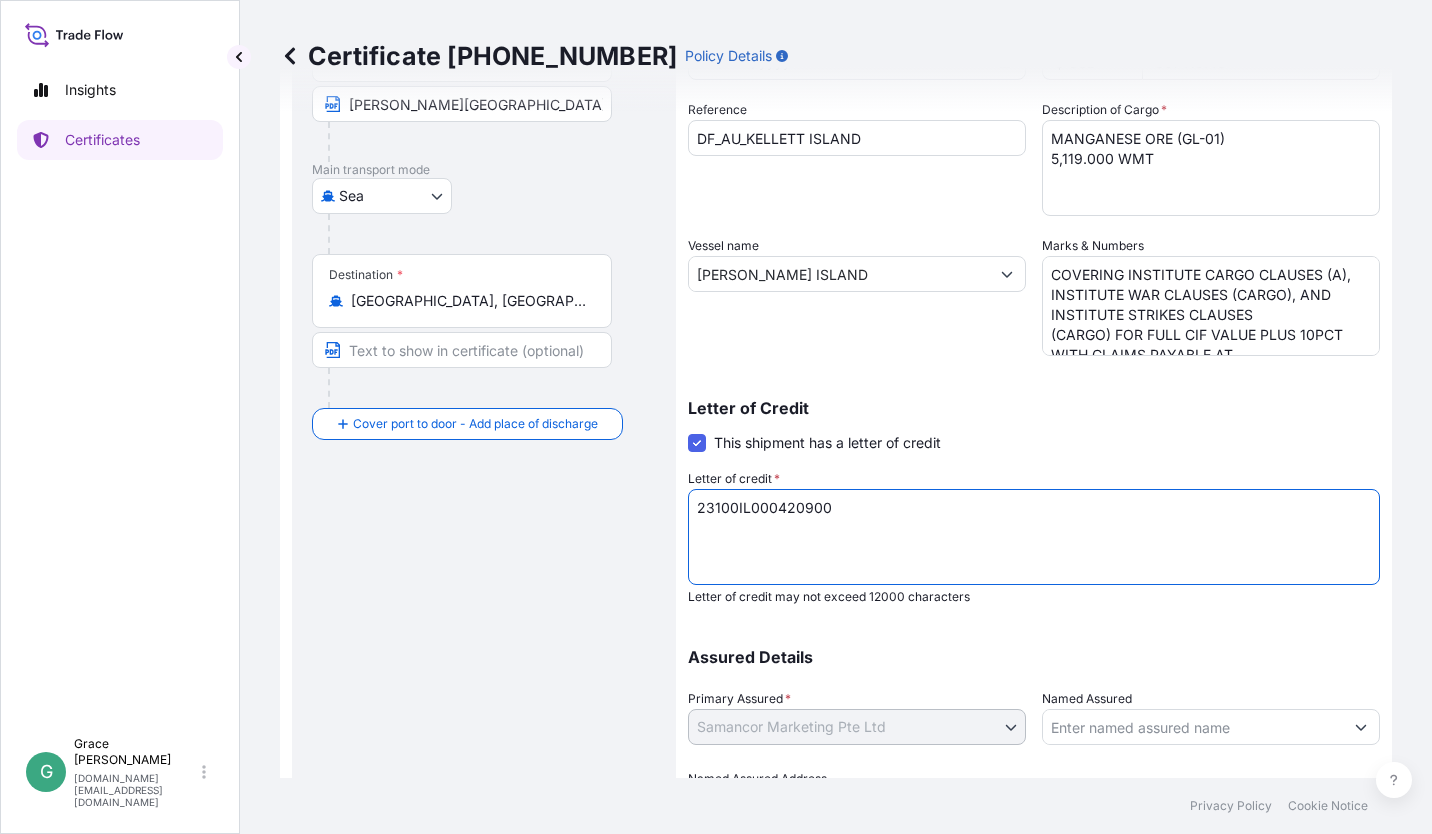 scroll, scrollTop: 366, scrollLeft: 0, axis: vertical 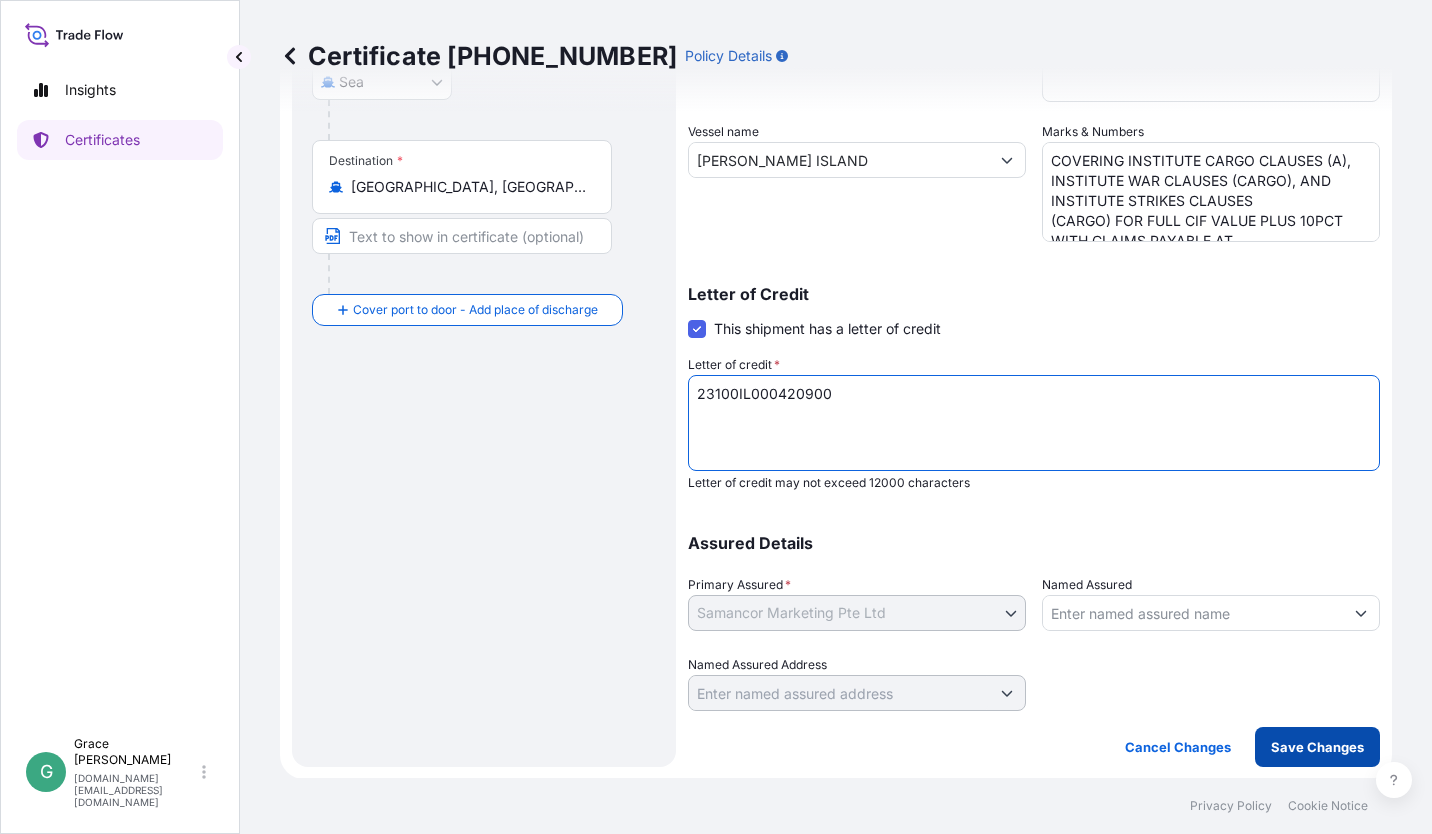type on "23100IL000420900" 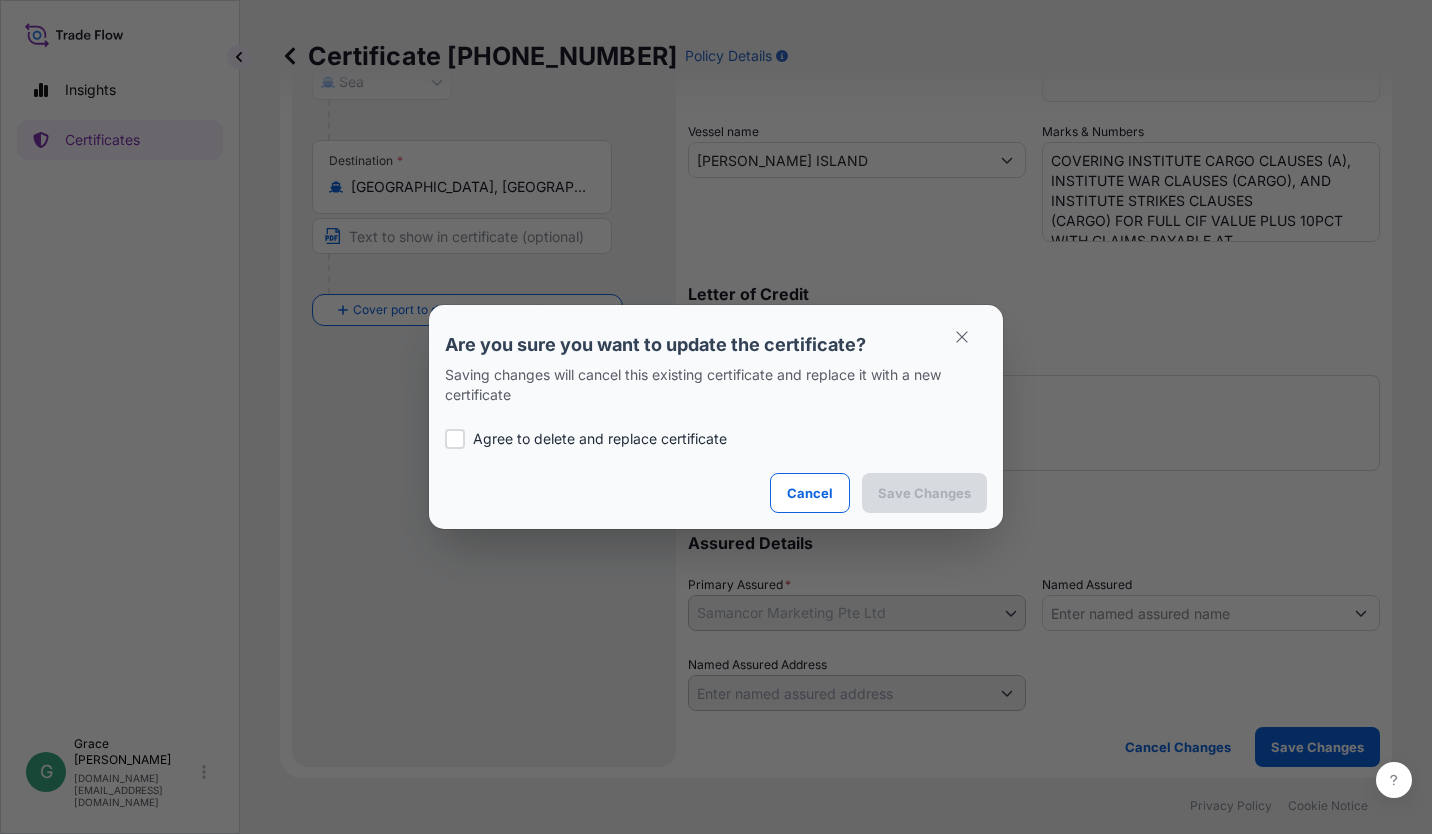 click on "Agree to delete and replace certificate" at bounding box center [600, 439] 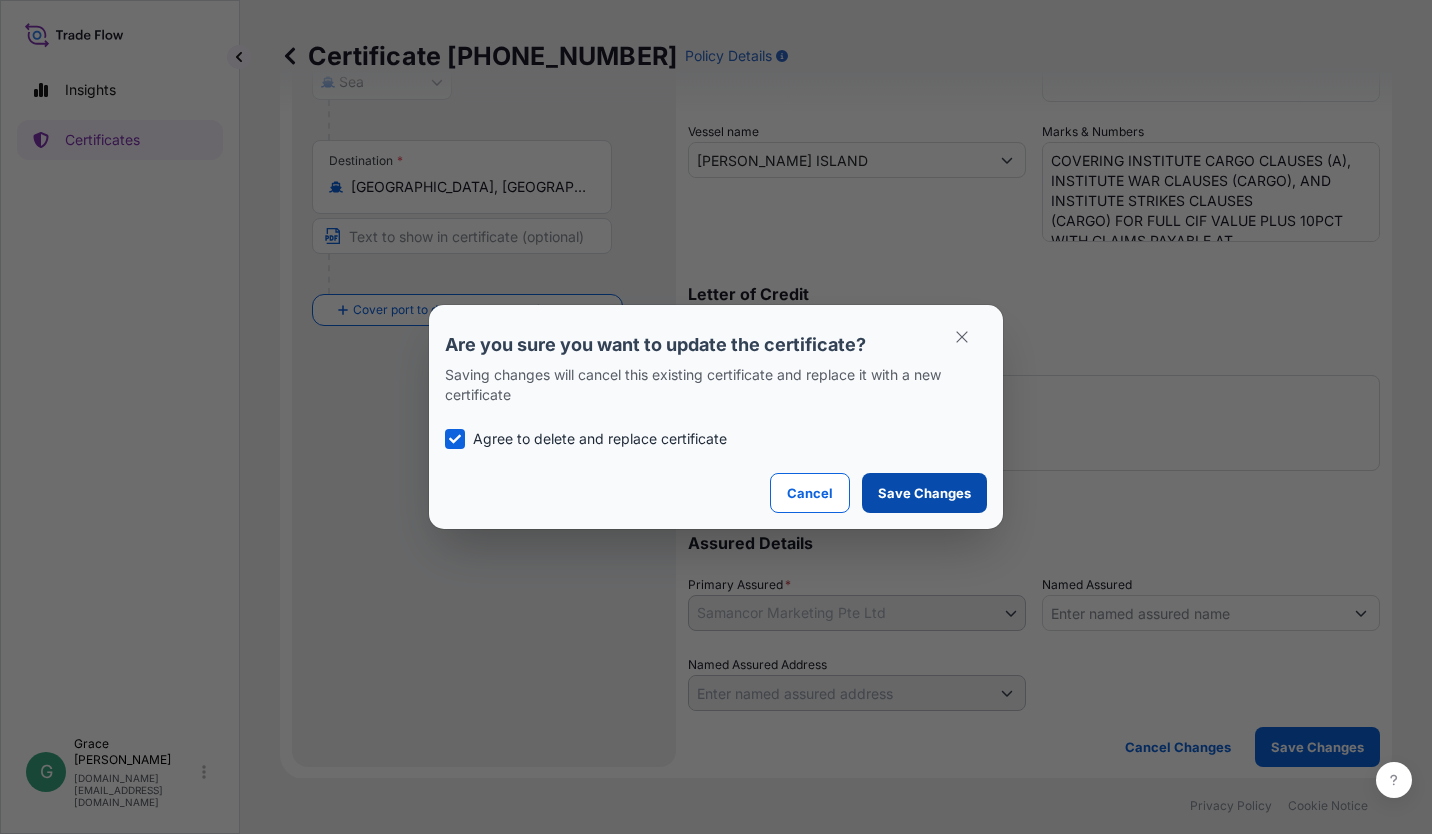 click on "Save Changes" at bounding box center [924, 493] 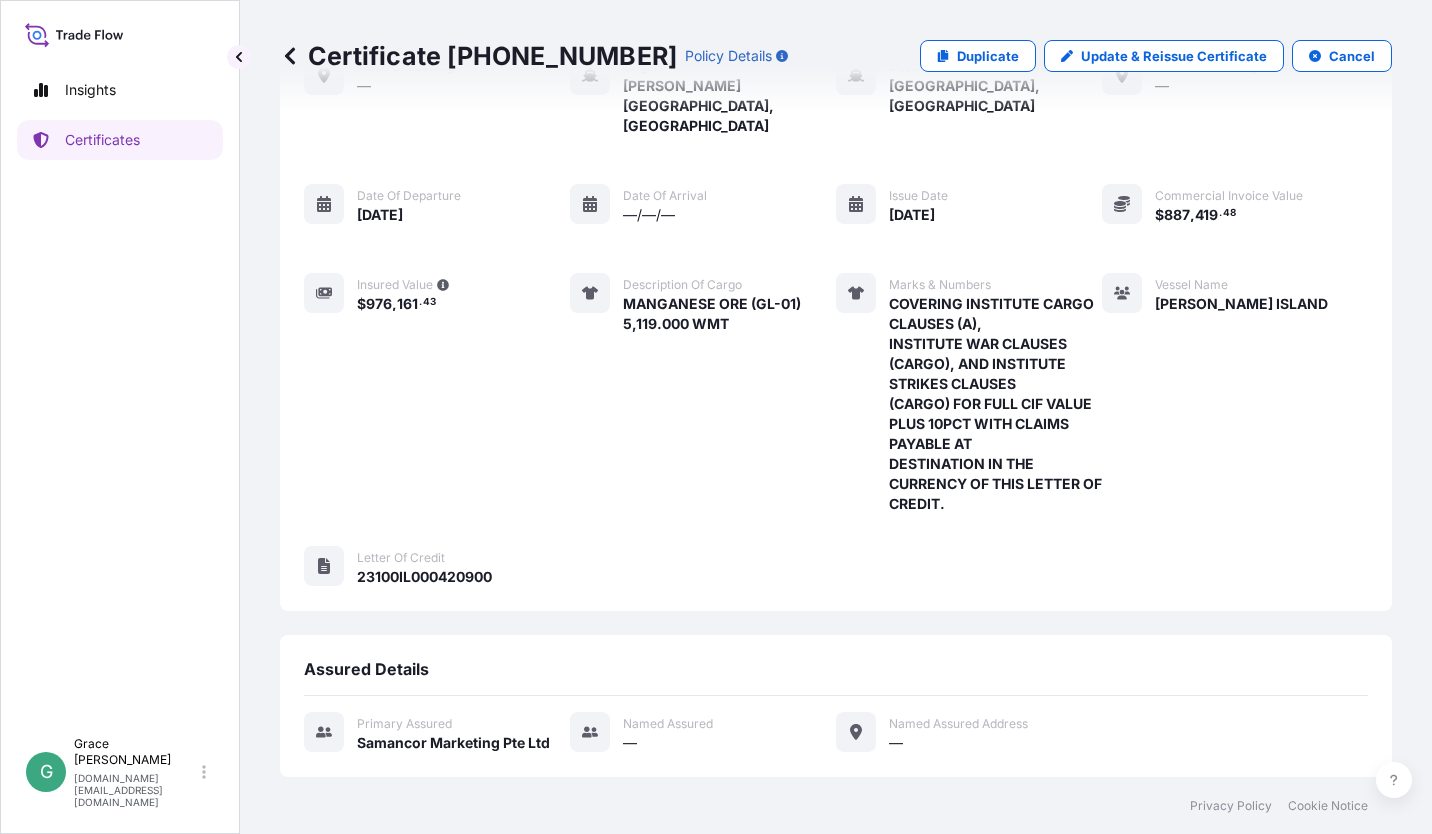 scroll, scrollTop: 320, scrollLeft: 0, axis: vertical 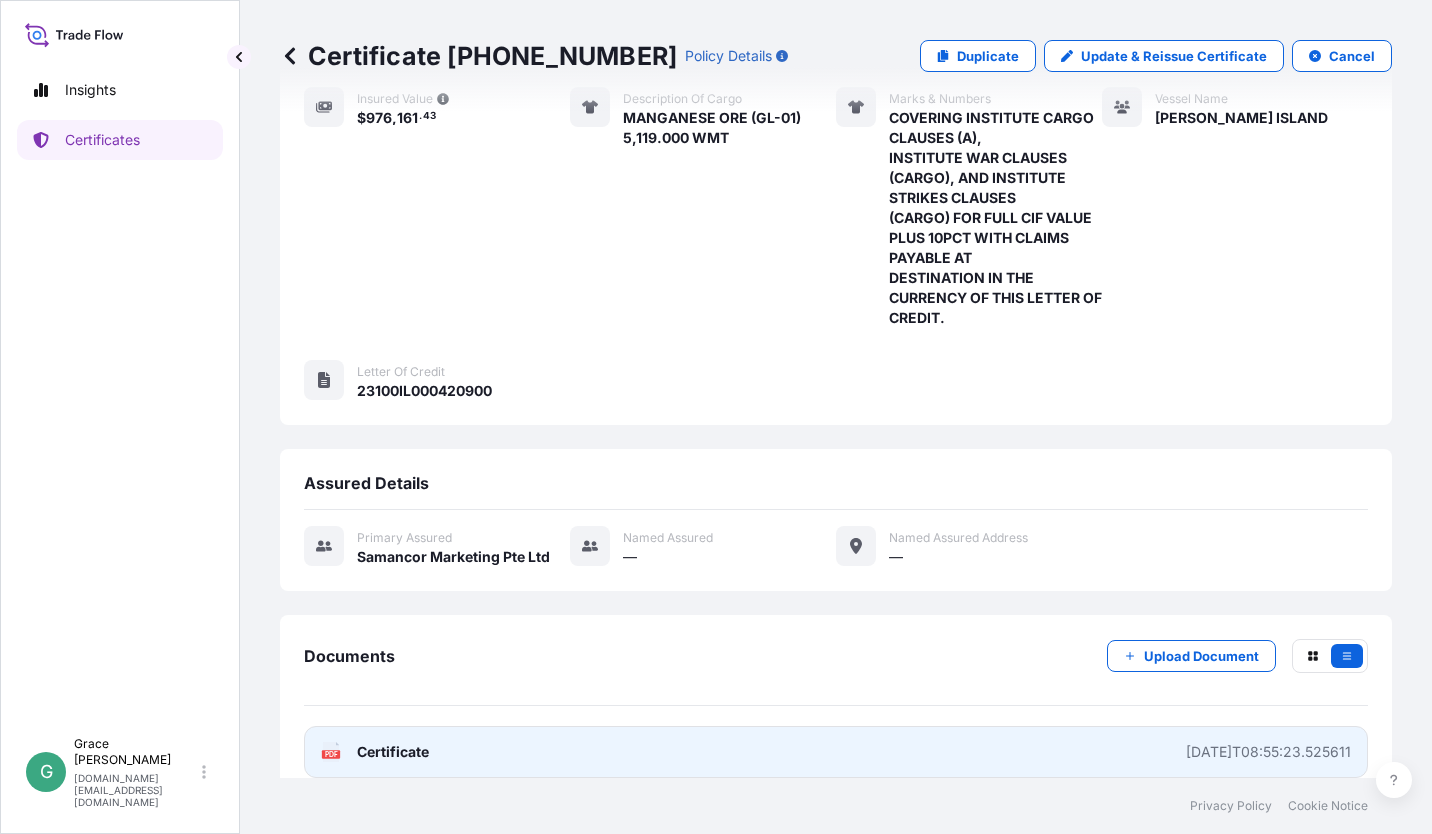 click on "PDF Certificate [DATE]T08:55:23.525611" at bounding box center [836, 752] 